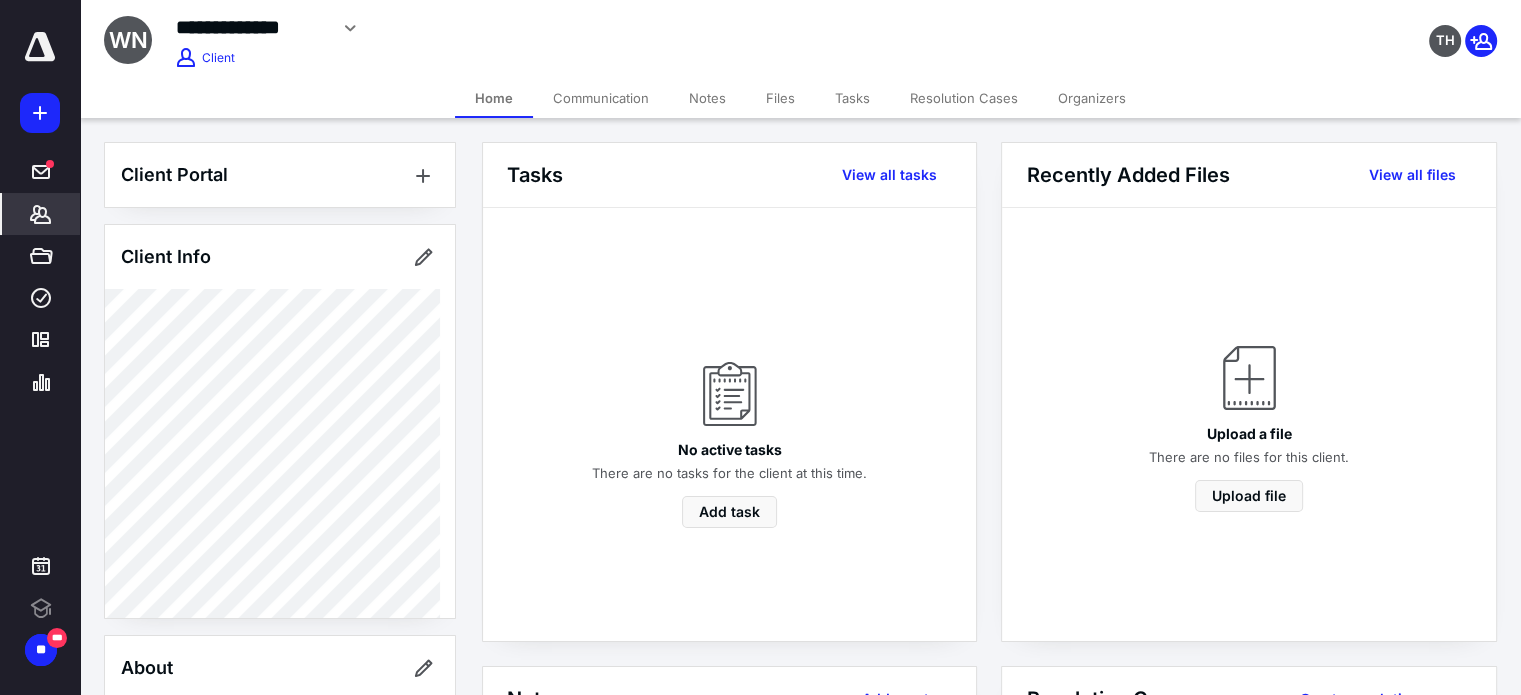 scroll, scrollTop: 0, scrollLeft: 0, axis: both 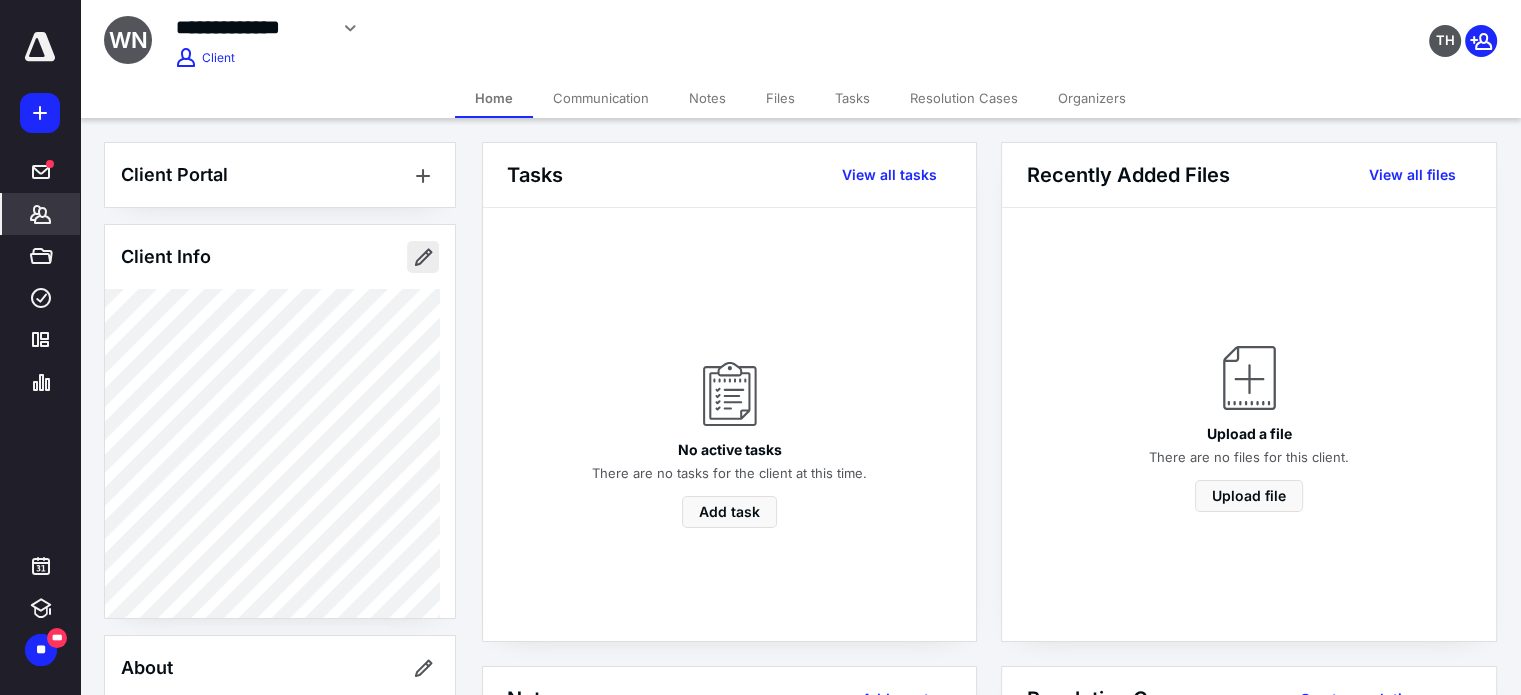 click at bounding box center [423, 257] 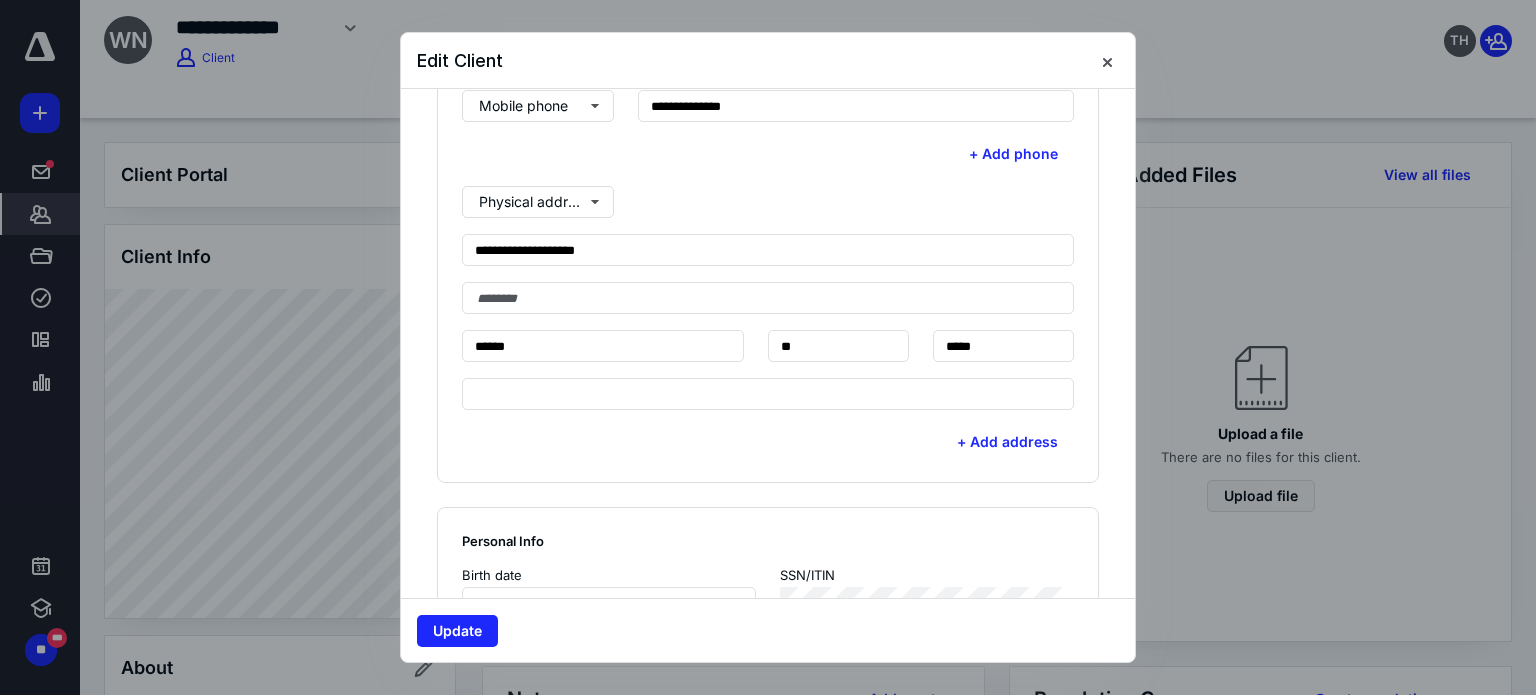 scroll, scrollTop: 1200, scrollLeft: 0, axis: vertical 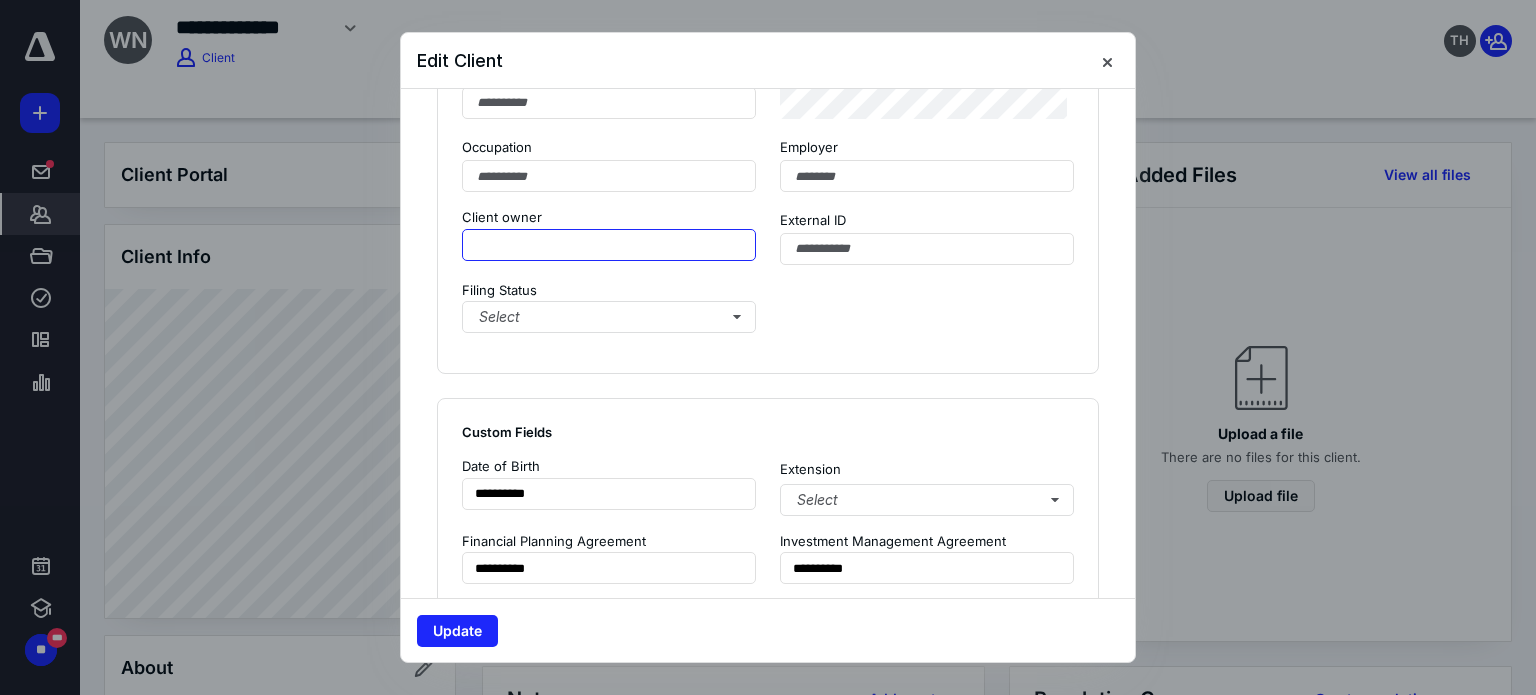 click at bounding box center [609, 245] 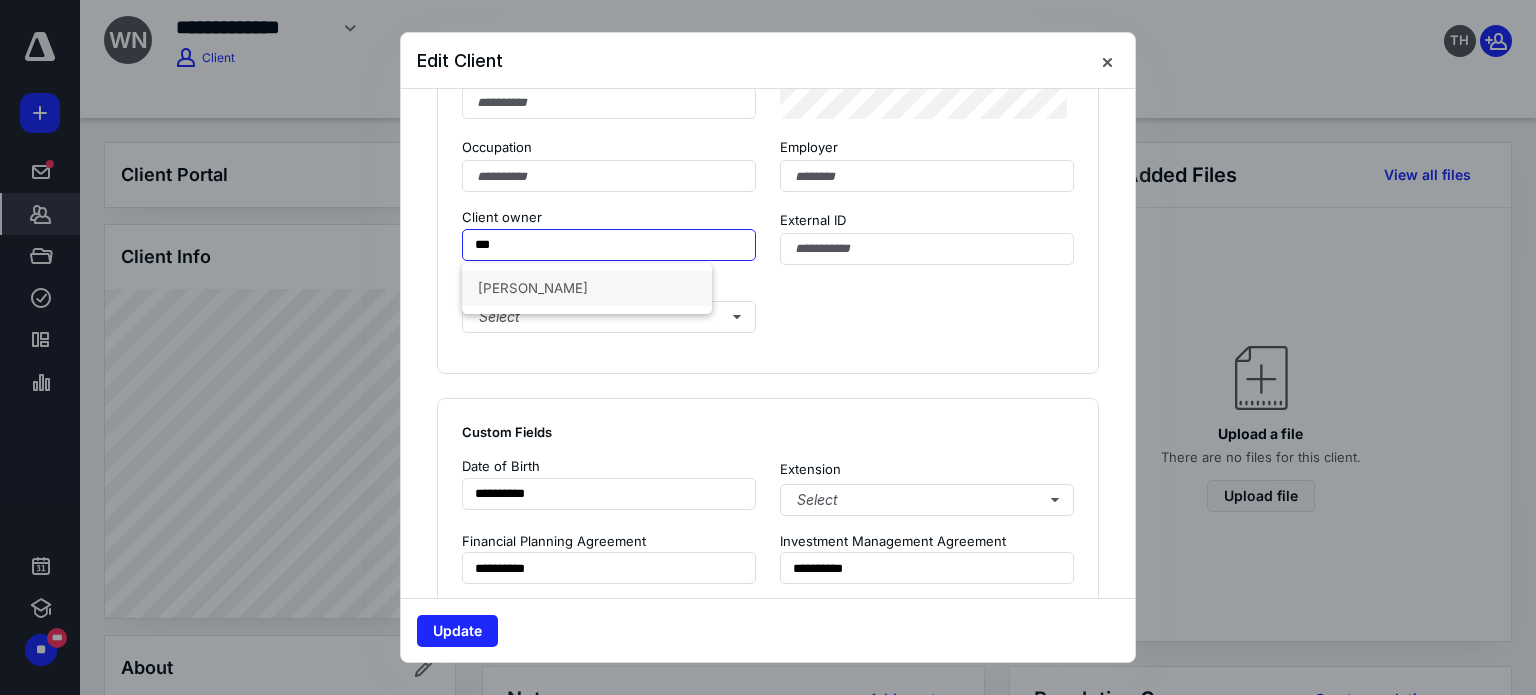 click on "[PERSON_NAME]" at bounding box center (587, 288) 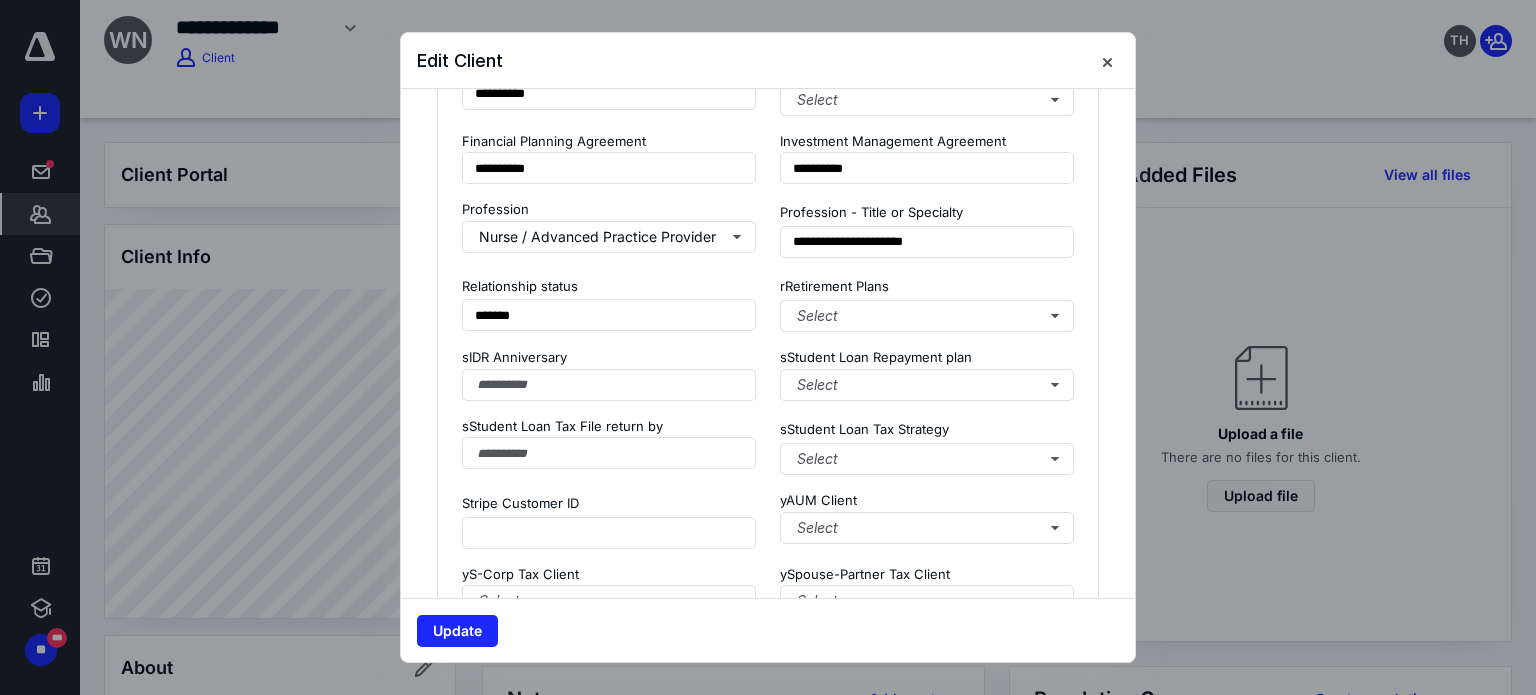 scroll, scrollTop: 1700, scrollLeft: 0, axis: vertical 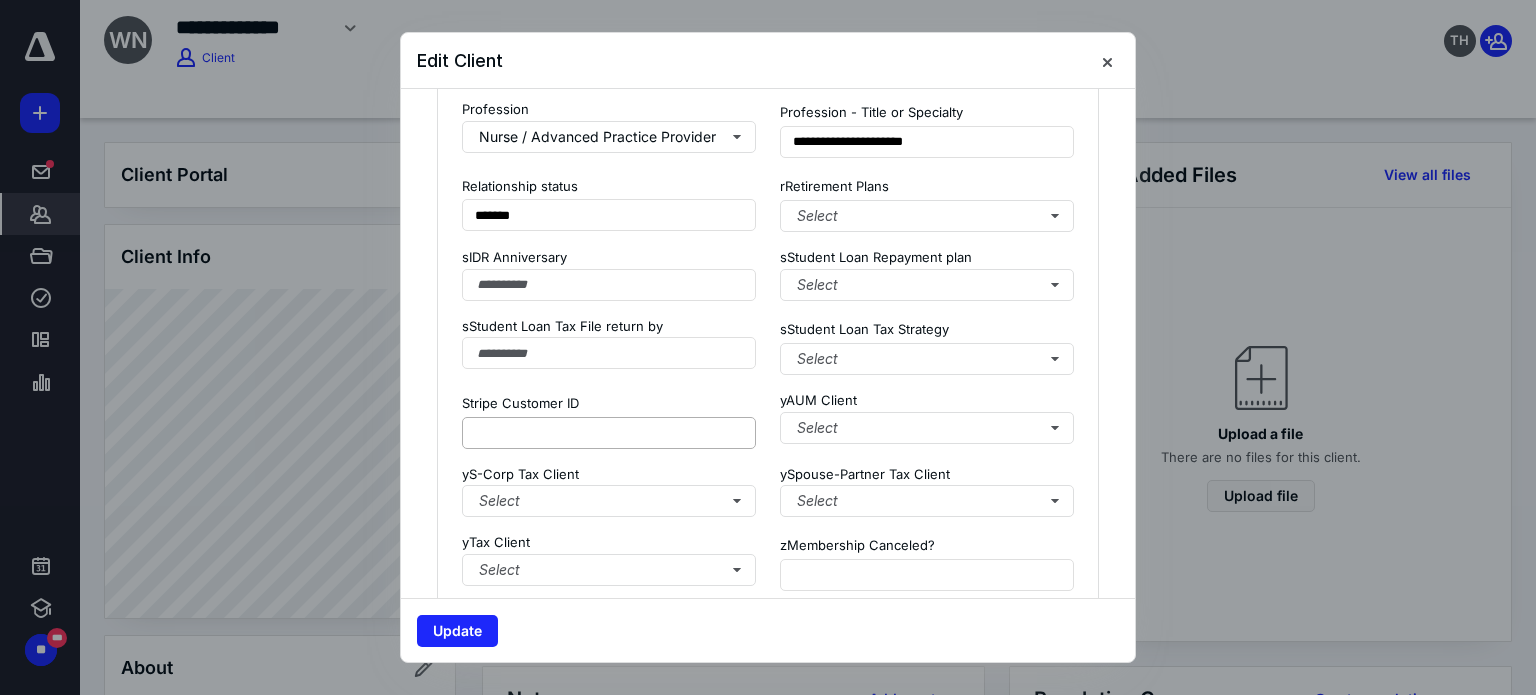 type on "**********" 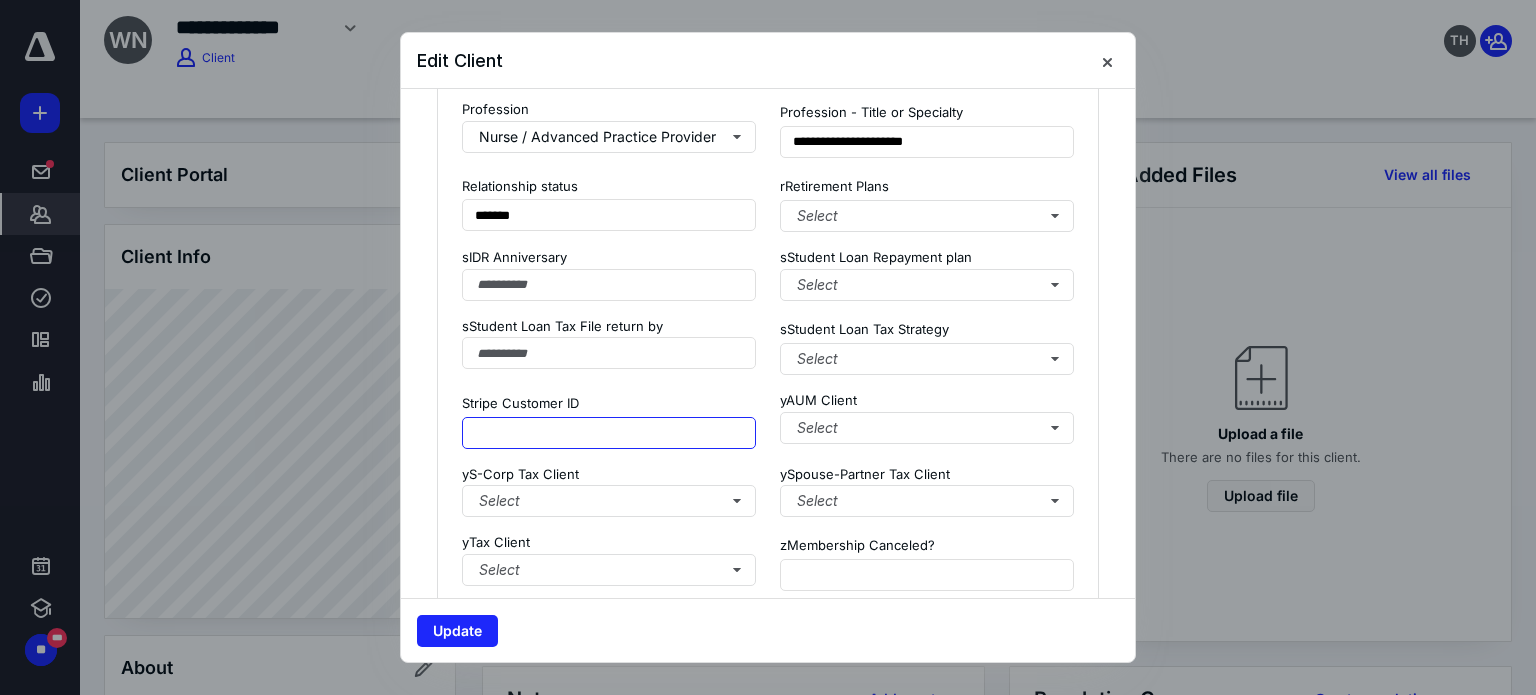 click at bounding box center [609, 433] 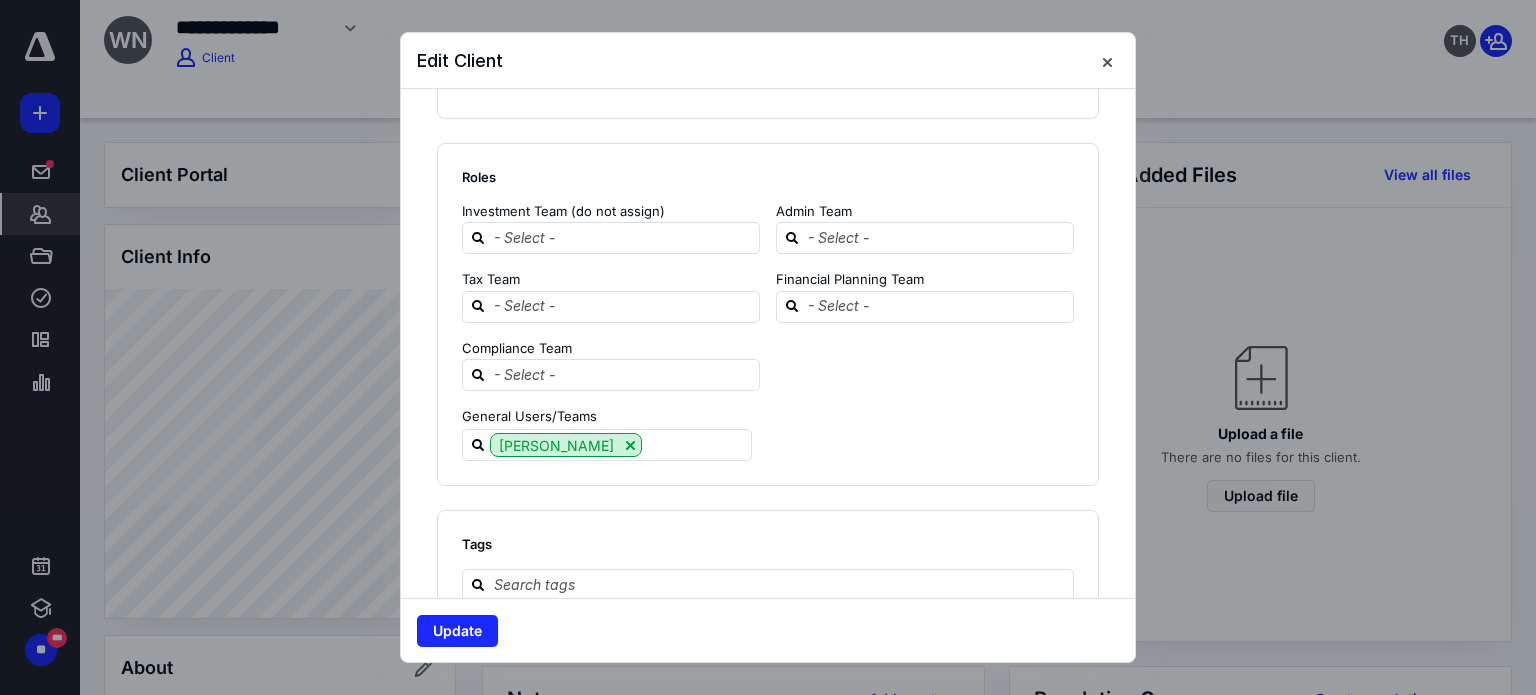 scroll, scrollTop: 2602, scrollLeft: 0, axis: vertical 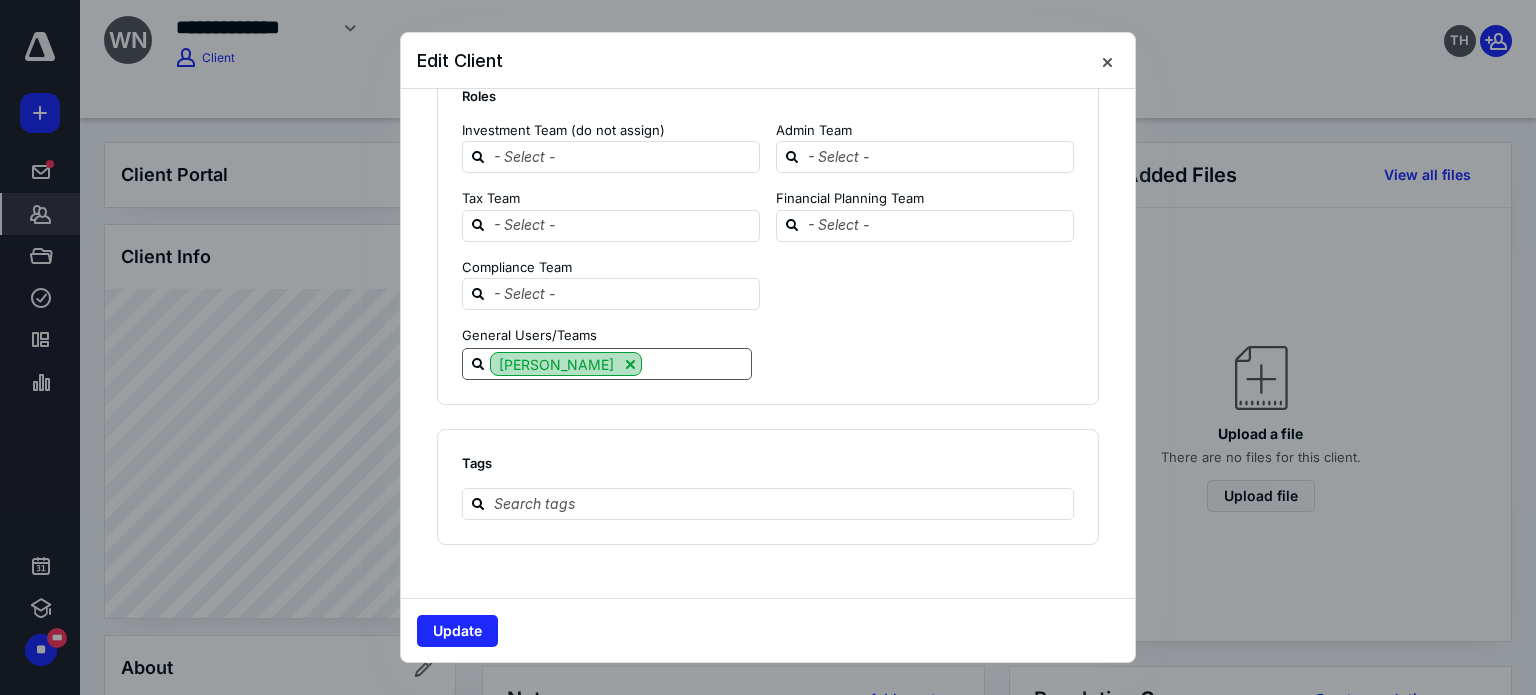 type on "**********" 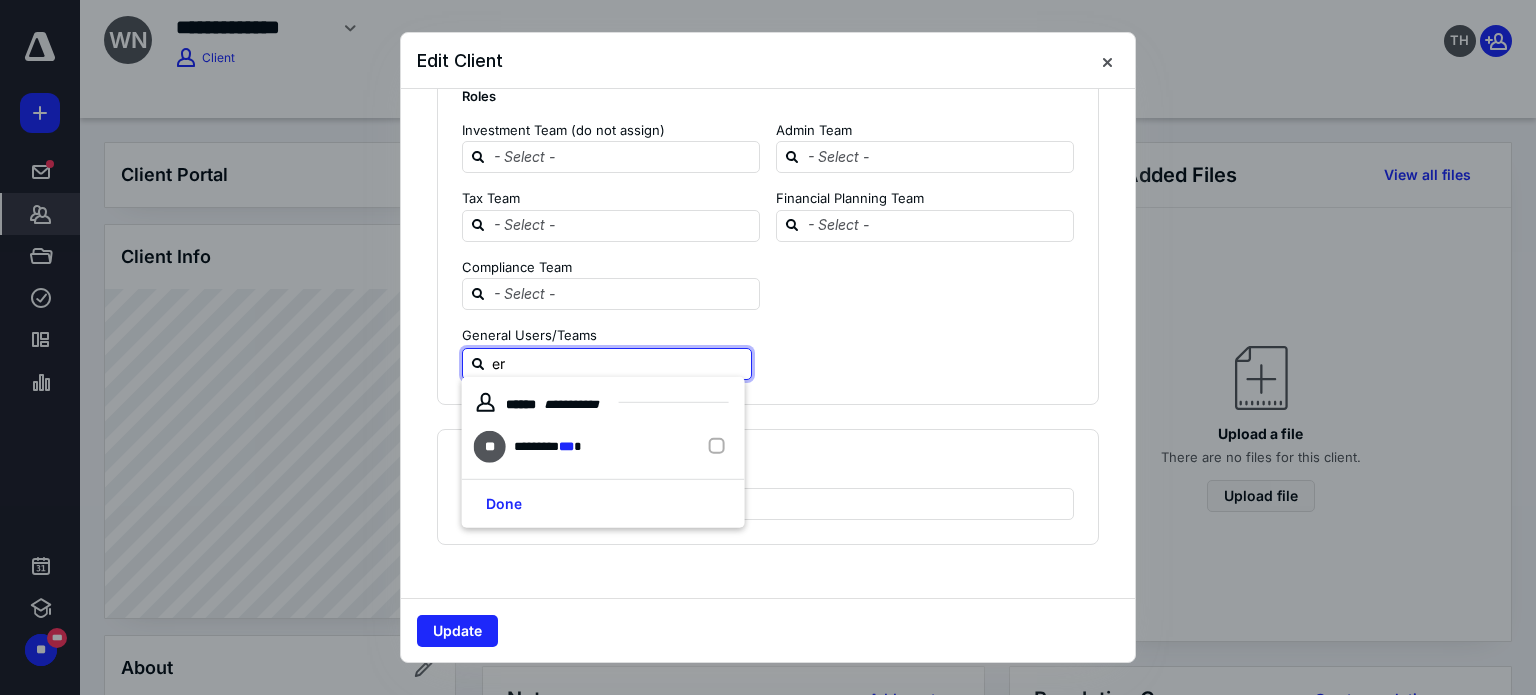 type on "erc" 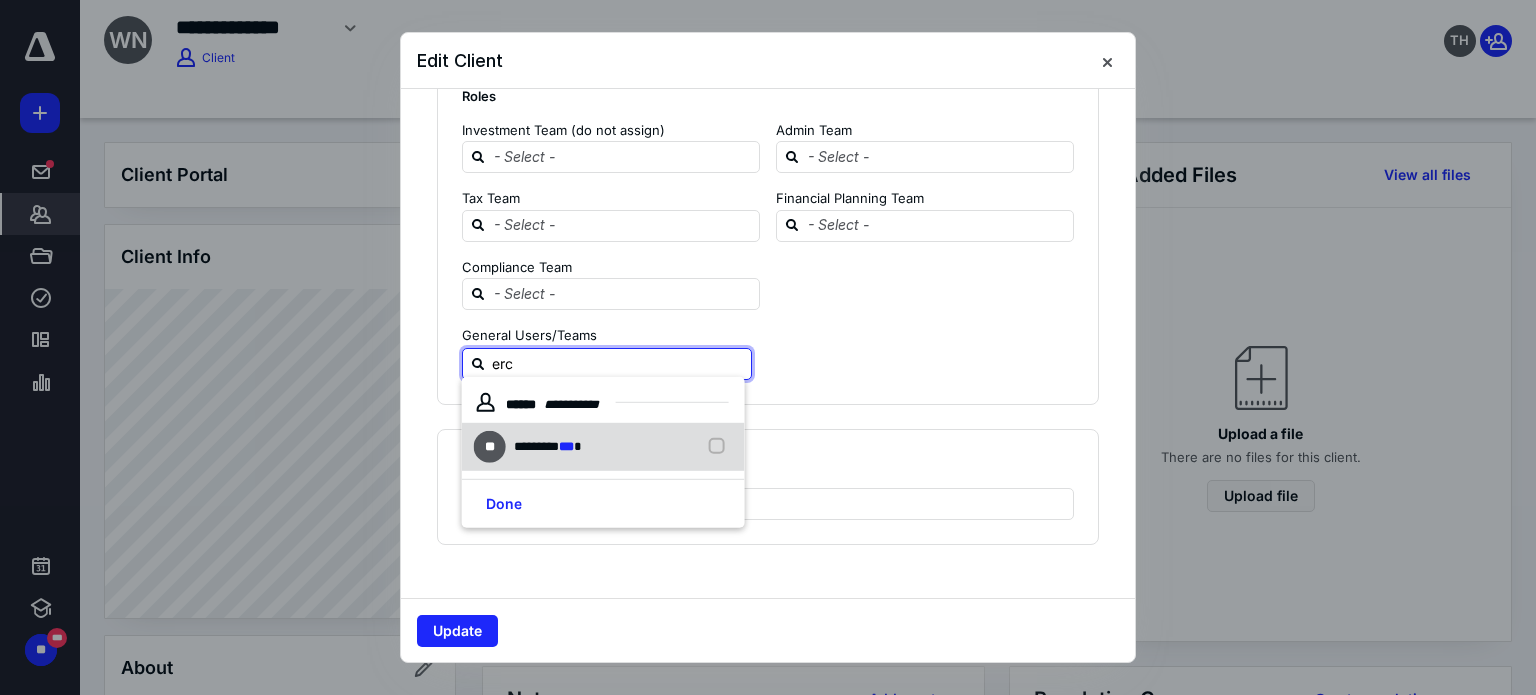 click on "** ********* *** *" at bounding box center [603, 447] 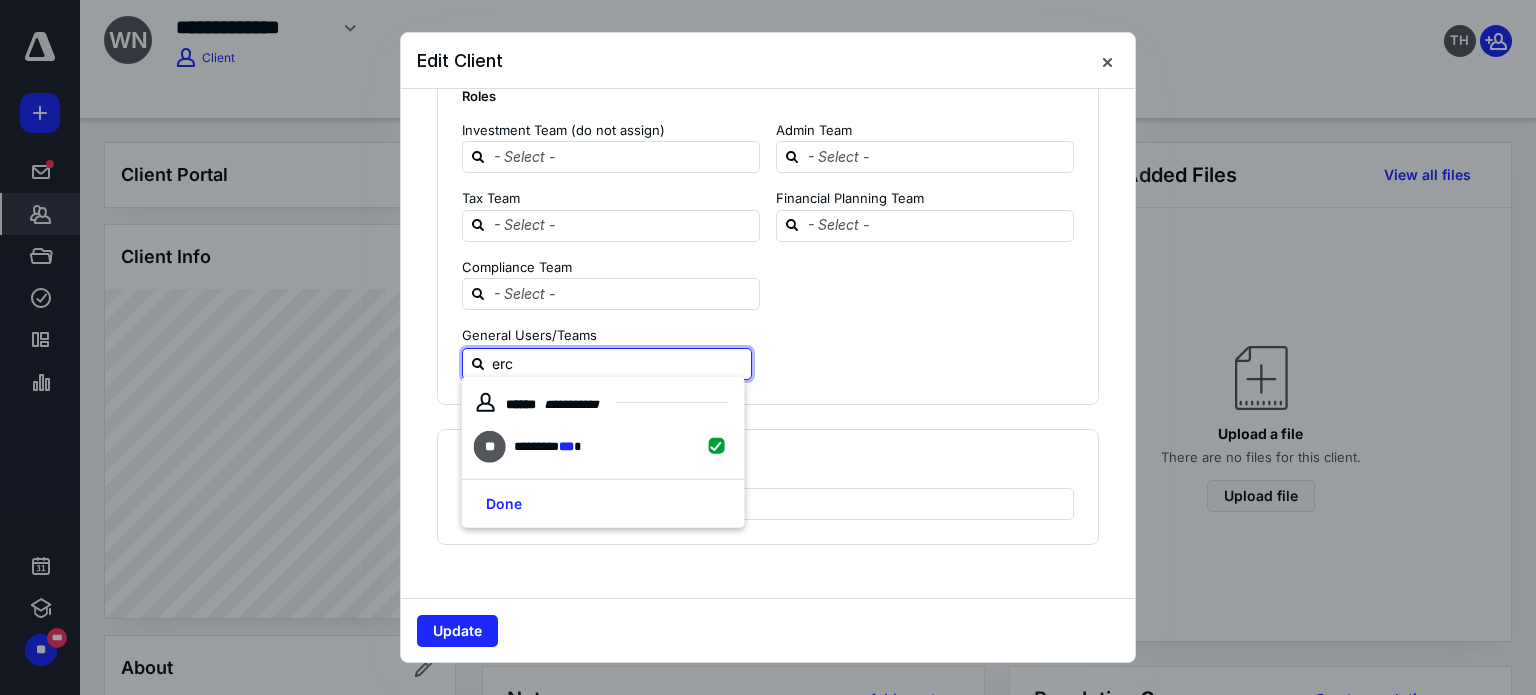 checkbox on "true" 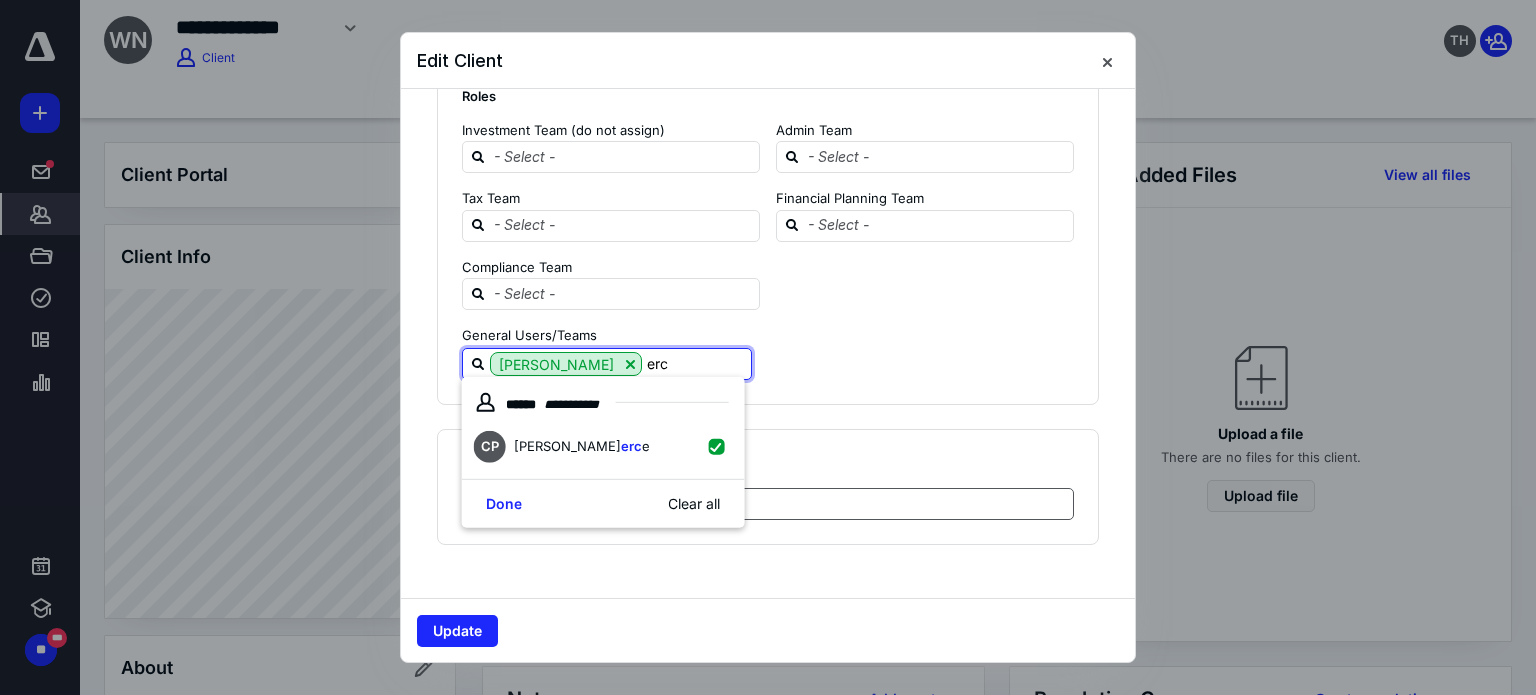 type on "erc" 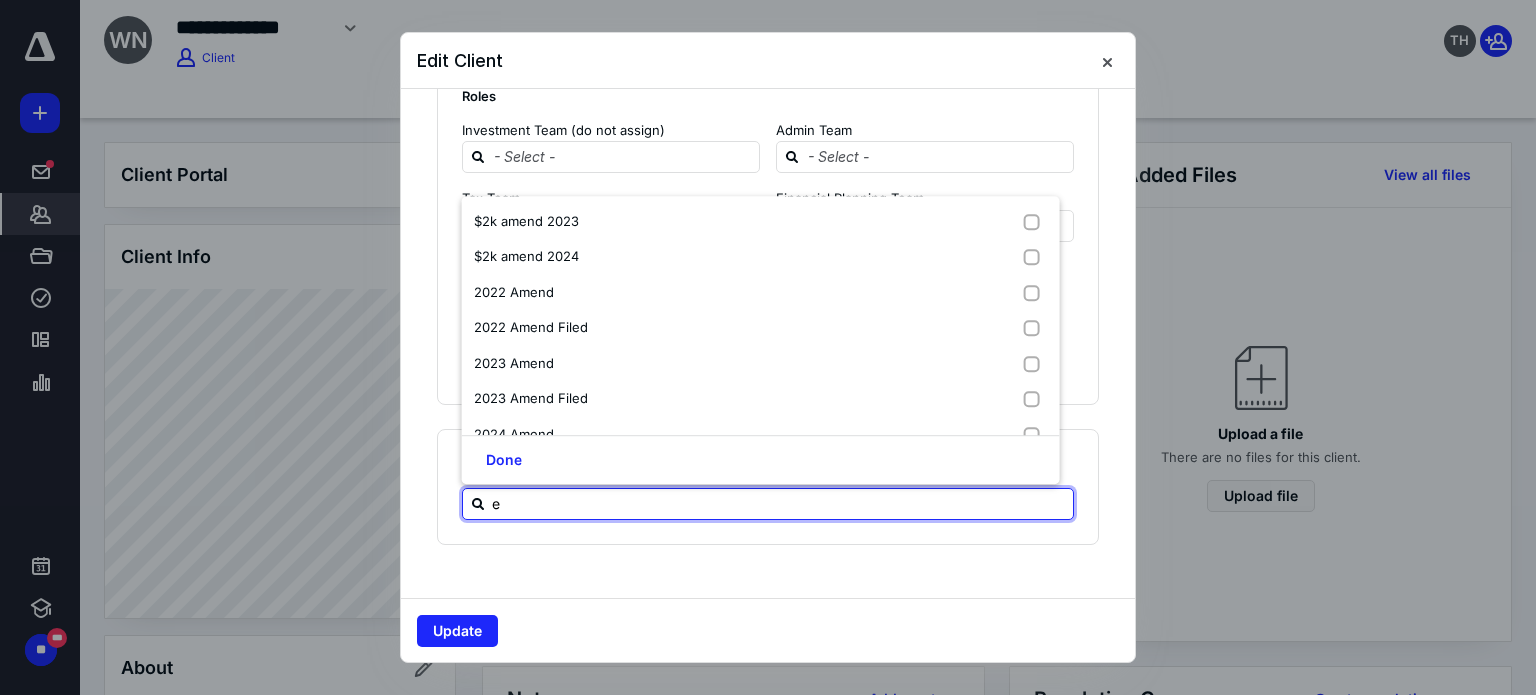 type on "ew" 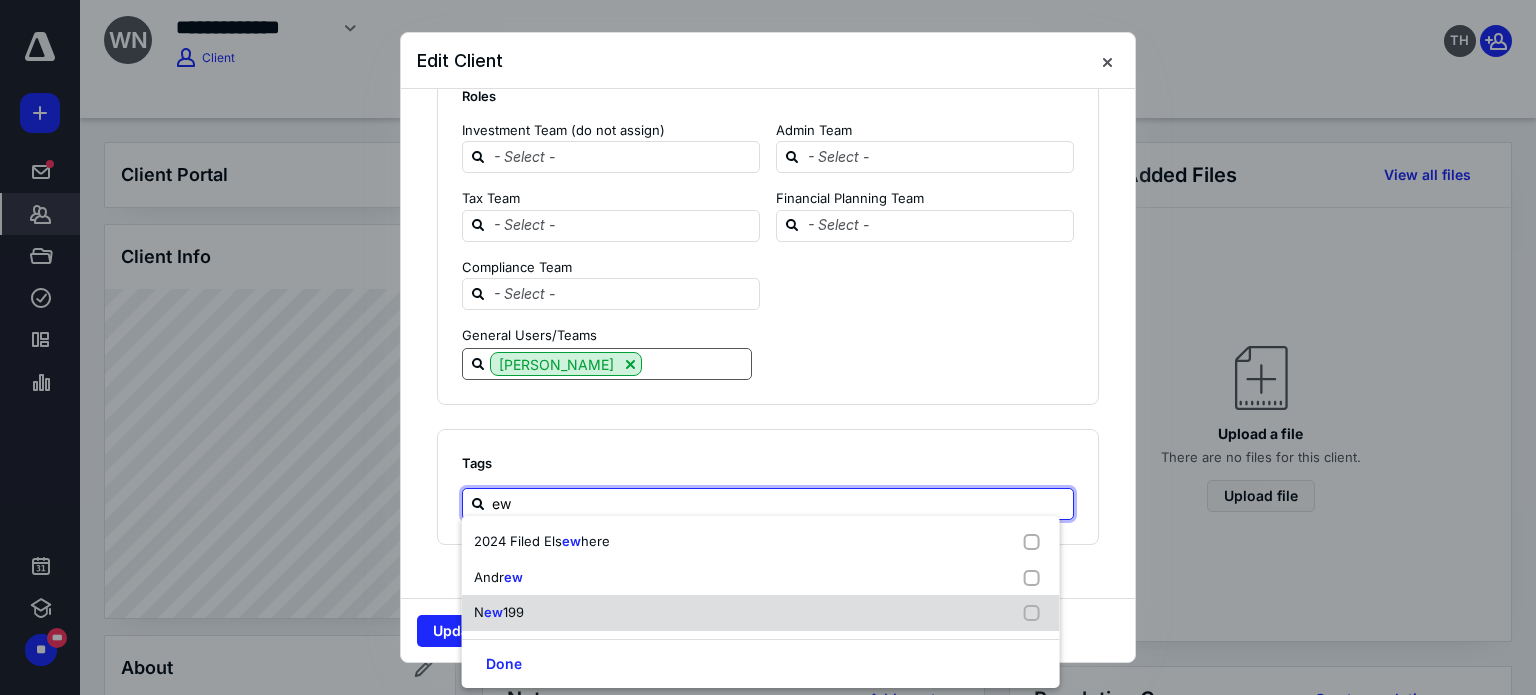 click on "N ew  199" at bounding box center (503, 613) 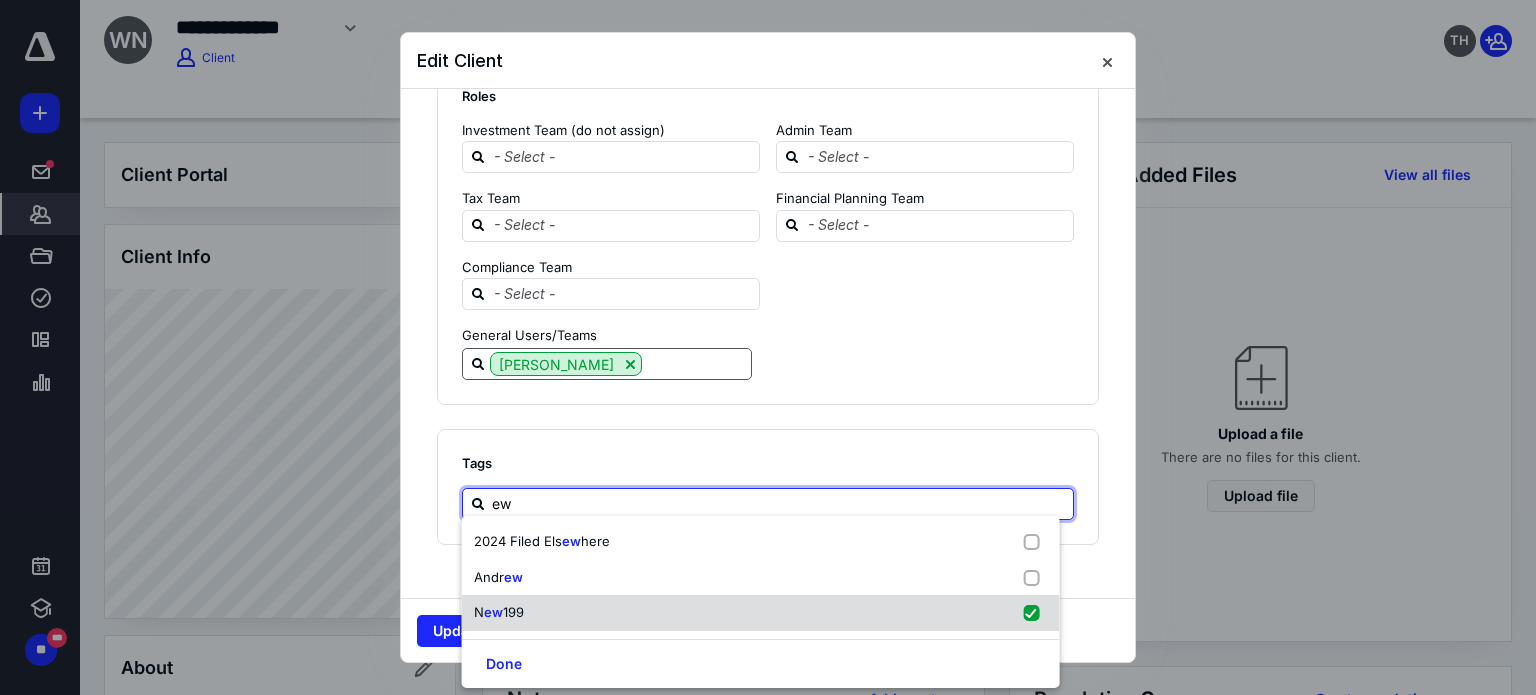checkbox on "true" 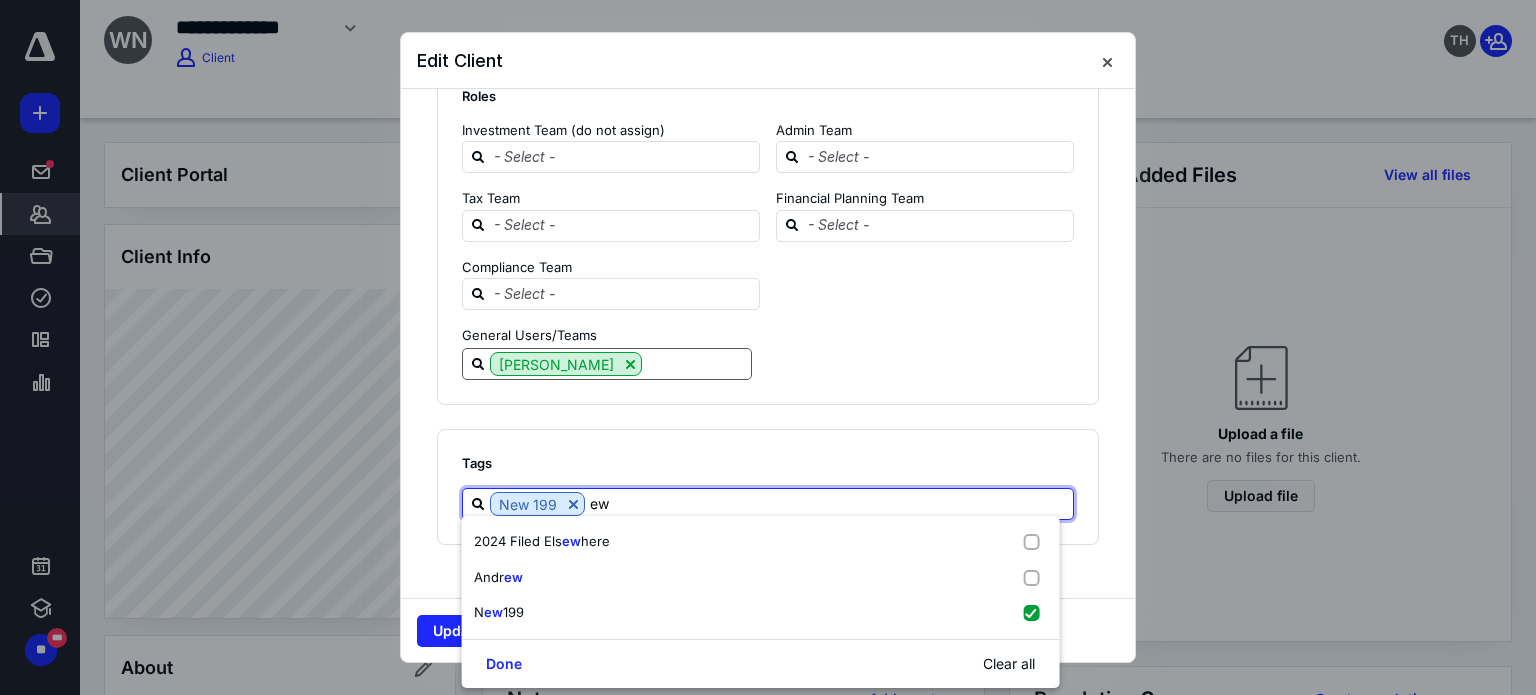 click on "ew" at bounding box center [829, 503] 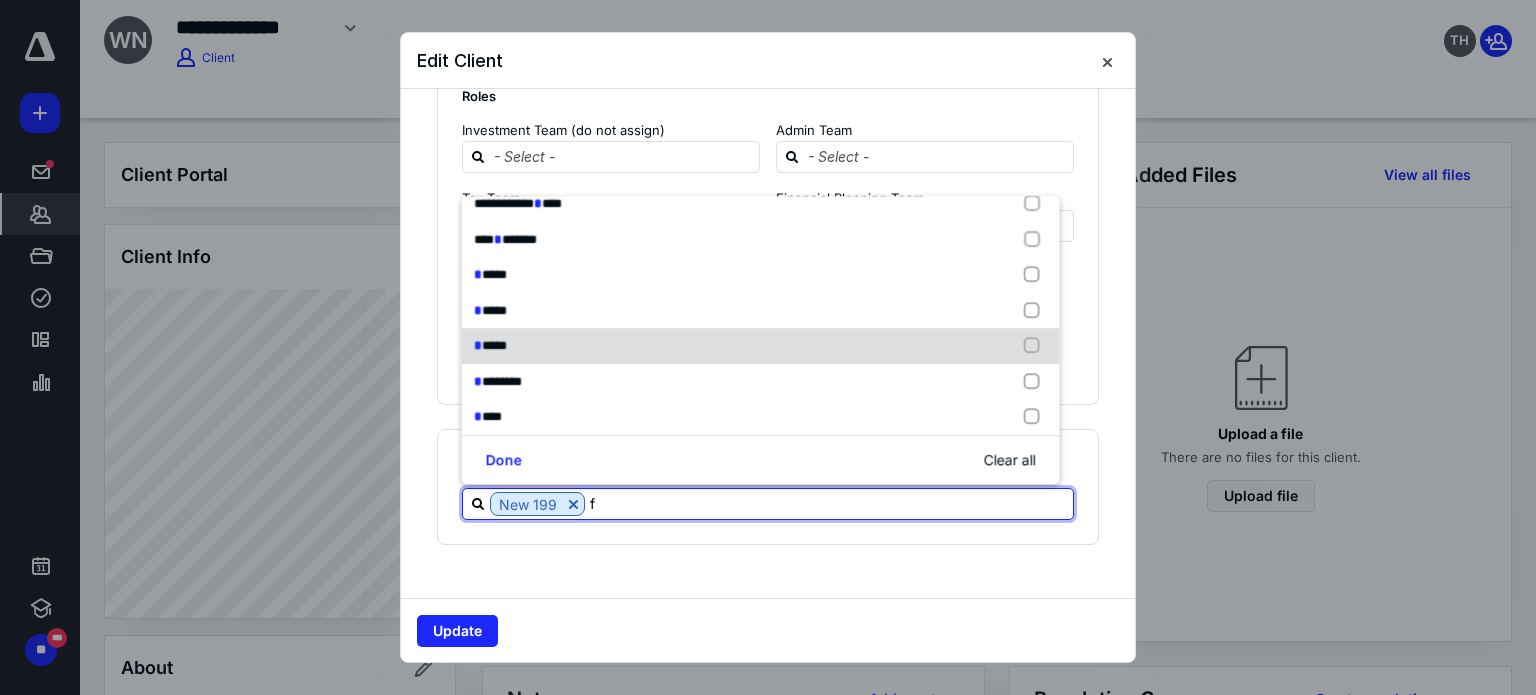 scroll, scrollTop: 200, scrollLeft: 0, axis: vertical 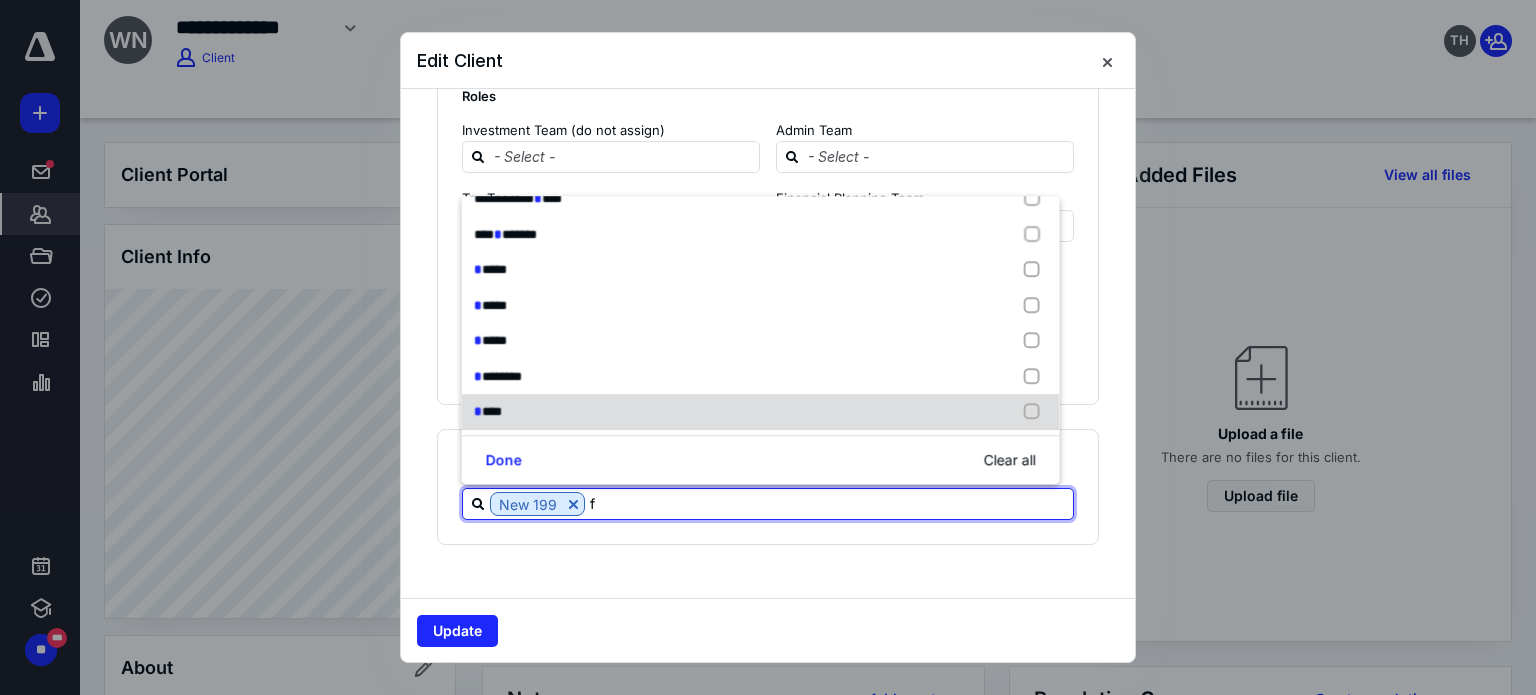 click on "* ****" at bounding box center (761, 412) 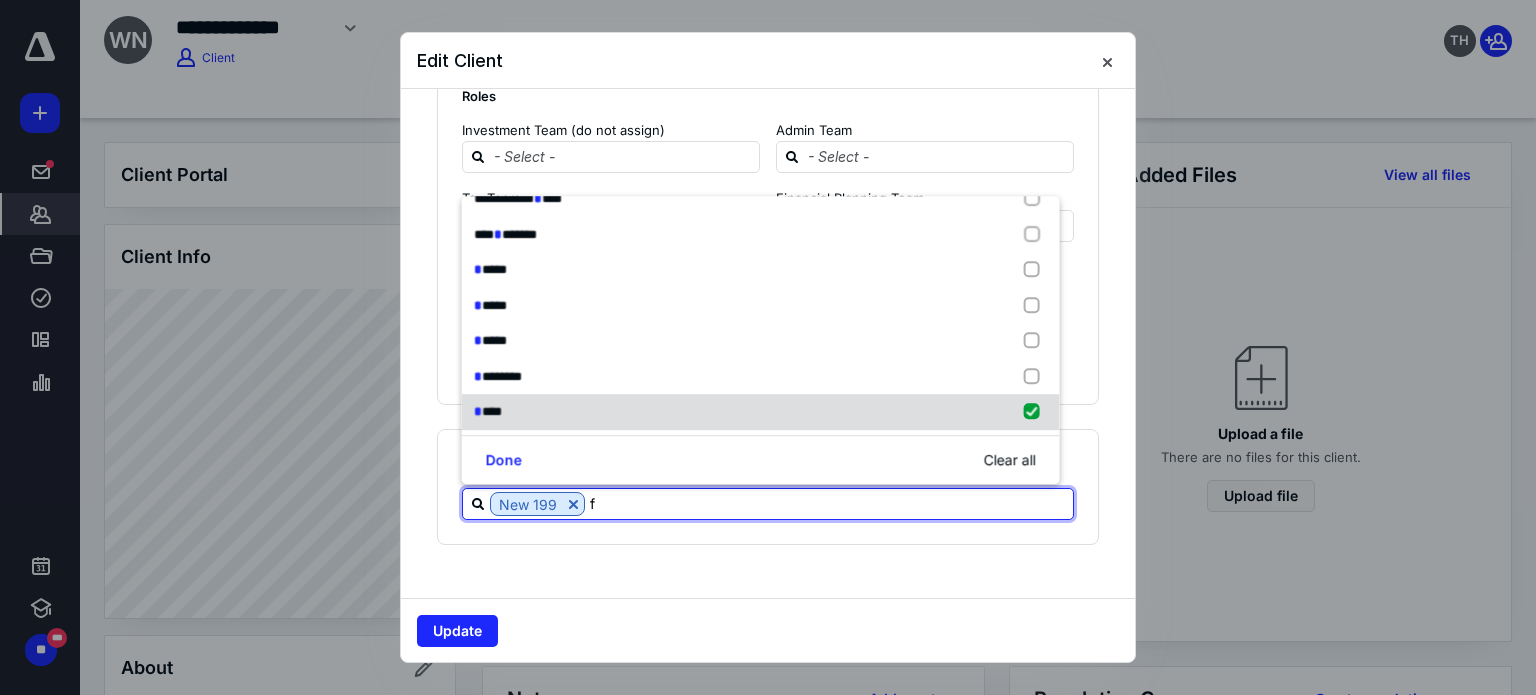 checkbox on "true" 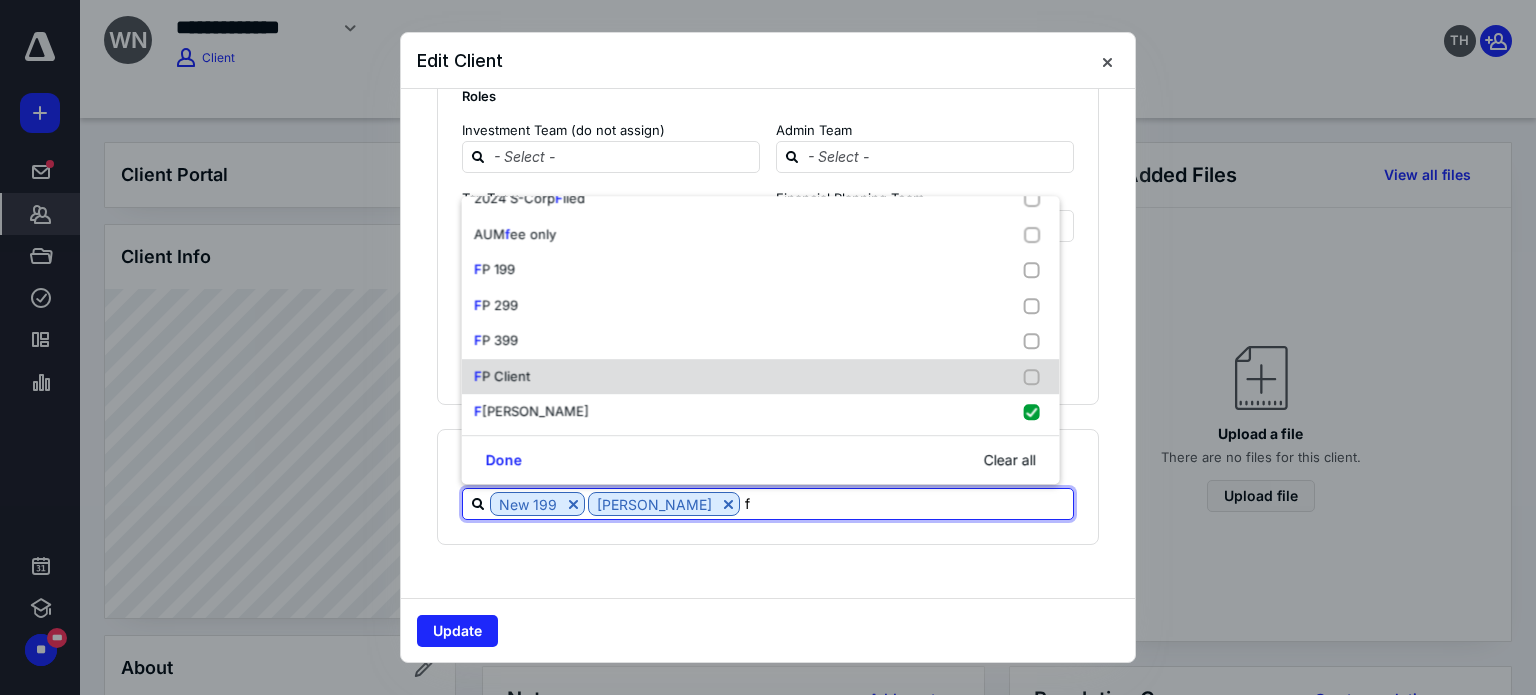 click on "F P Client" at bounding box center [761, 377] 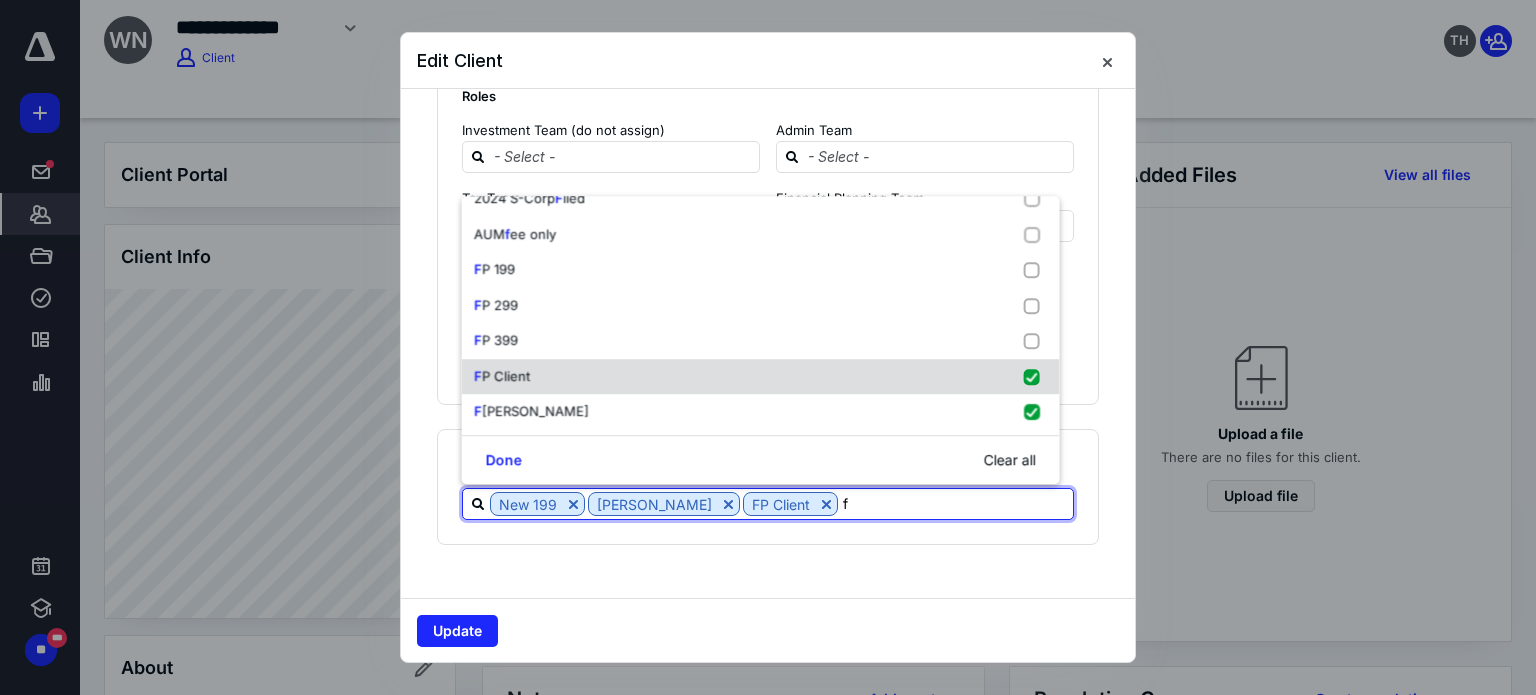 checkbox on "true" 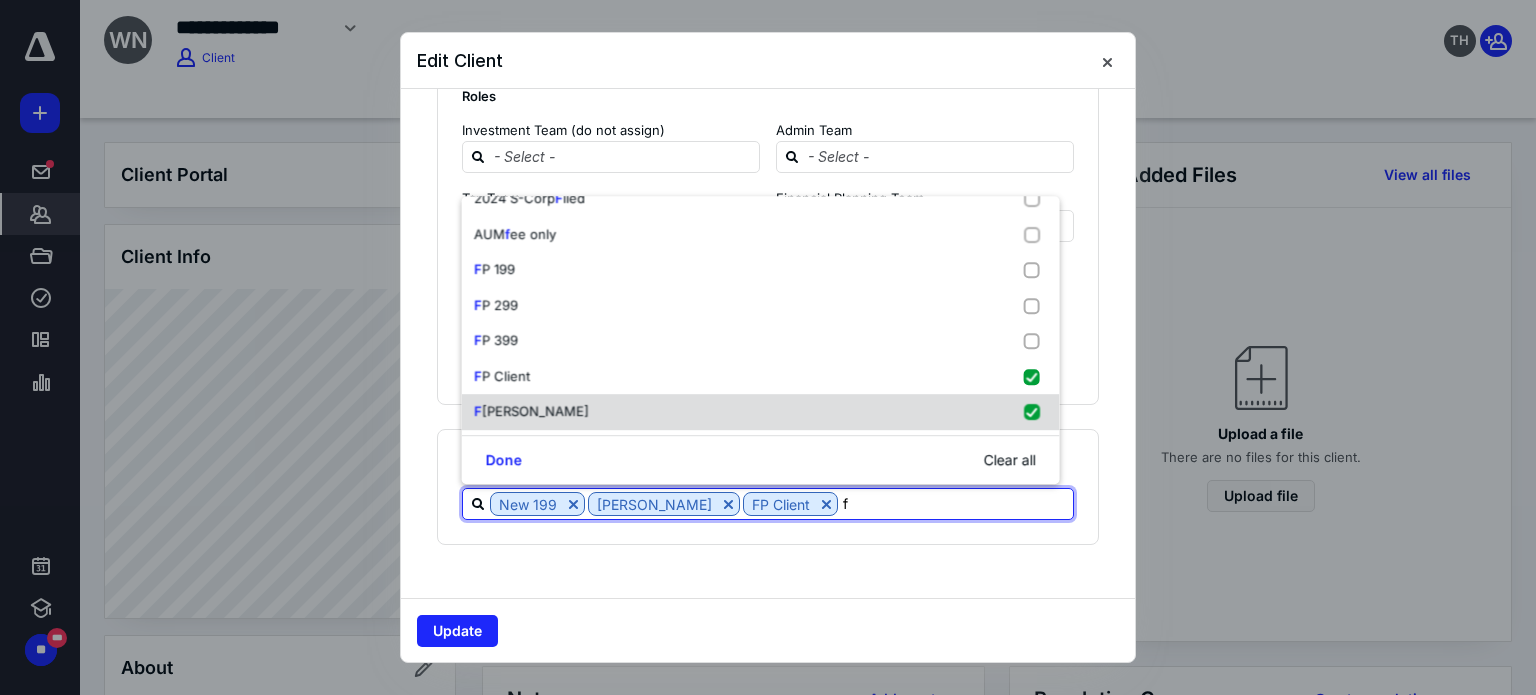 click on "F [PERSON_NAME]" at bounding box center [761, 412] 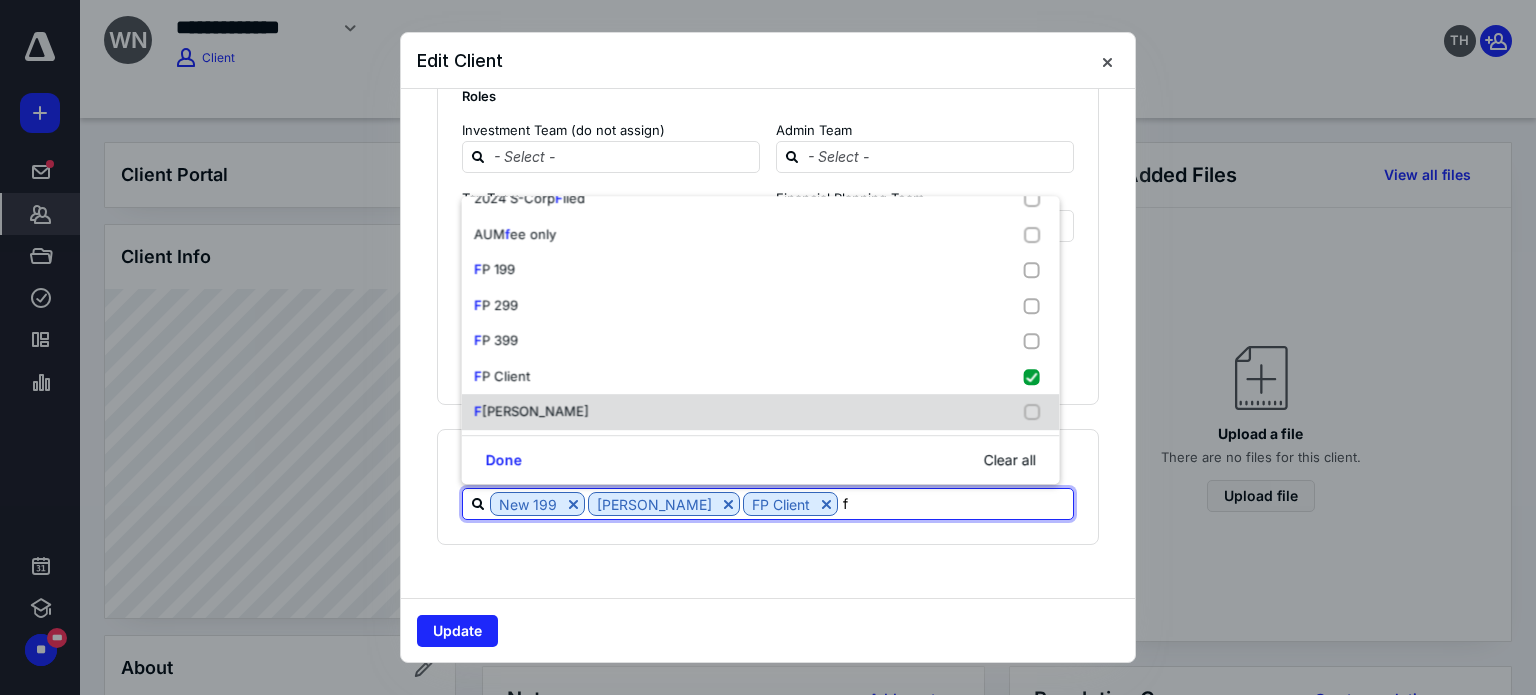 checkbox on "false" 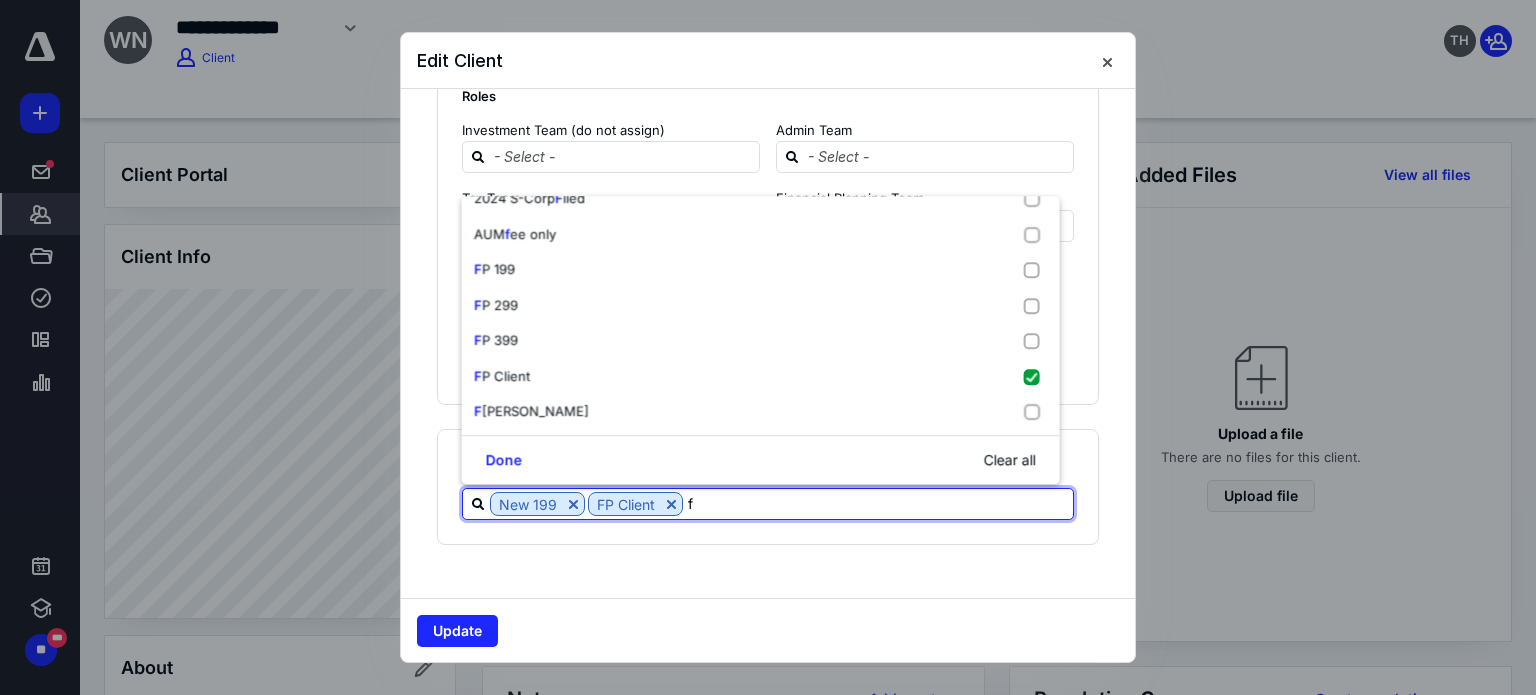 type on "f" 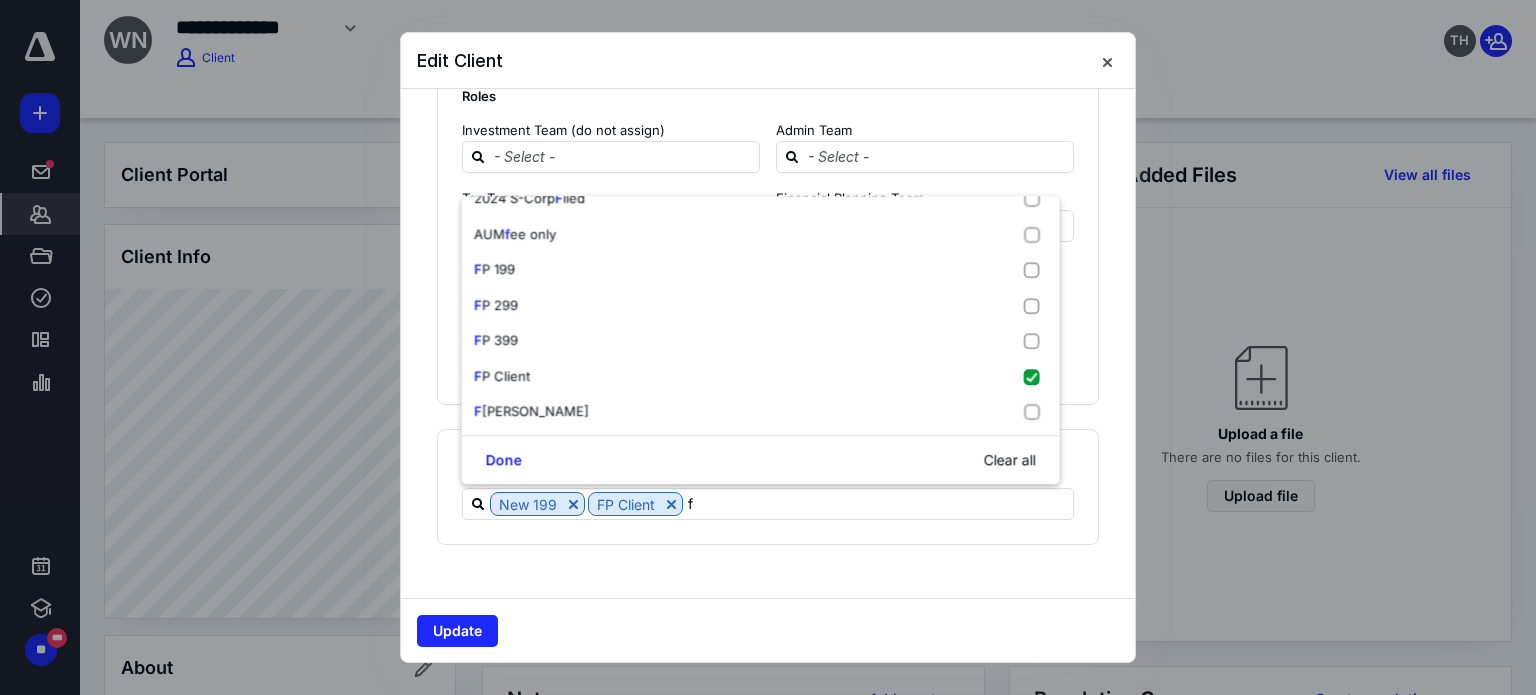 click on "**********" at bounding box center [768, -956] 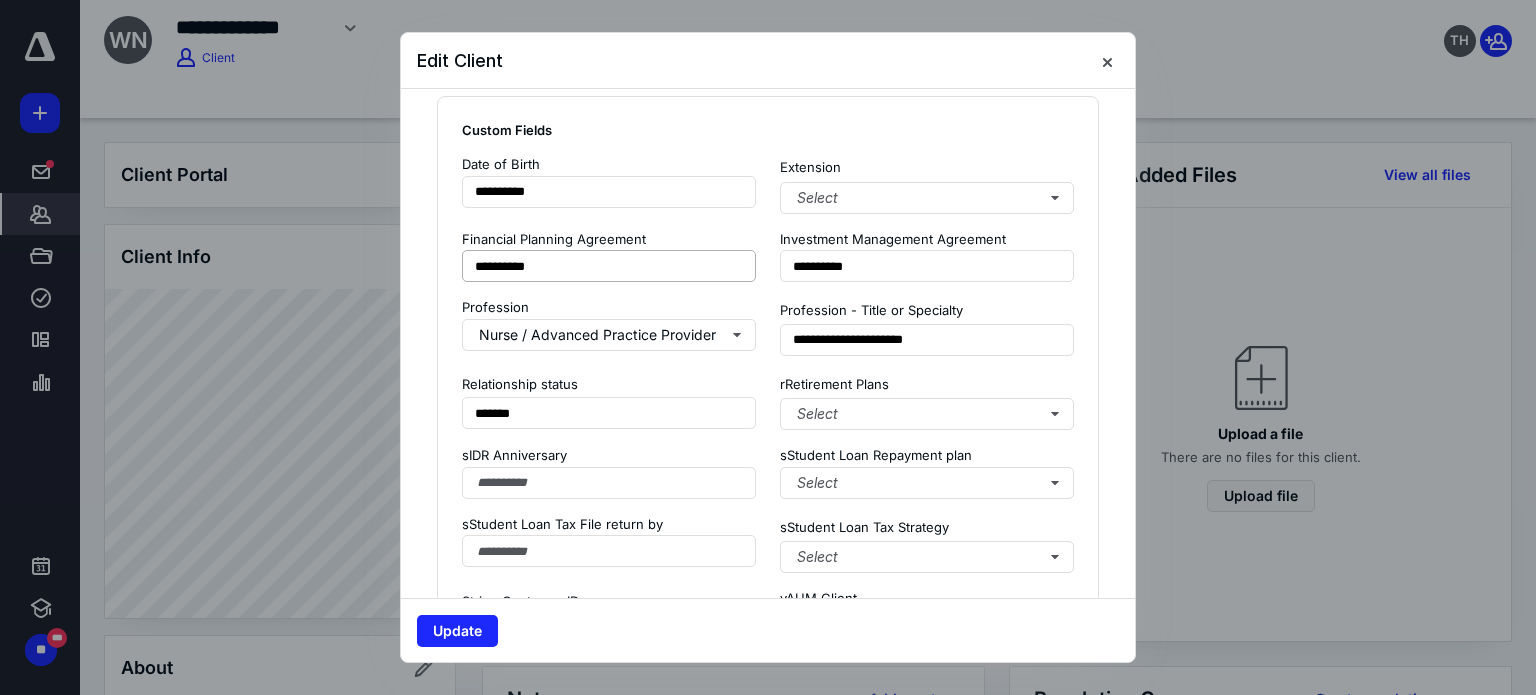 scroll, scrollTop: 1402, scrollLeft: 0, axis: vertical 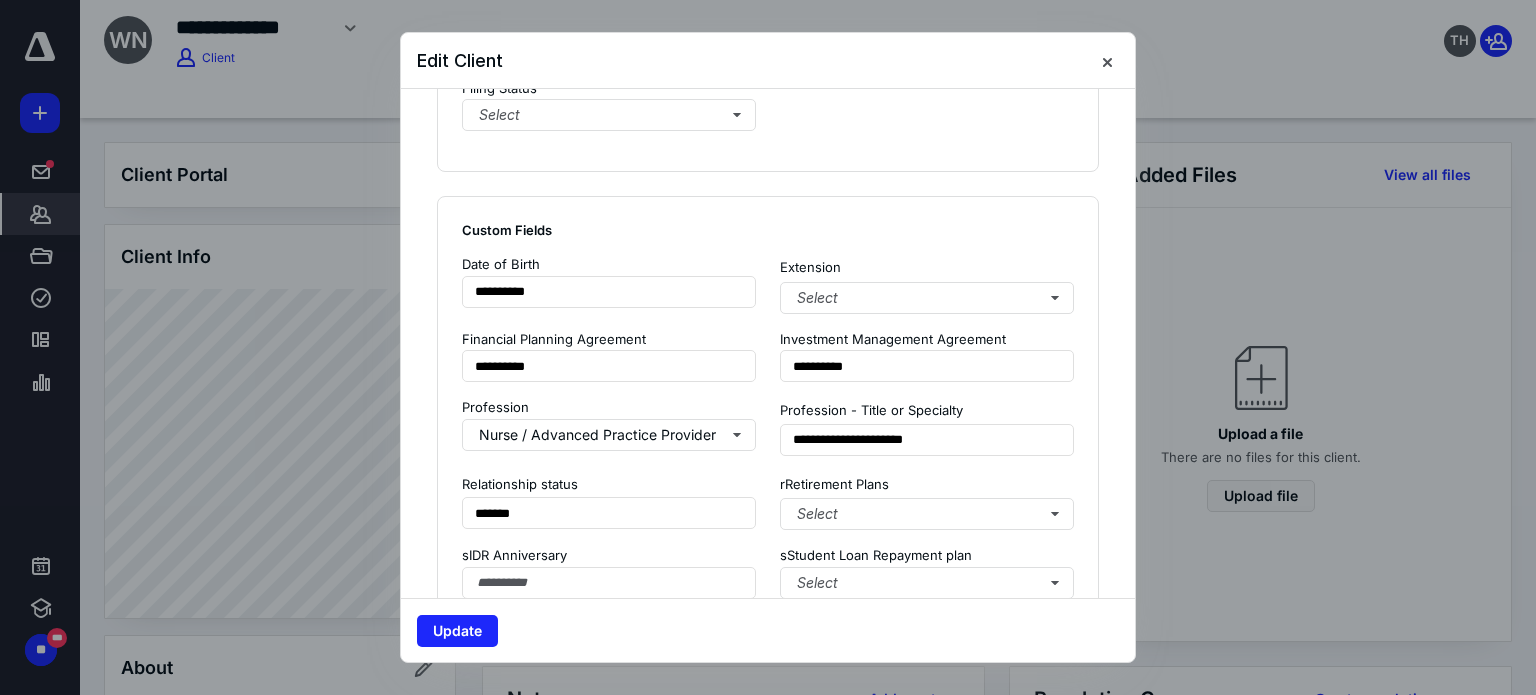 click on "Date of Birth" at bounding box center [609, 265] 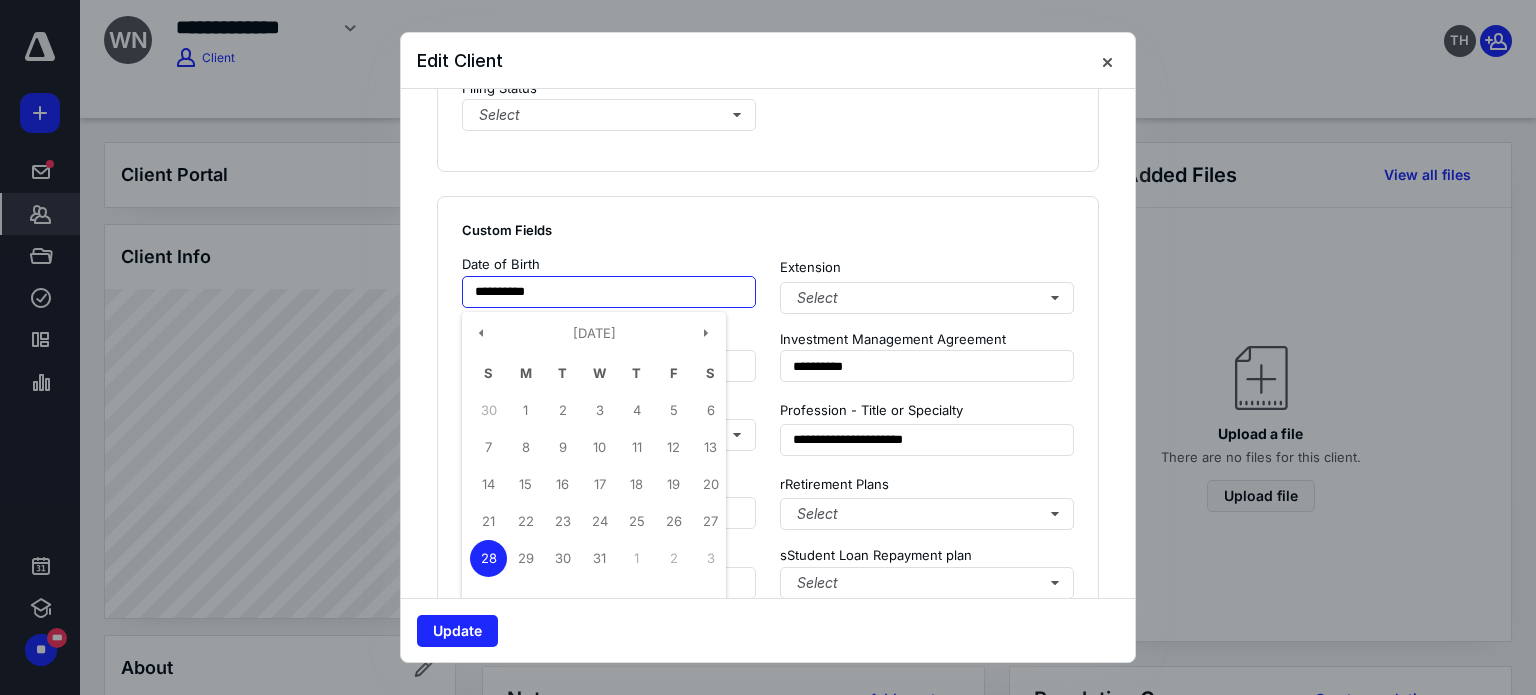 click on "**********" at bounding box center [609, 292] 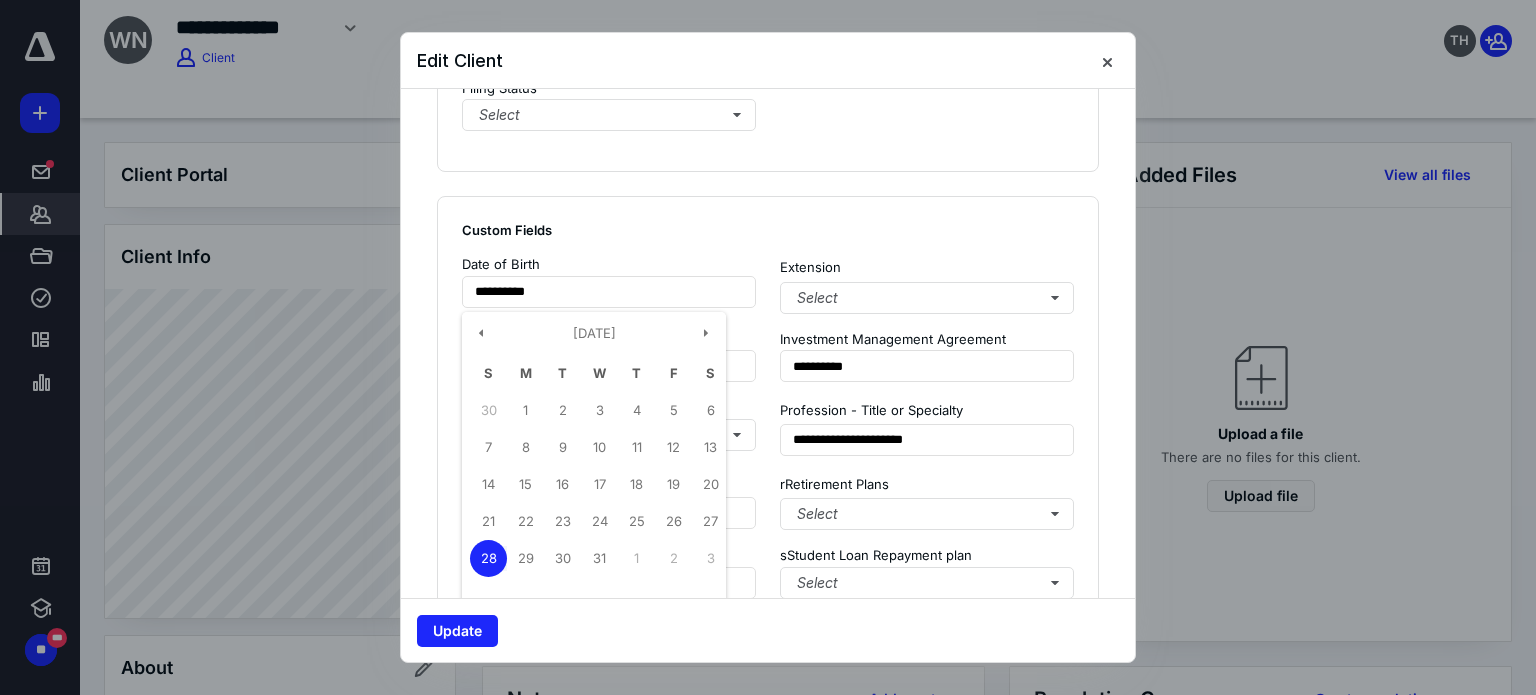 click on "Custom Fields" at bounding box center (768, 230) 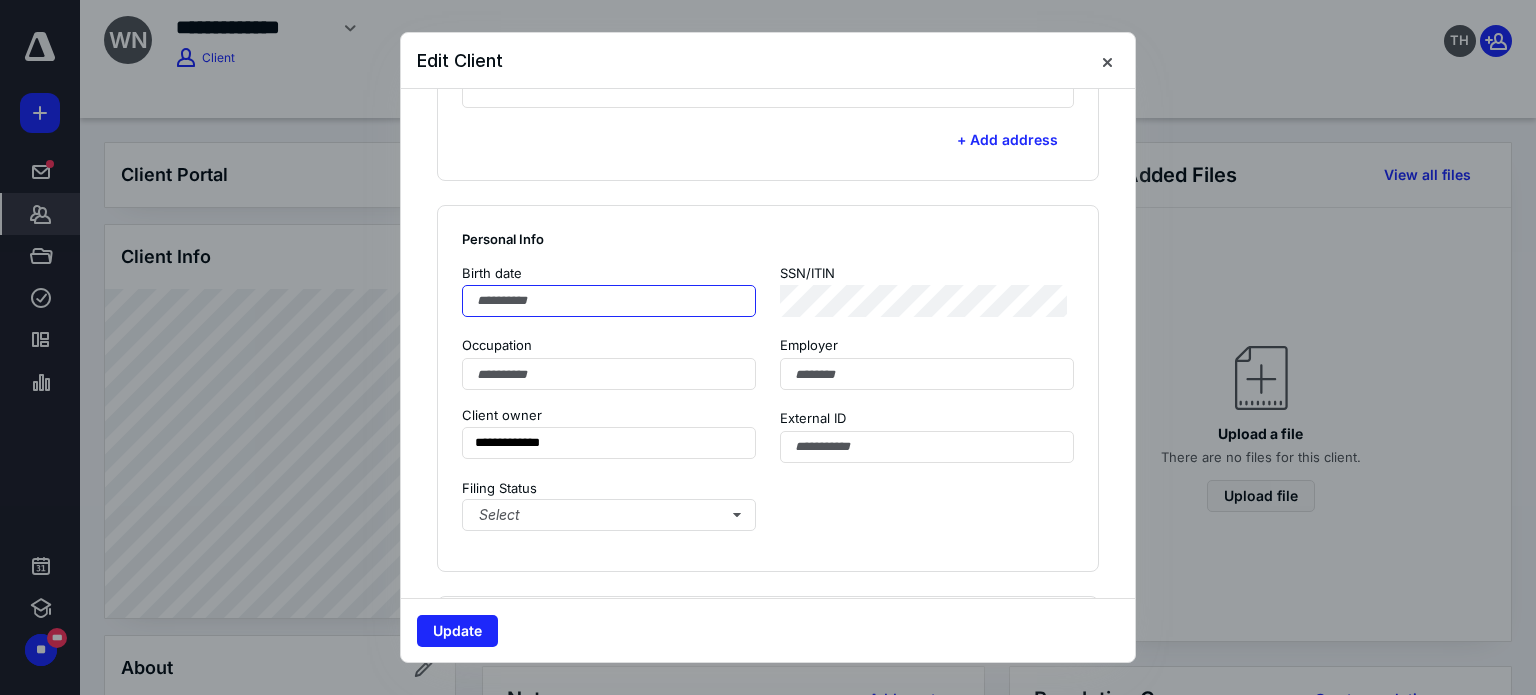 click at bounding box center [609, 301] 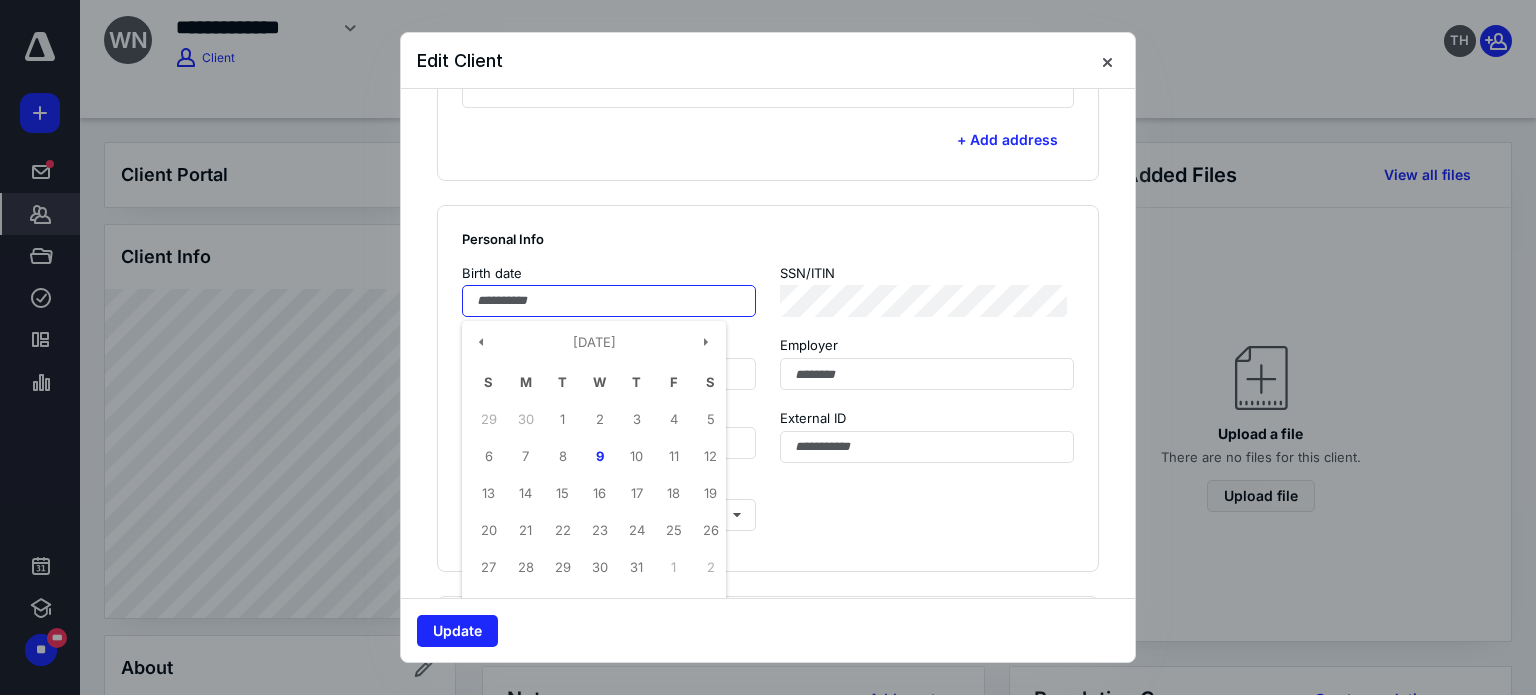 paste on "**********" 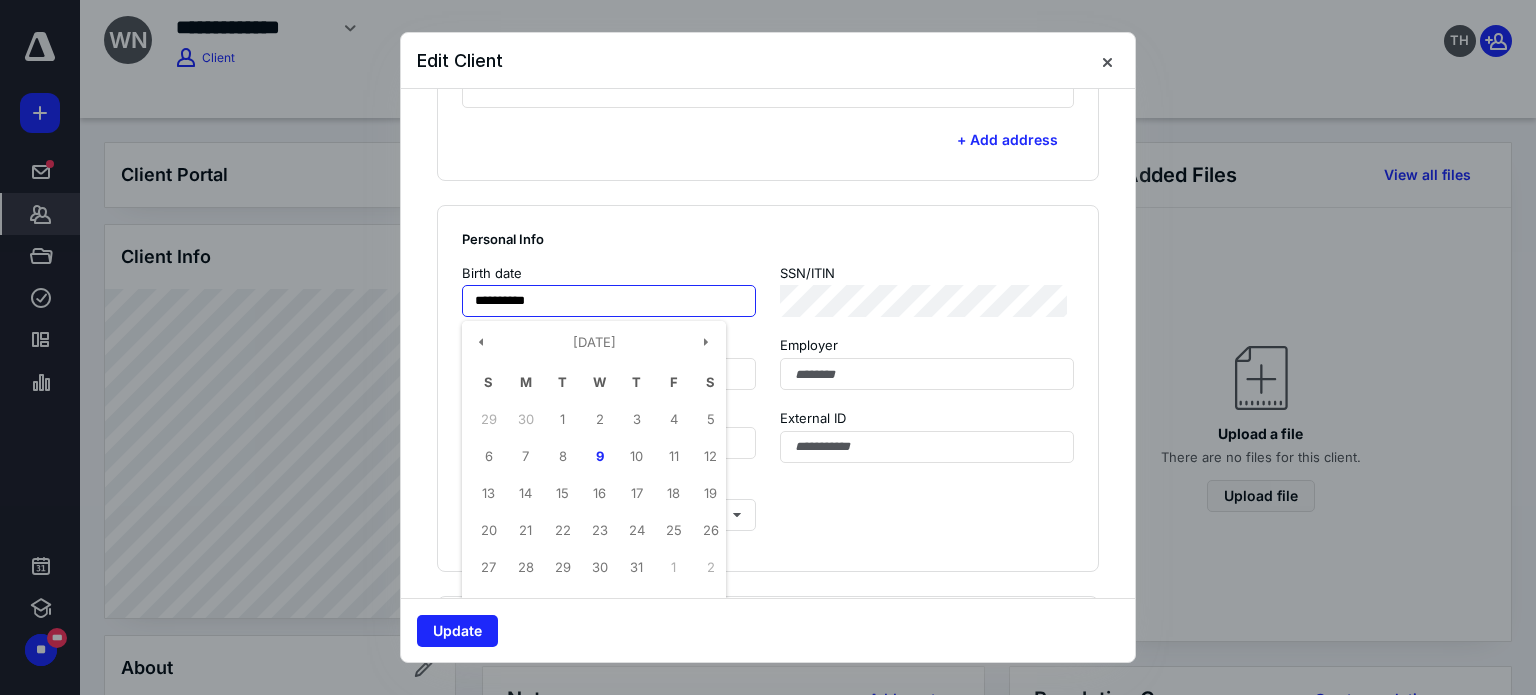 type on "**********" 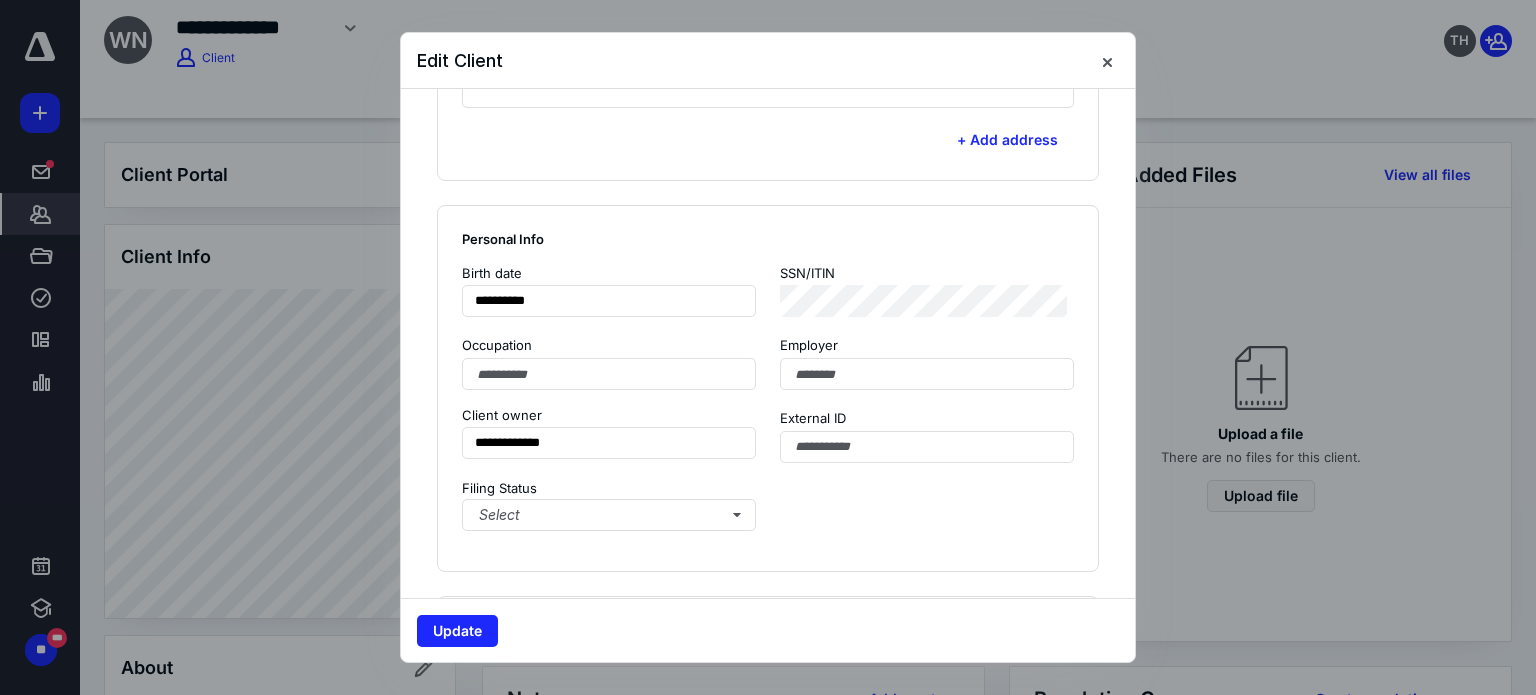 click on "Personal Info" at bounding box center (768, 239) 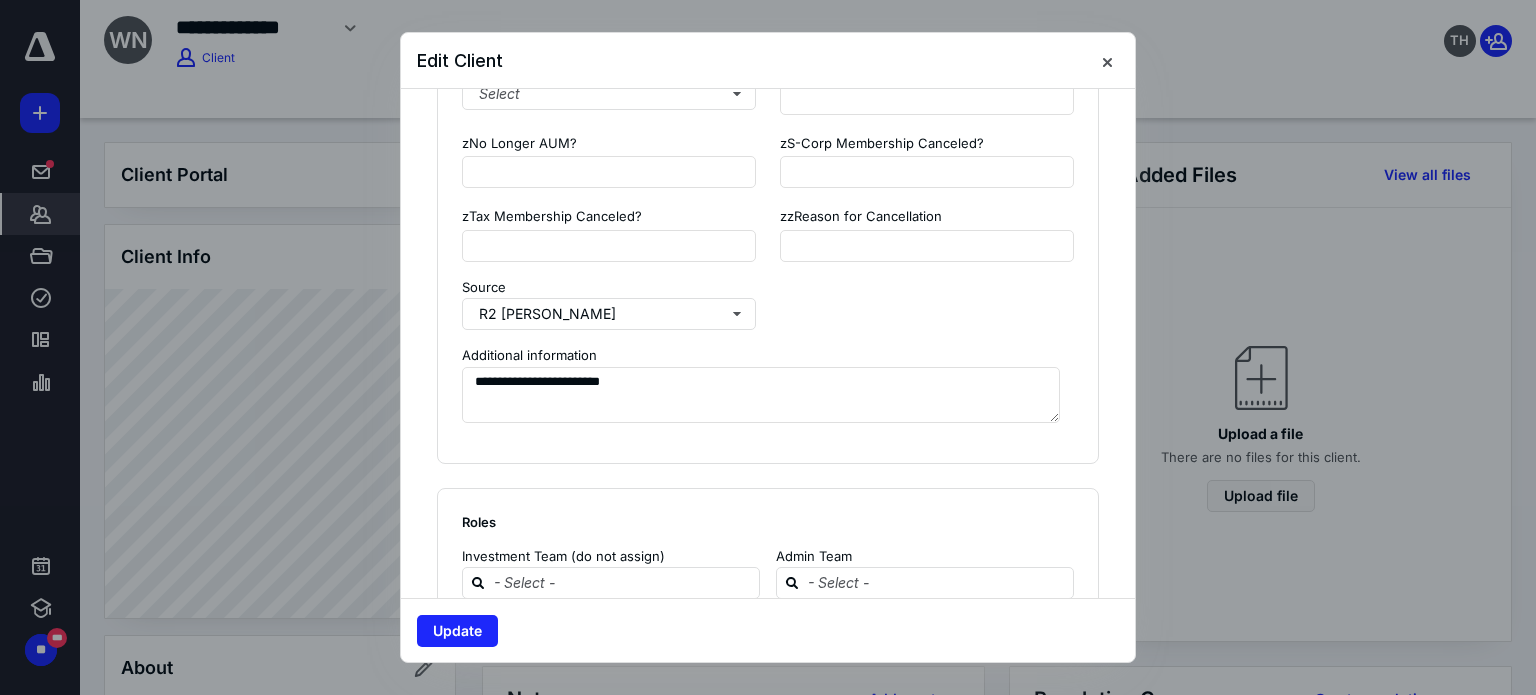 scroll, scrollTop: 2202, scrollLeft: 0, axis: vertical 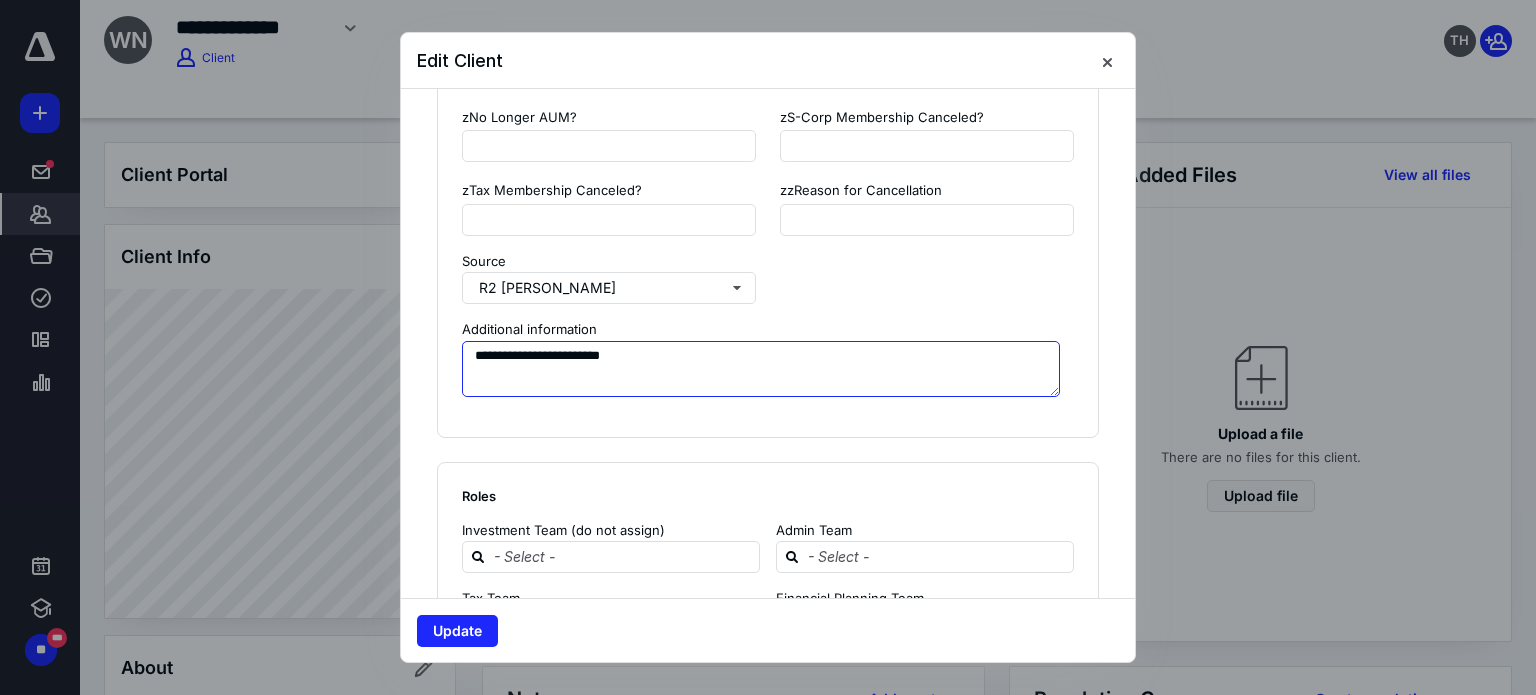 click on "**********" at bounding box center (761, 369) 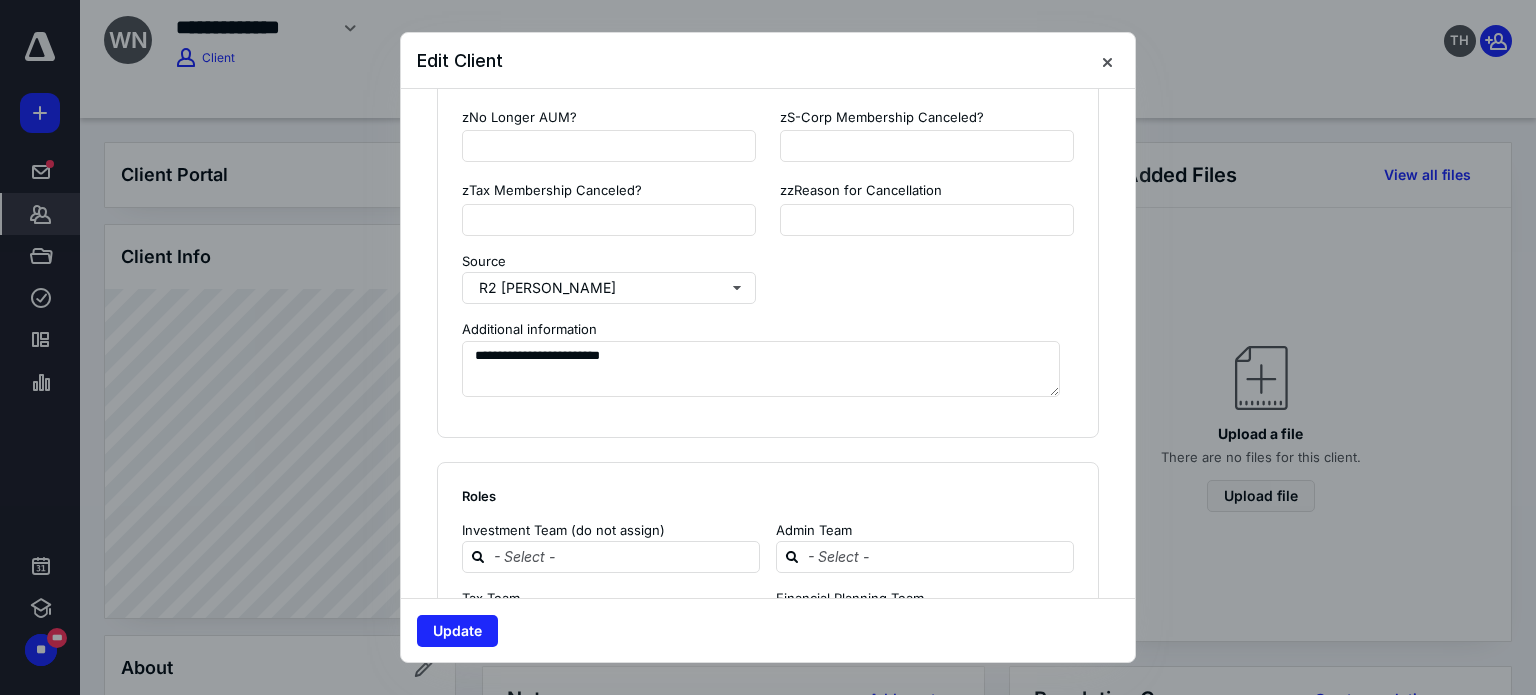 click at bounding box center [927, 278] 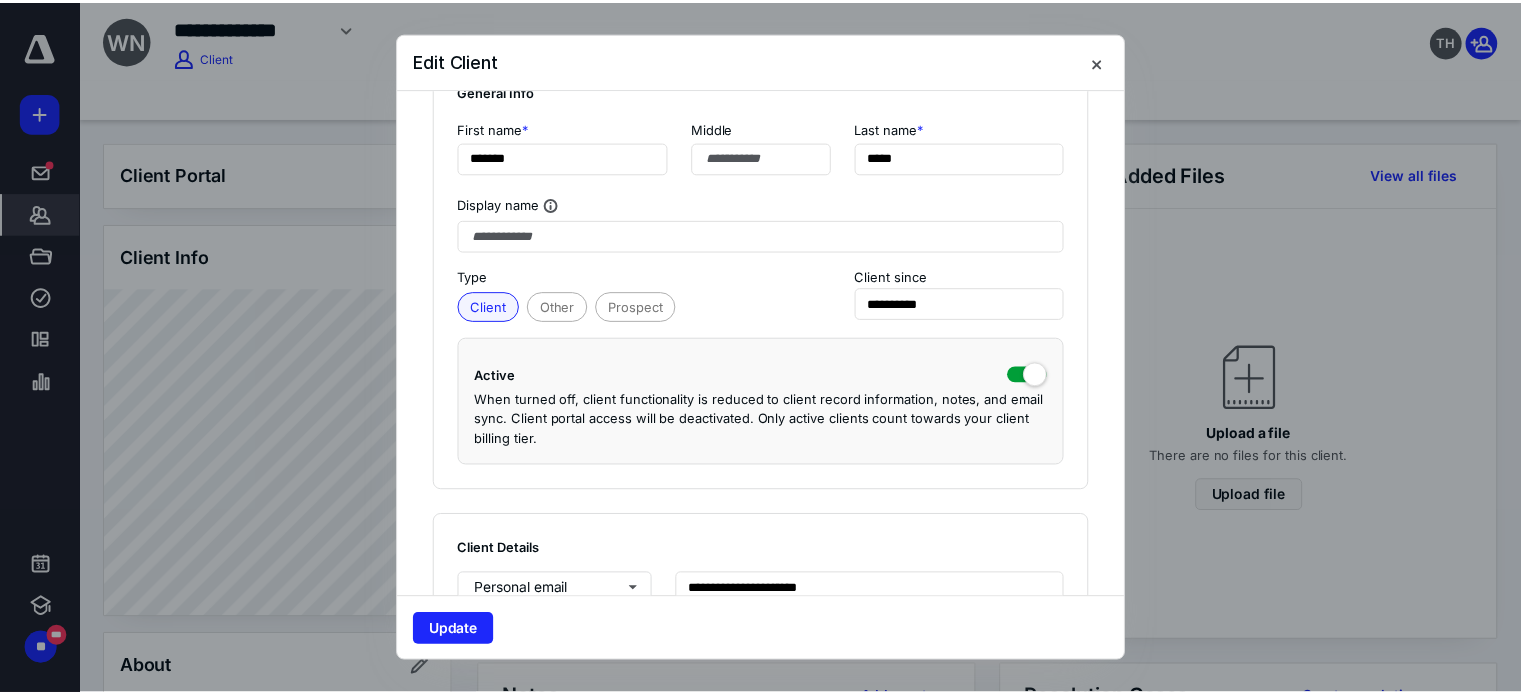 scroll, scrollTop: 0, scrollLeft: 0, axis: both 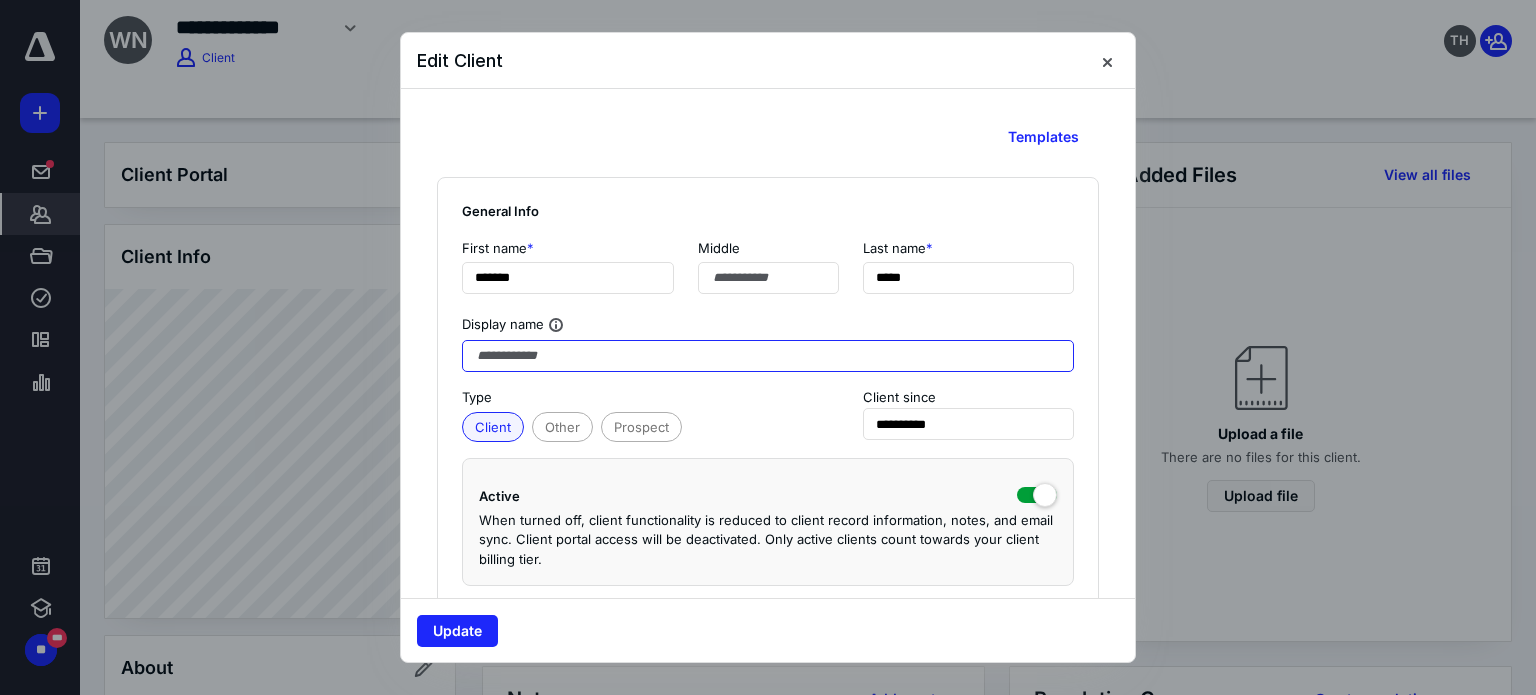 click at bounding box center [768, 356] 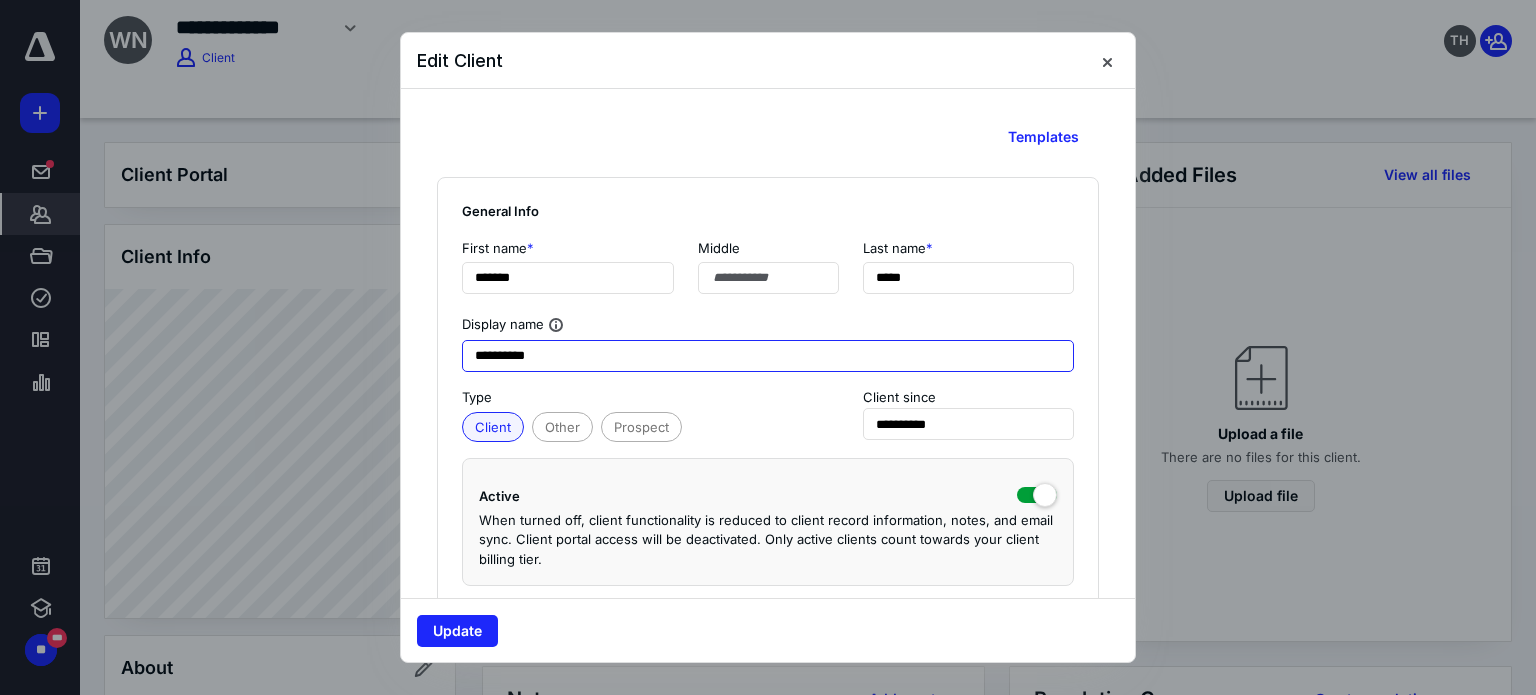 paste on "**********" 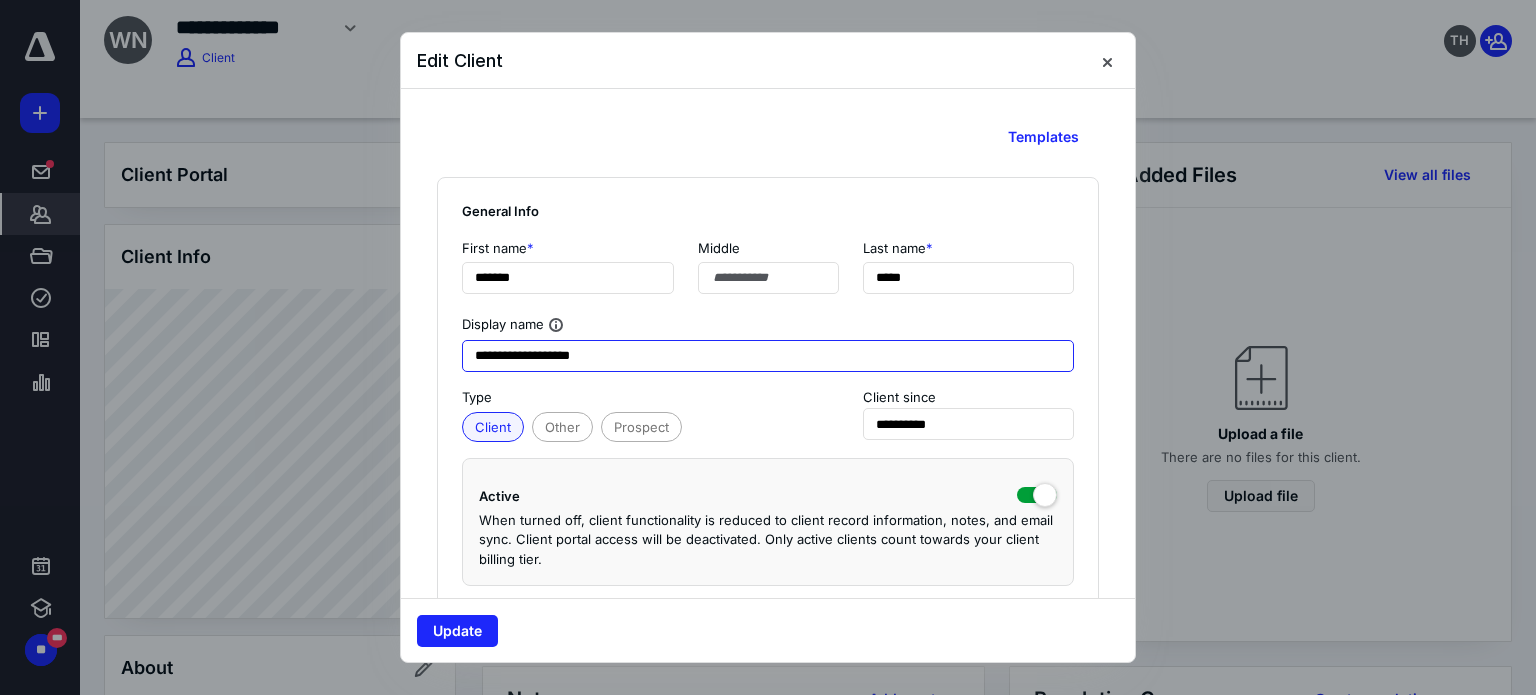 type on "**********" 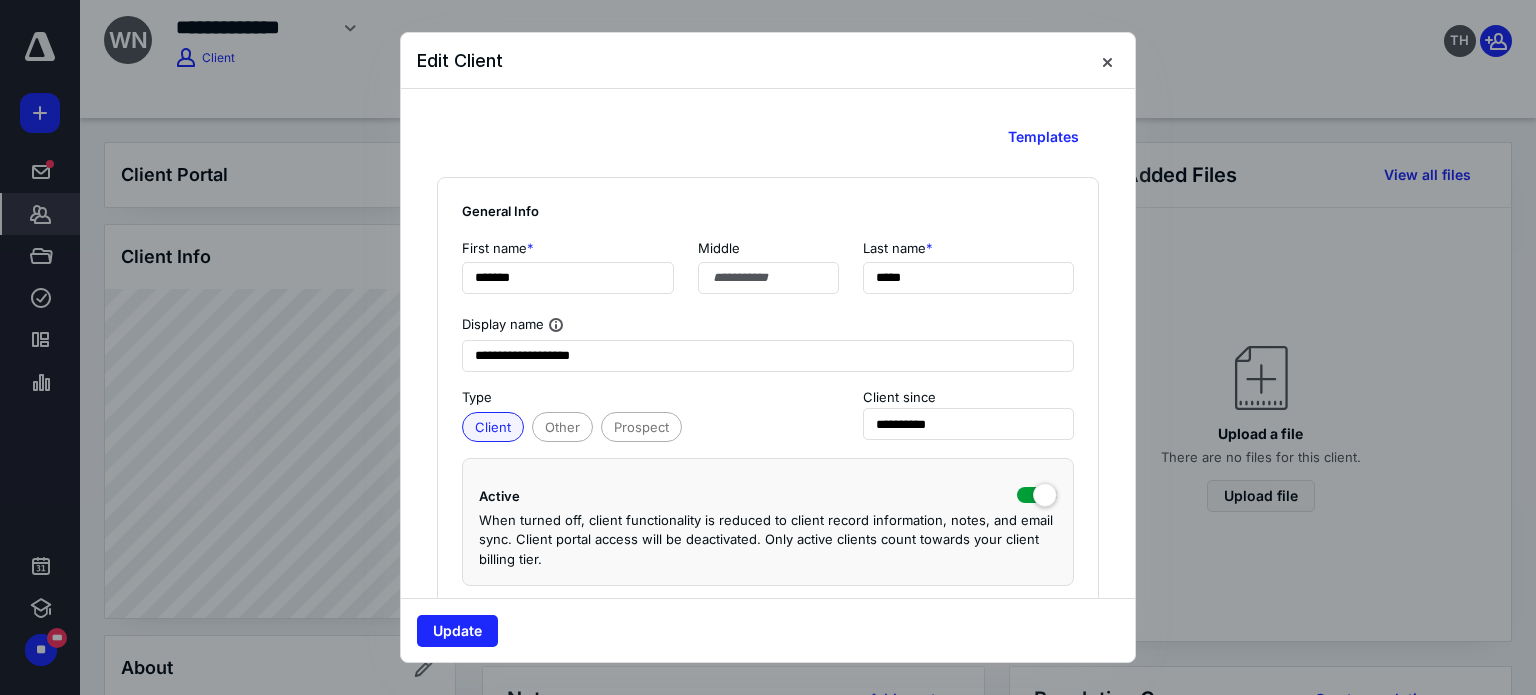 click on "Update" at bounding box center (768, 630) 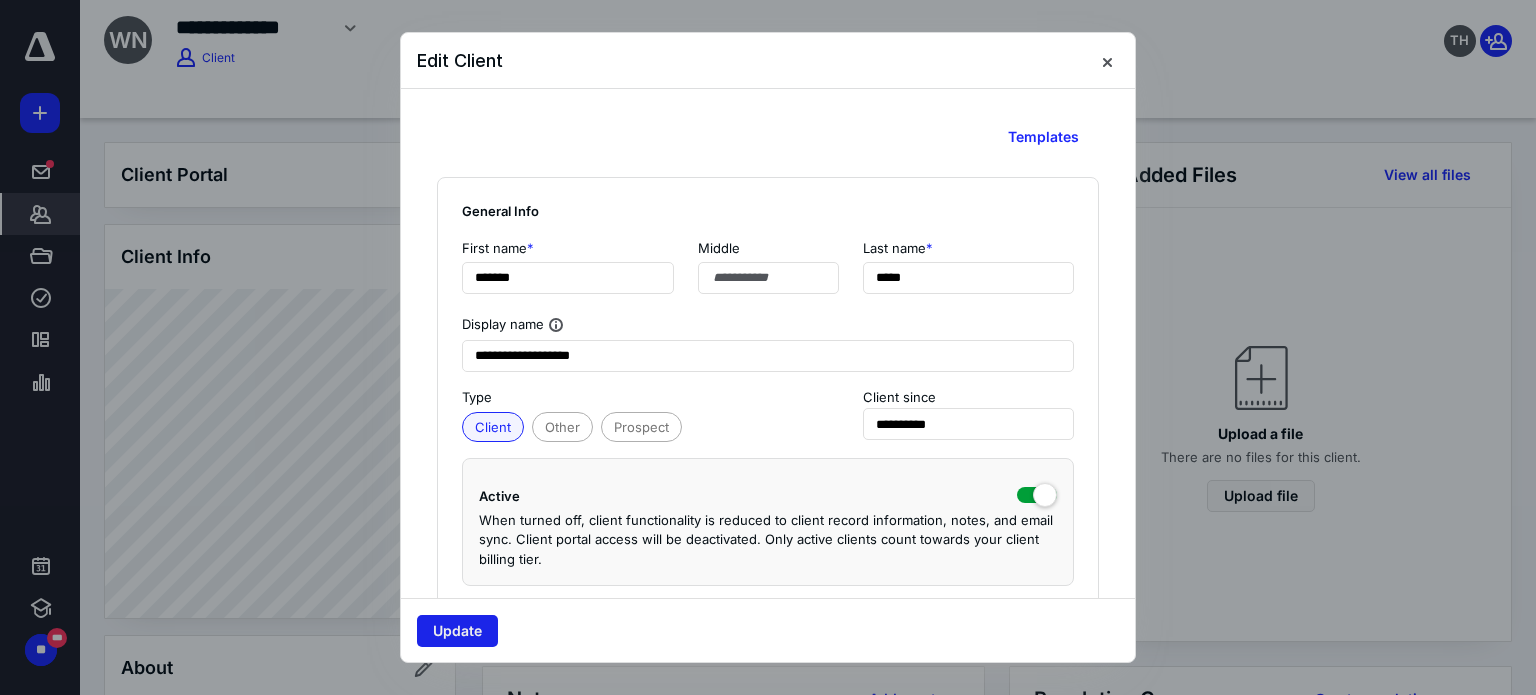 click on "Update" at bounding box center [457, 631] 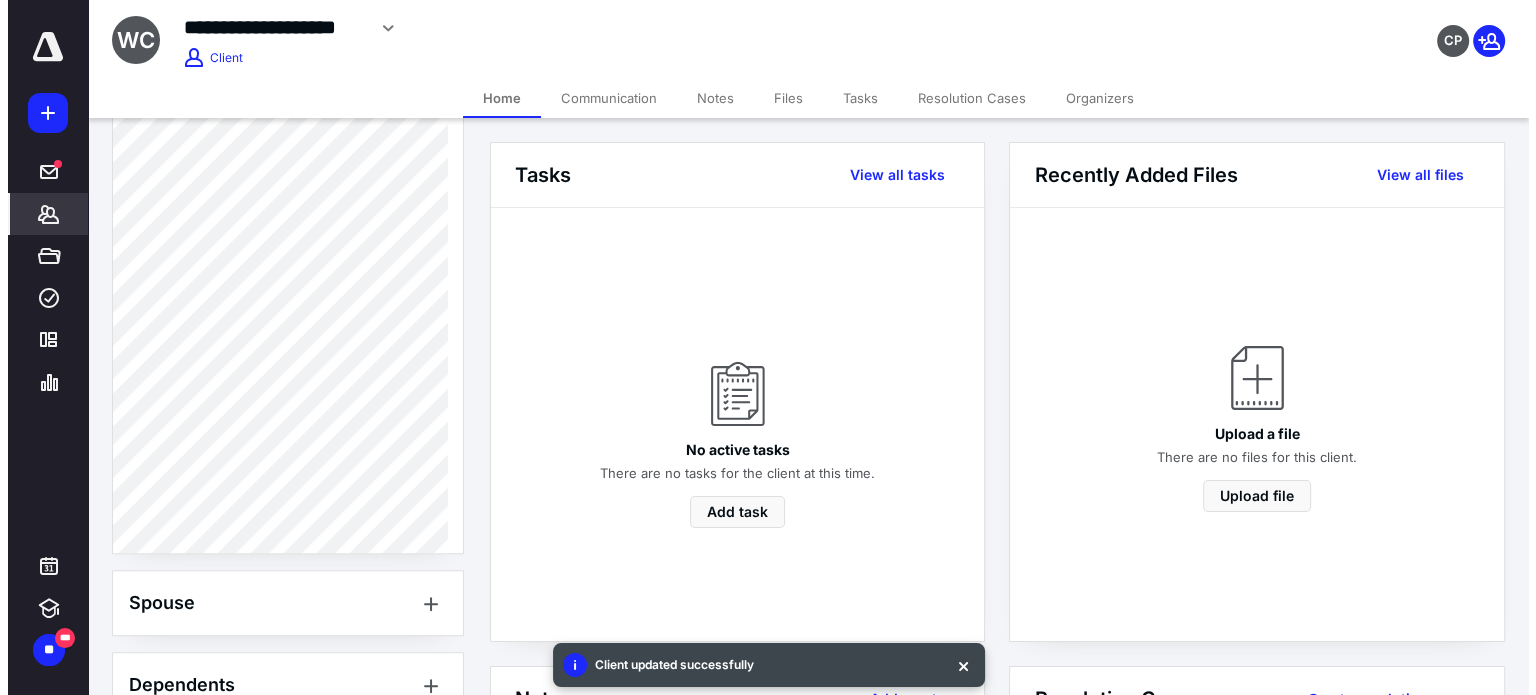 scroll, scrollTop: 1405, scrollLeft: 0, axis: vertical 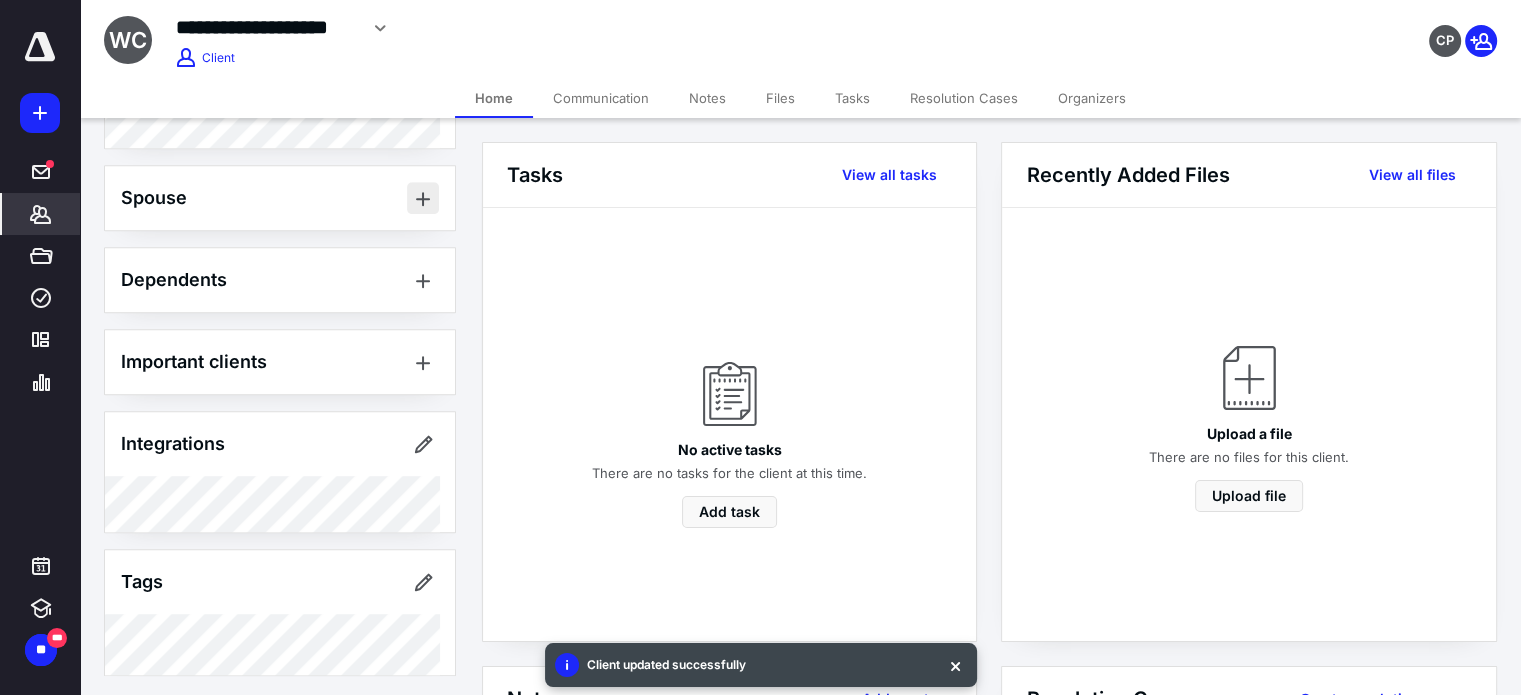 click at bounding box center [423, 198] 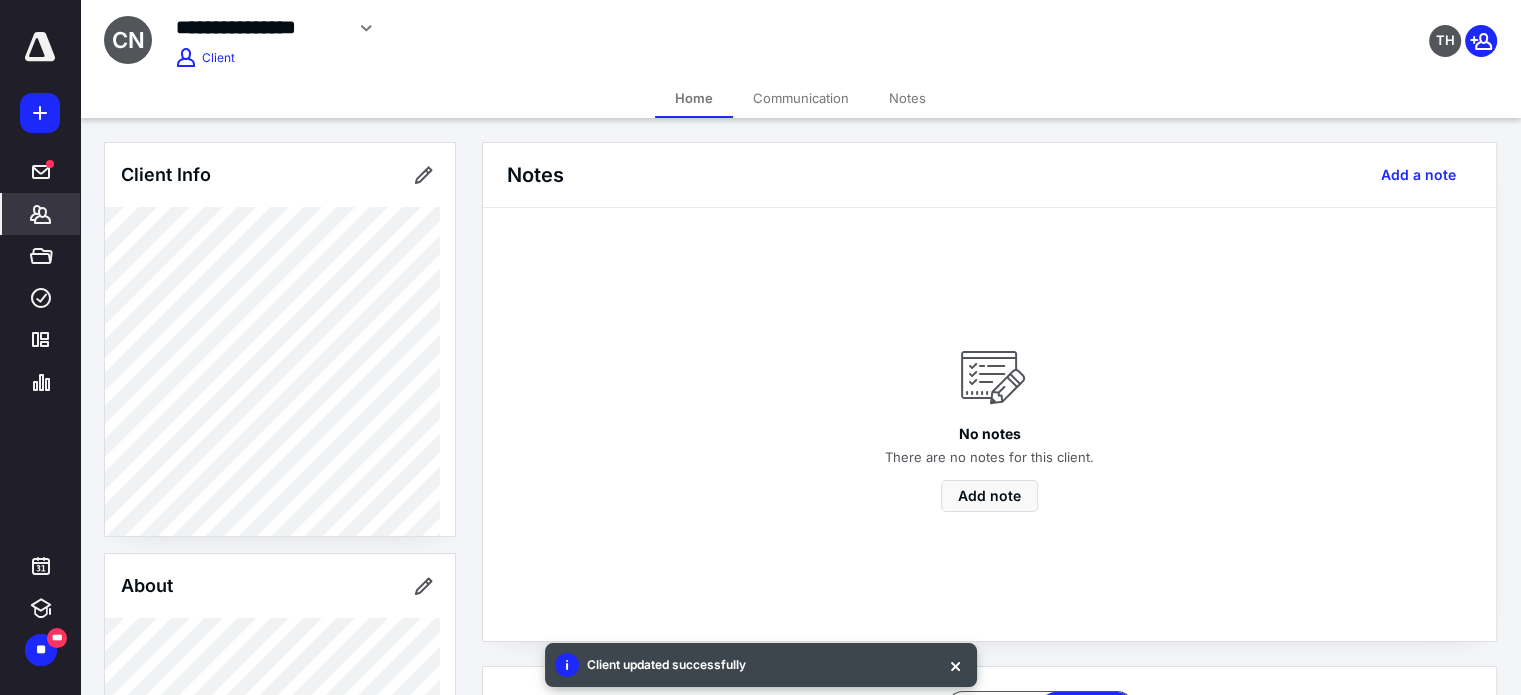 drag, startPoint x: 411, startPoint y: 176, endPoint x: 432, endPoint y: 191, distance: 25.806976 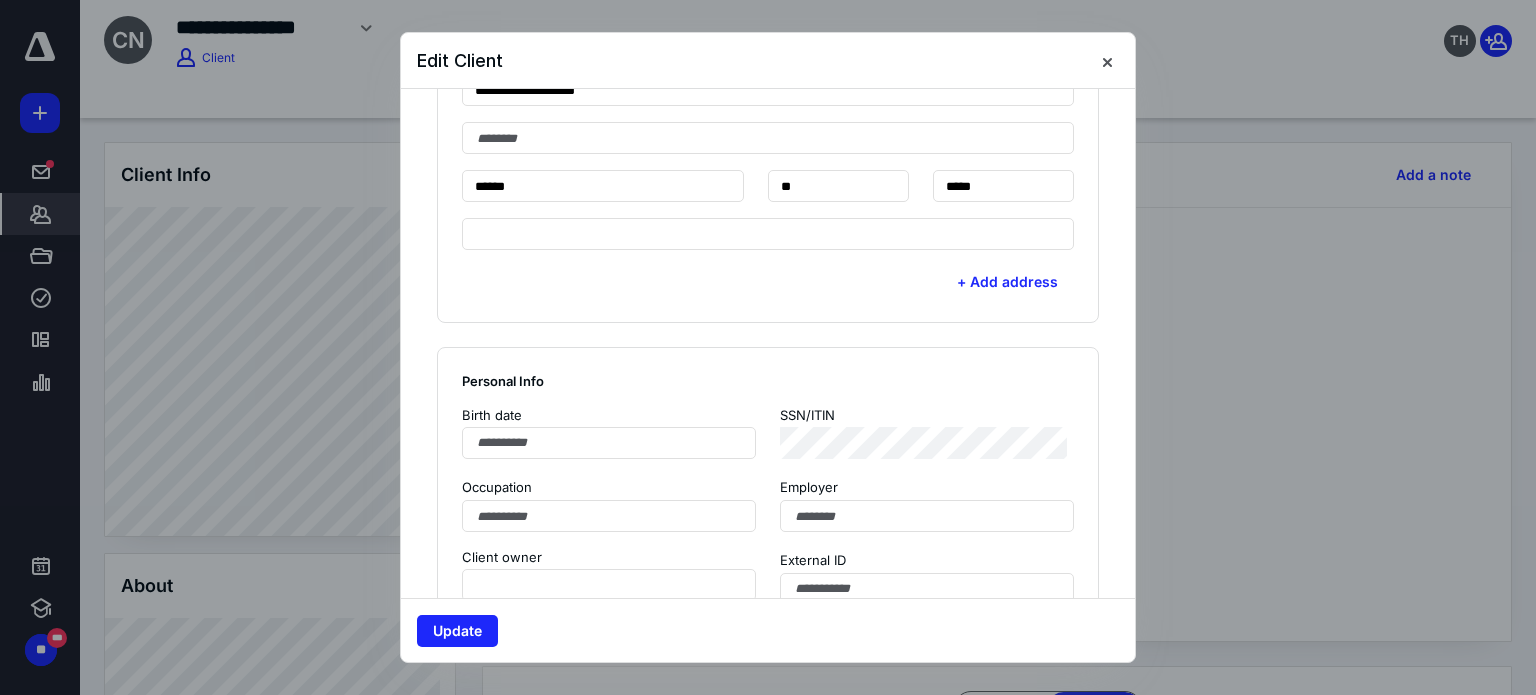 scroll, scrollTop: 1100, scrollLeft: 0, axis: vertical 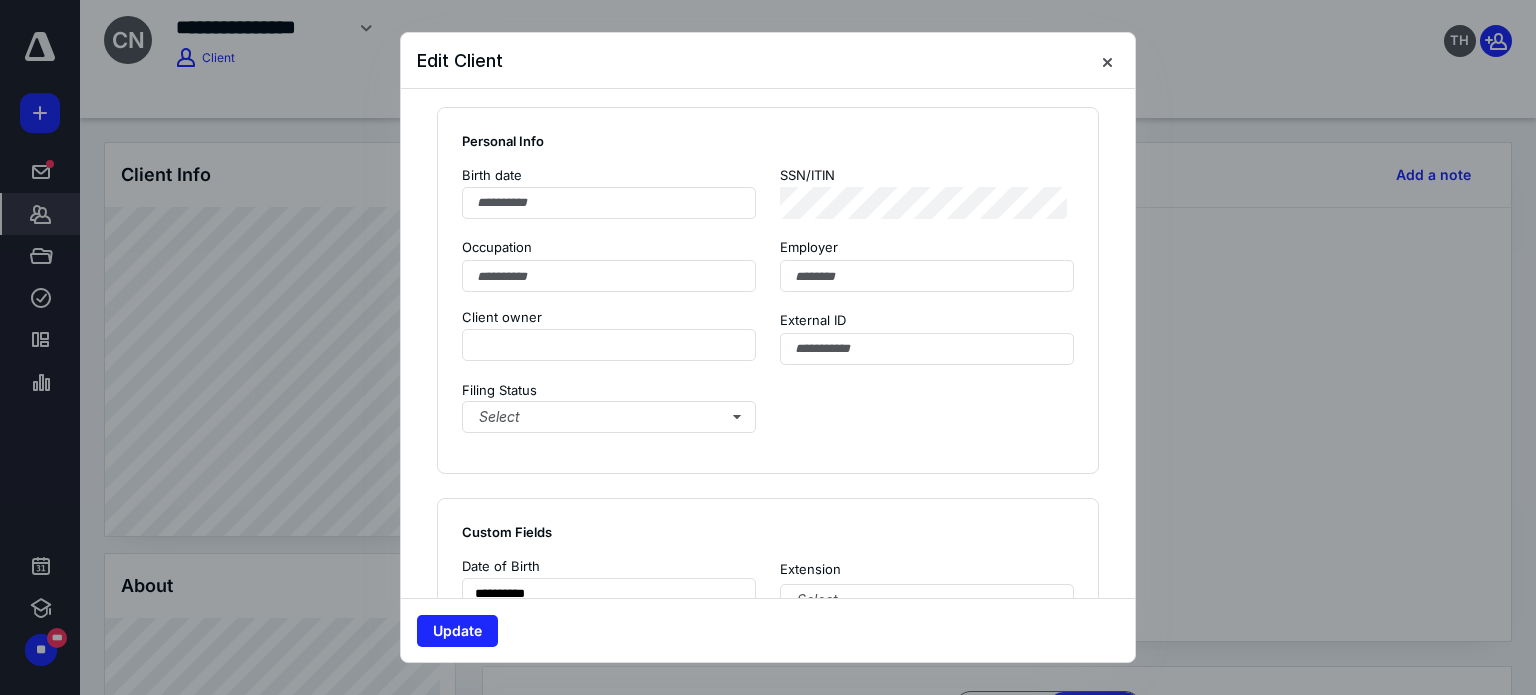 click on "Client owner External ID Filing Status Select" at bounding box center [768, 378] 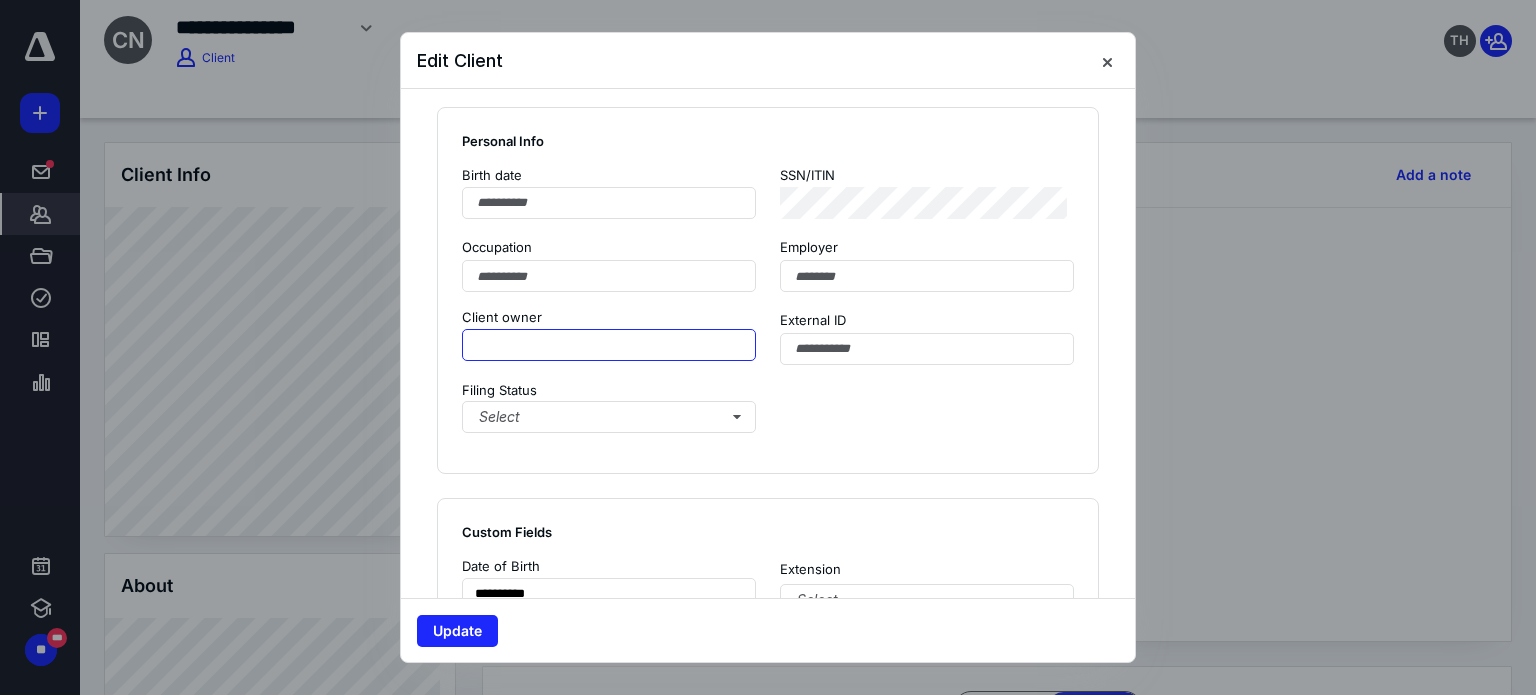 click at bounding box center (609, 345) 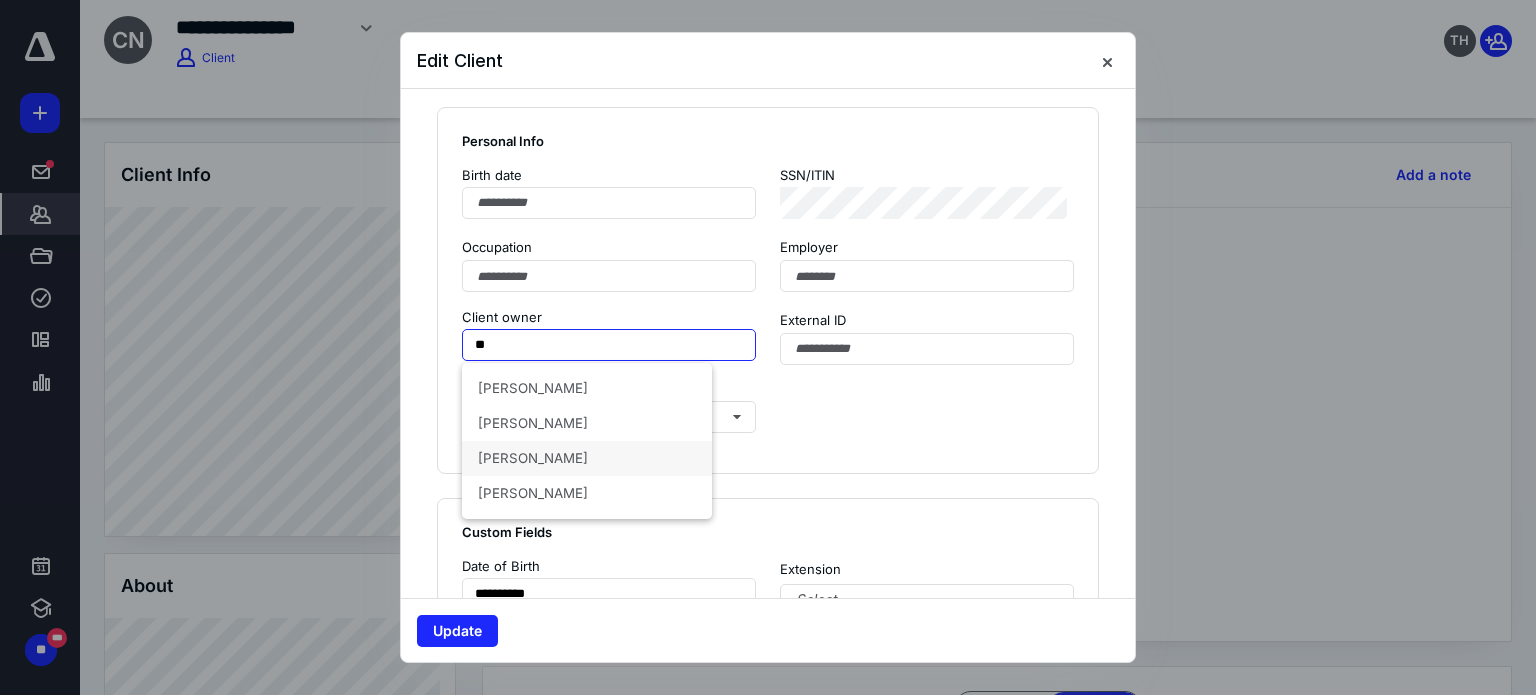 click on "[PERSON_NAME]" at bounding box center (587, 458) 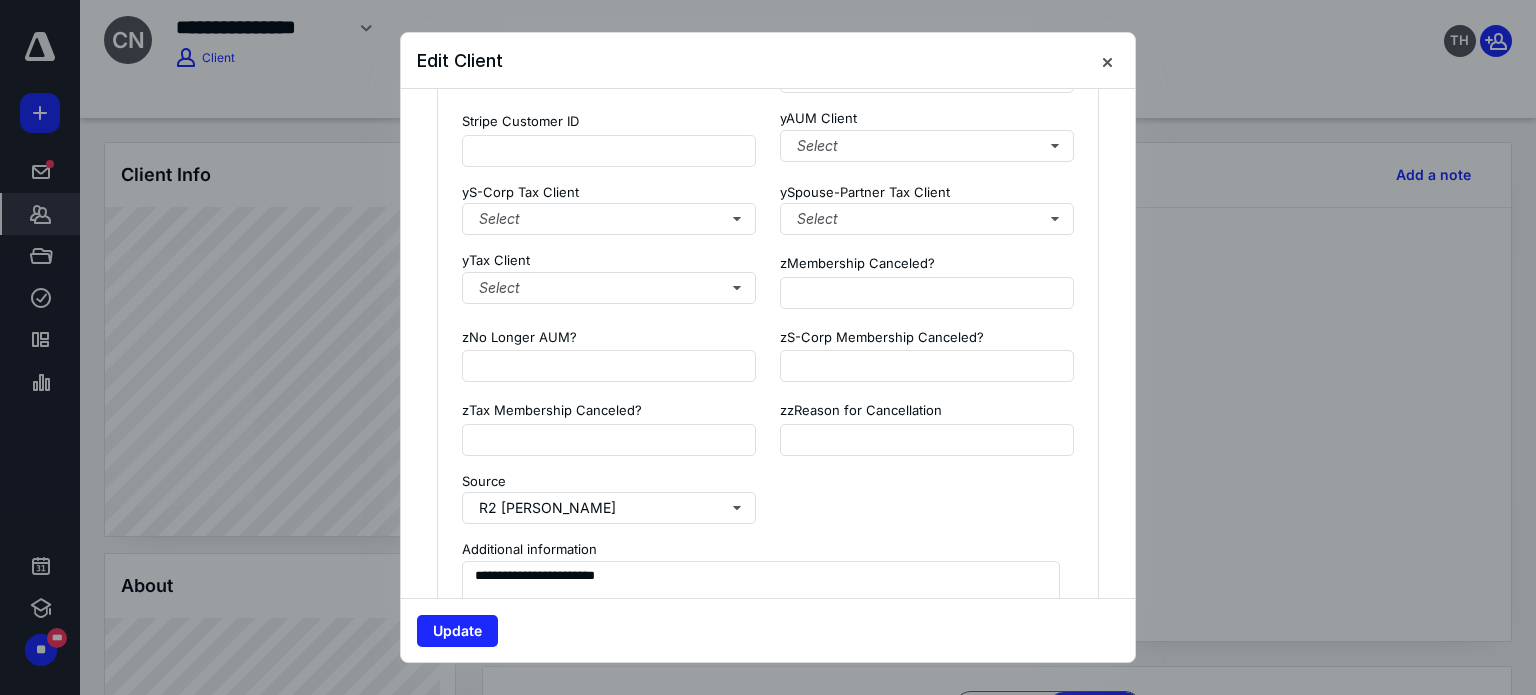 scroll, scrollTop: 1800, scrollLeft: 0, axis: vertical 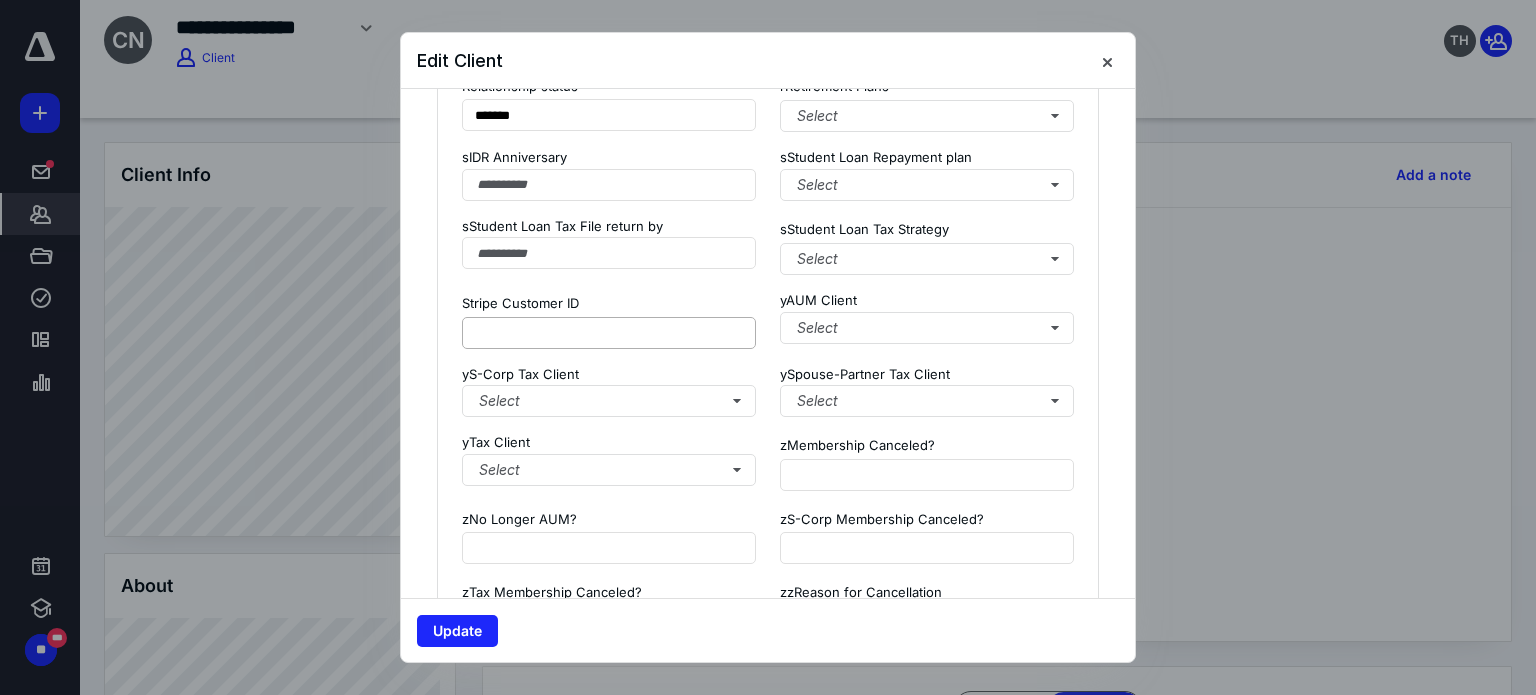 type on "**********" 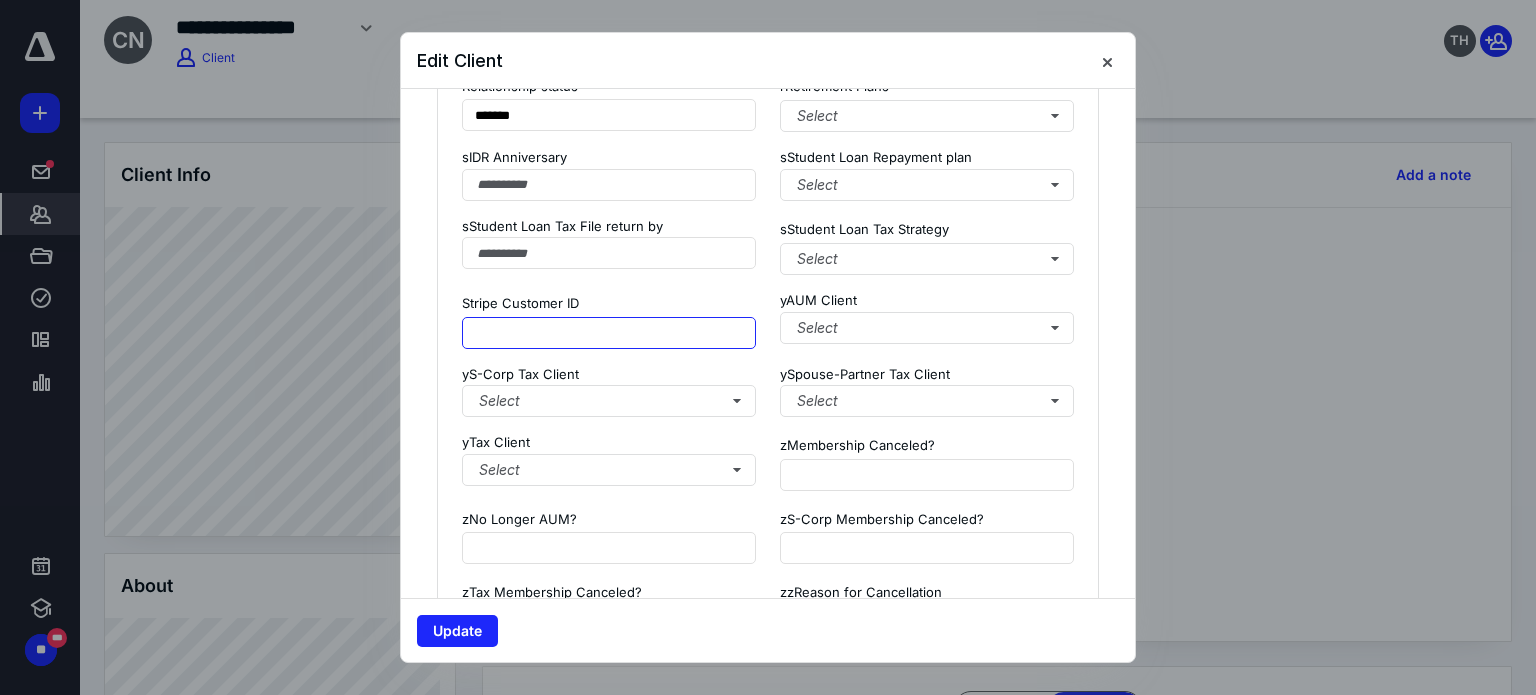click at bounding box center [609, 333] 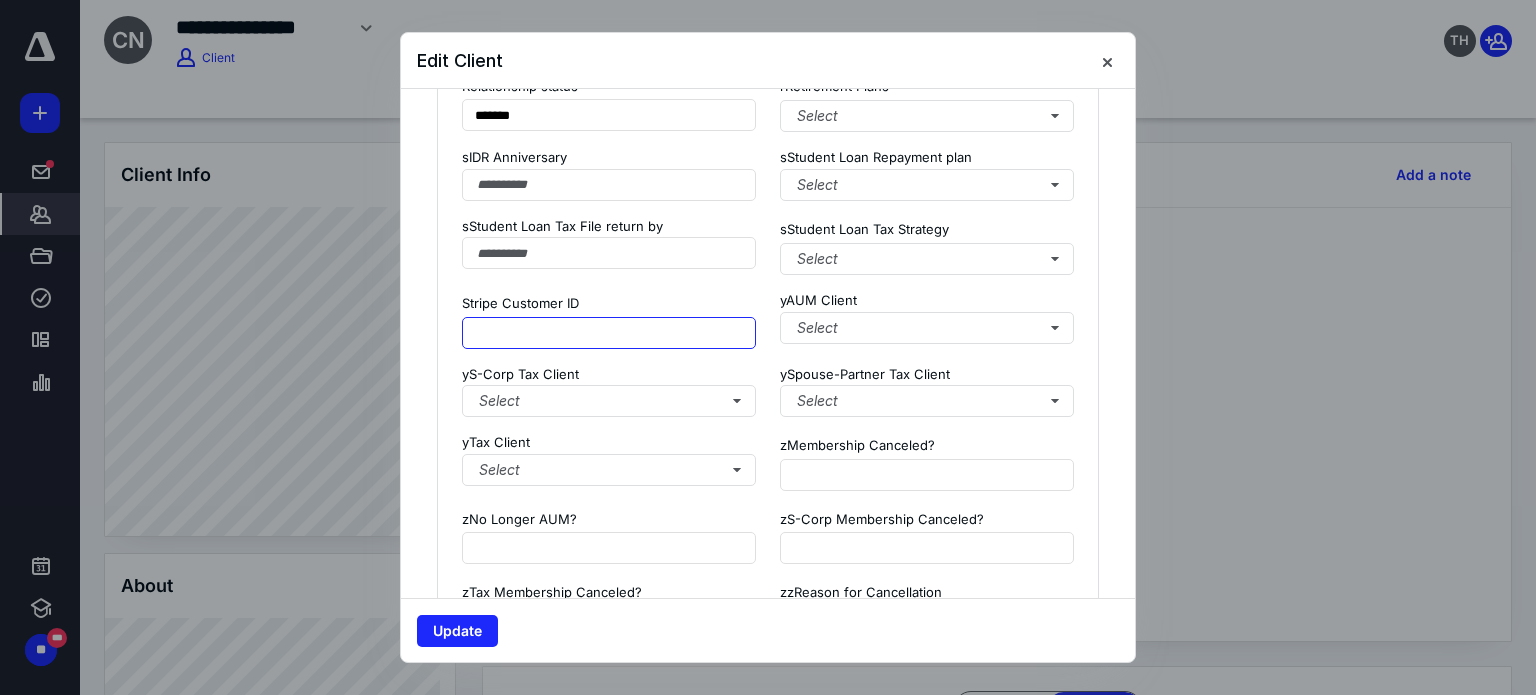 paste on "**********" 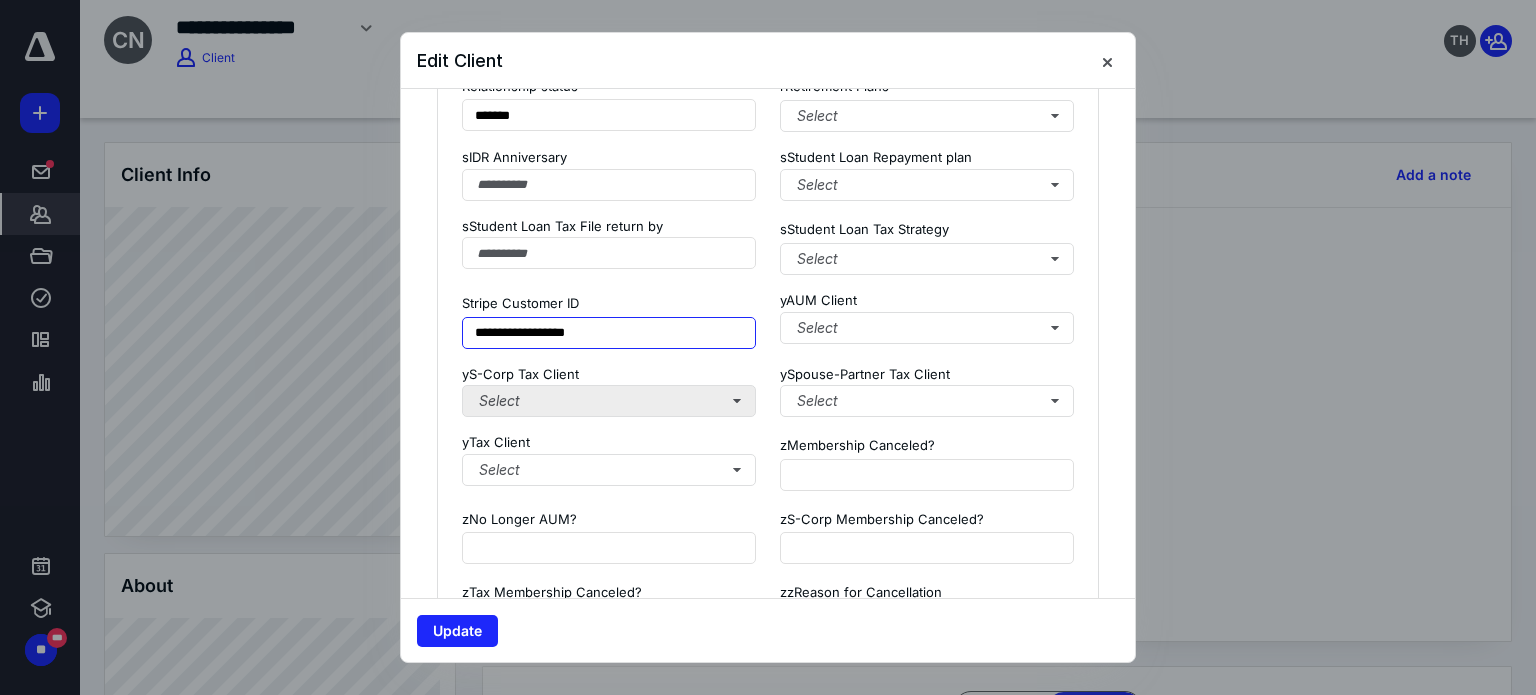 scroll, scrollTop: 2578, scrollLeft: 0, axis: vertical 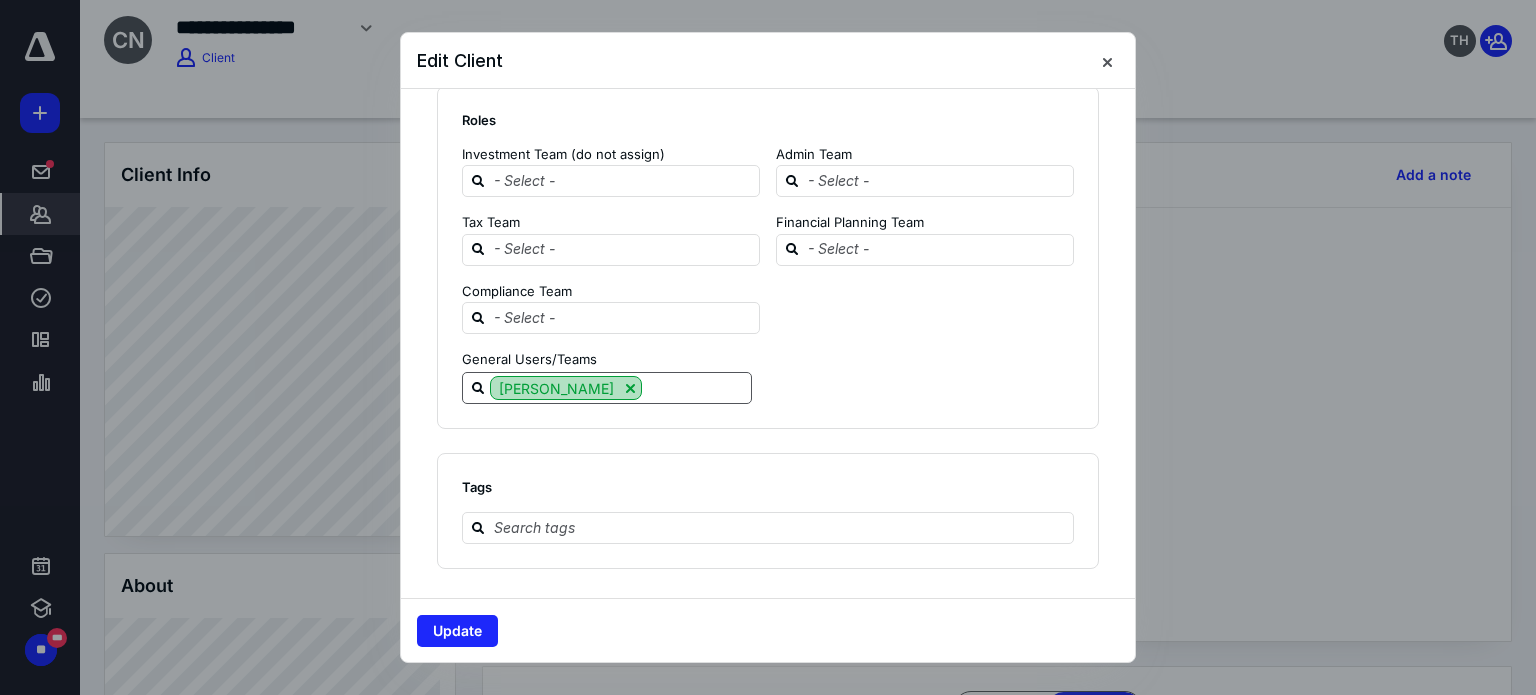 type on "**********" 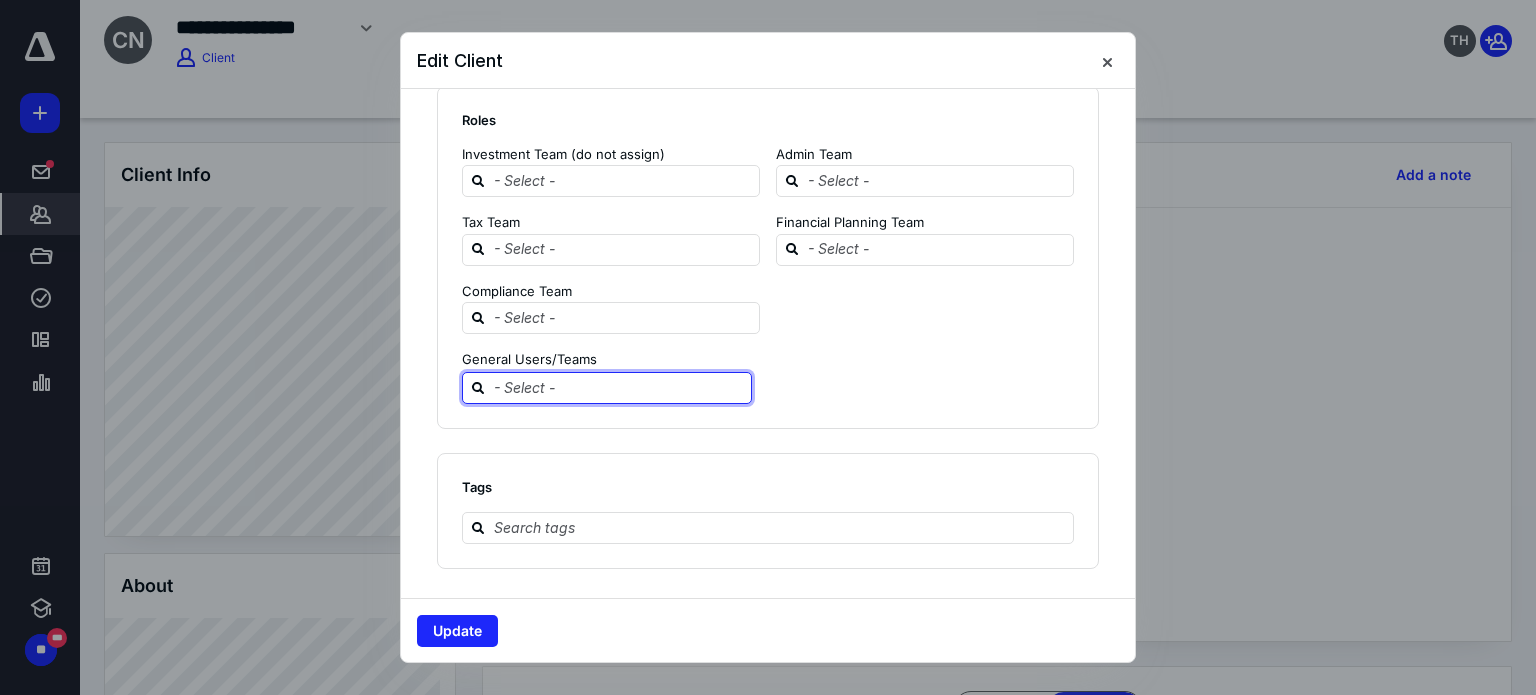 click at bounding box center [619, 387] 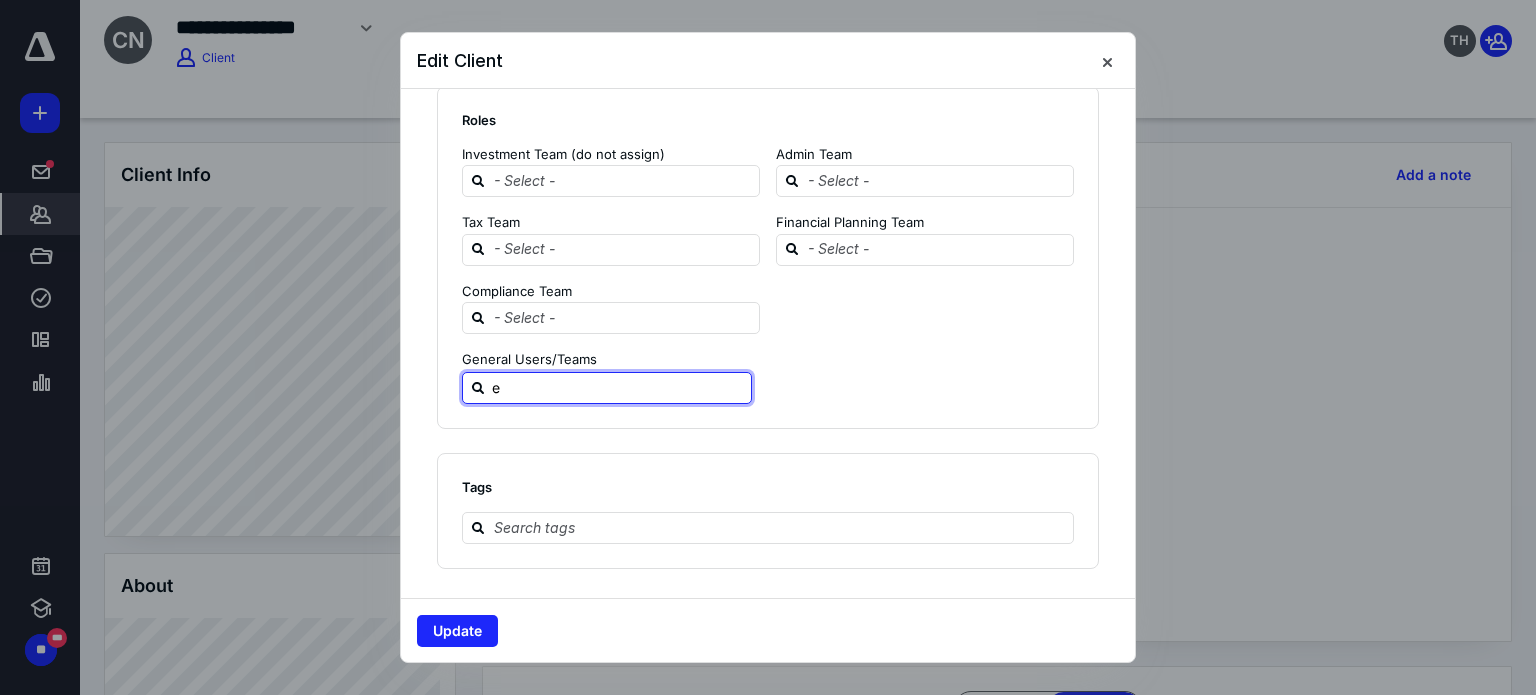 type on "er" 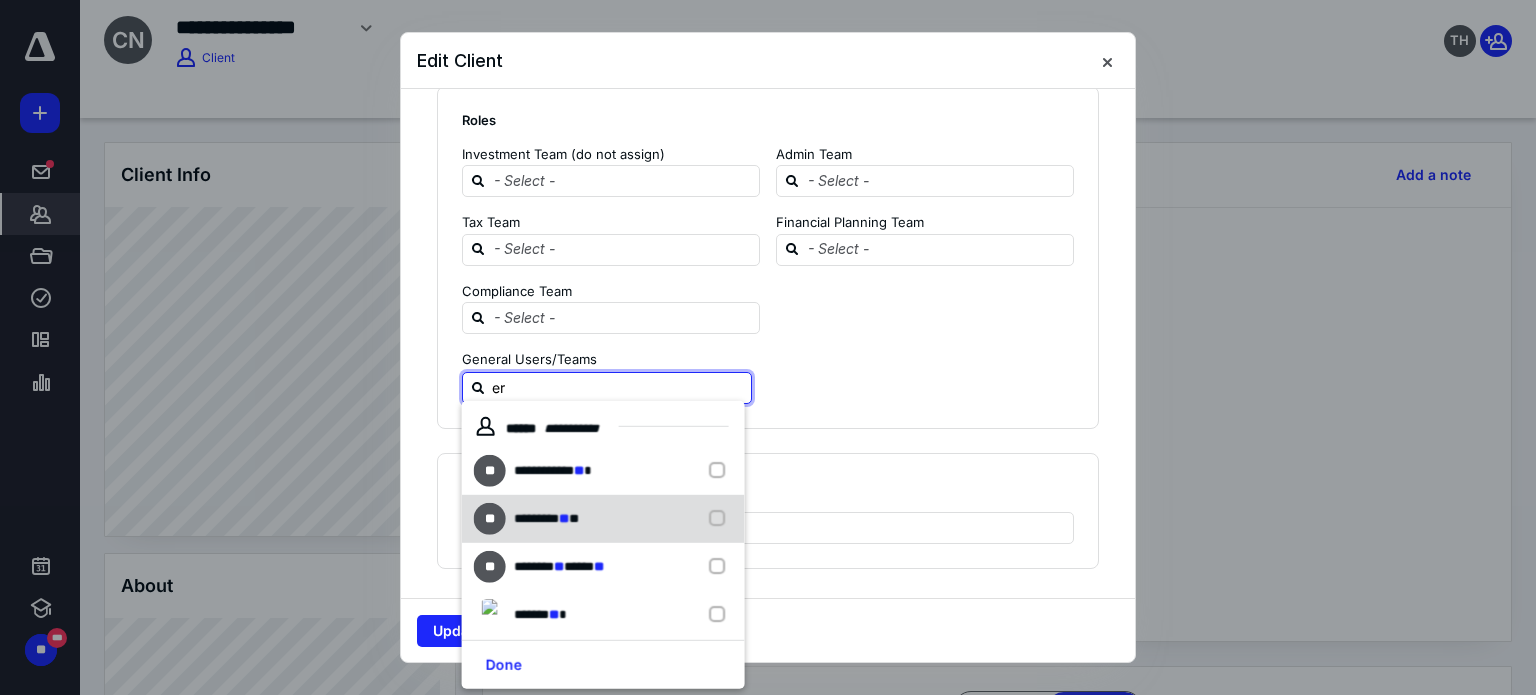 click on "** ********* ** **" at bounding box center (603, 519) 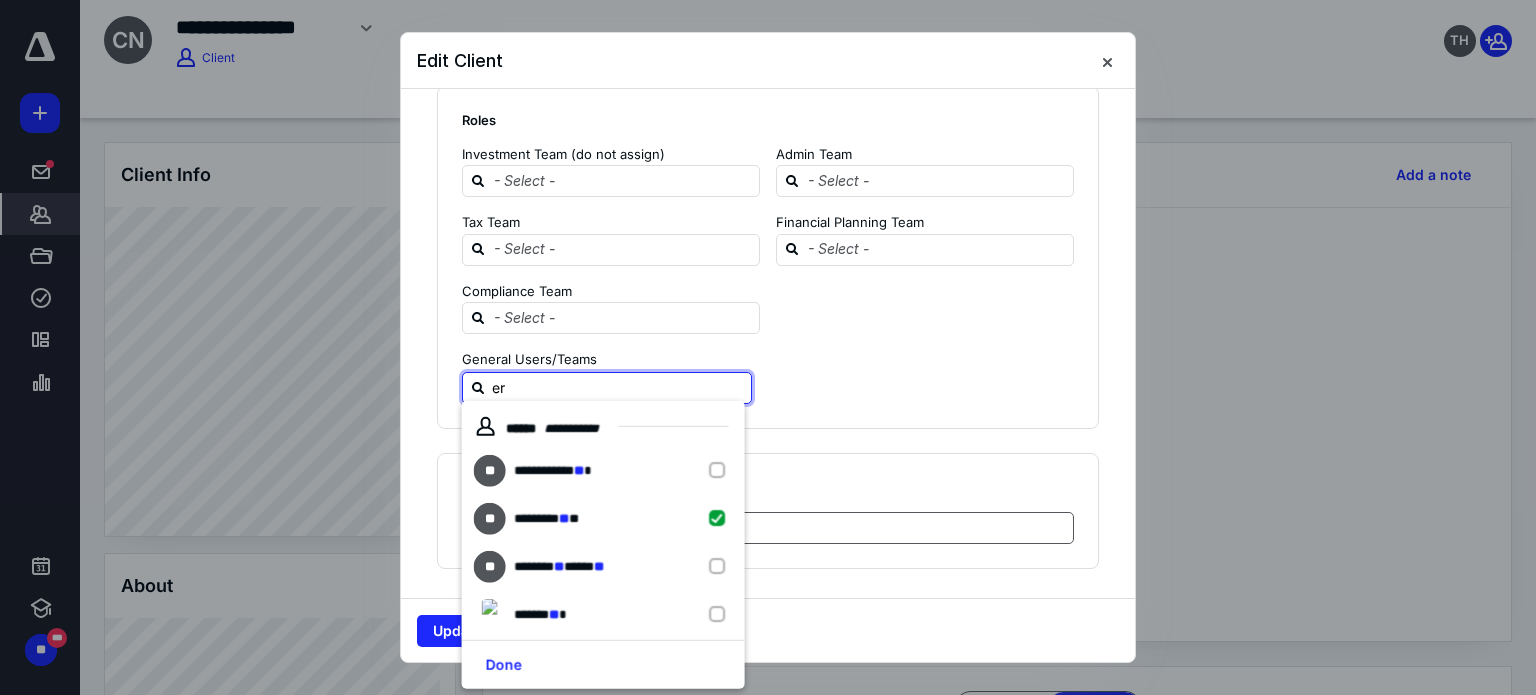 checkbox on "true" 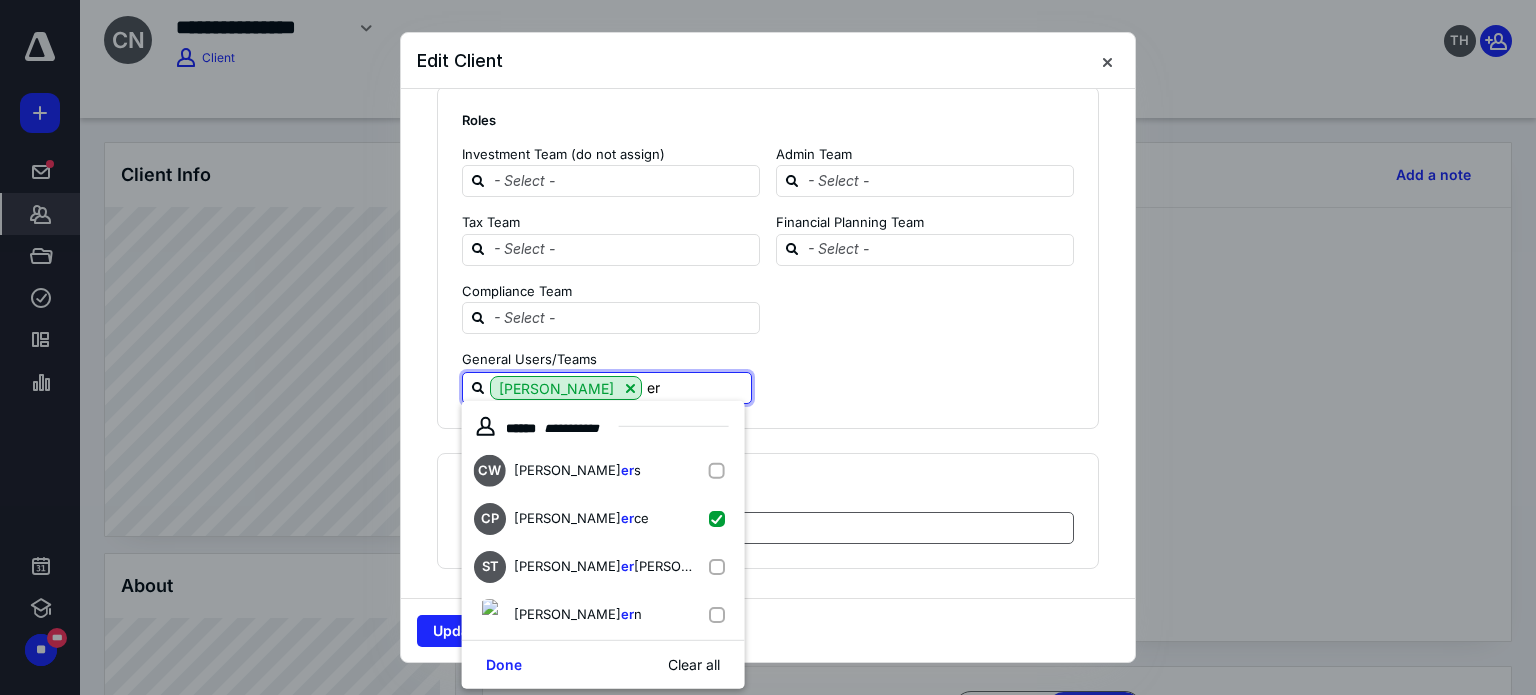 type on "er" 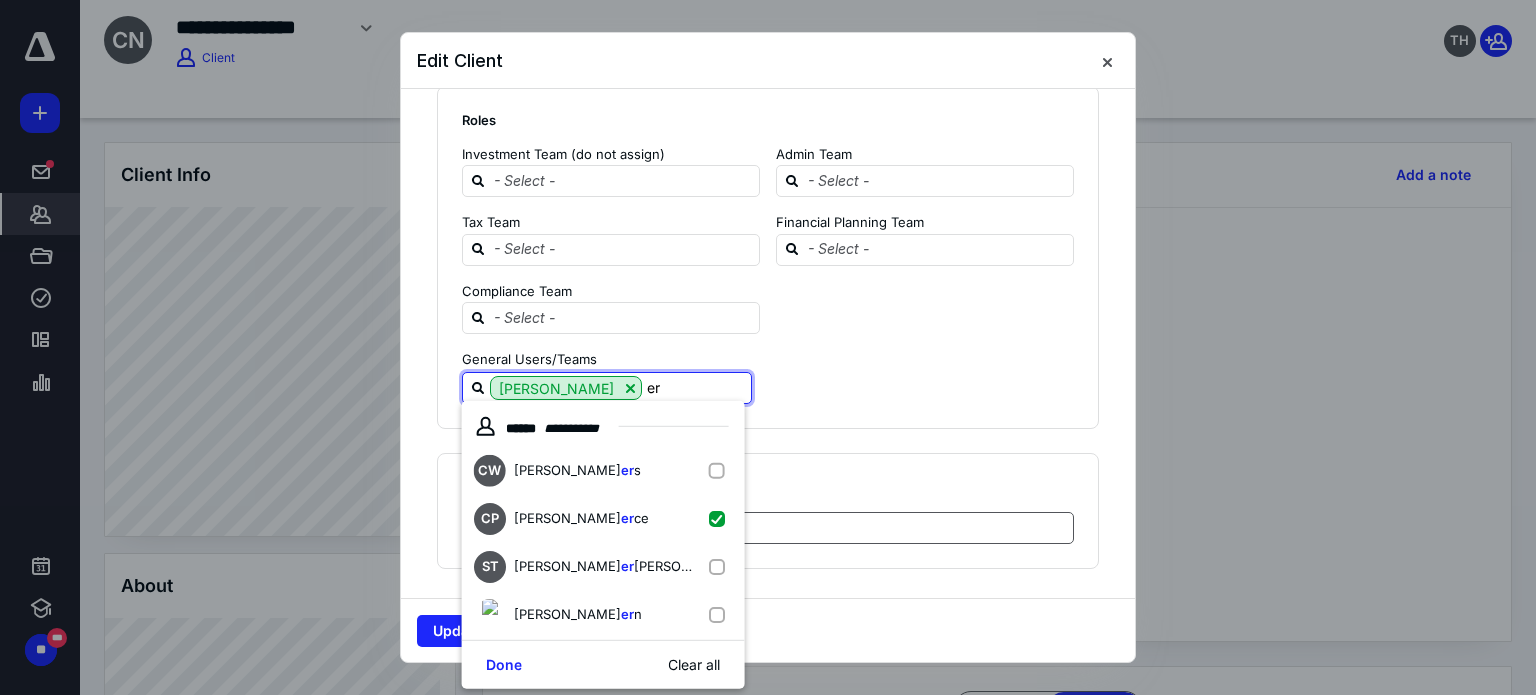click at bounding box center [780, 527] 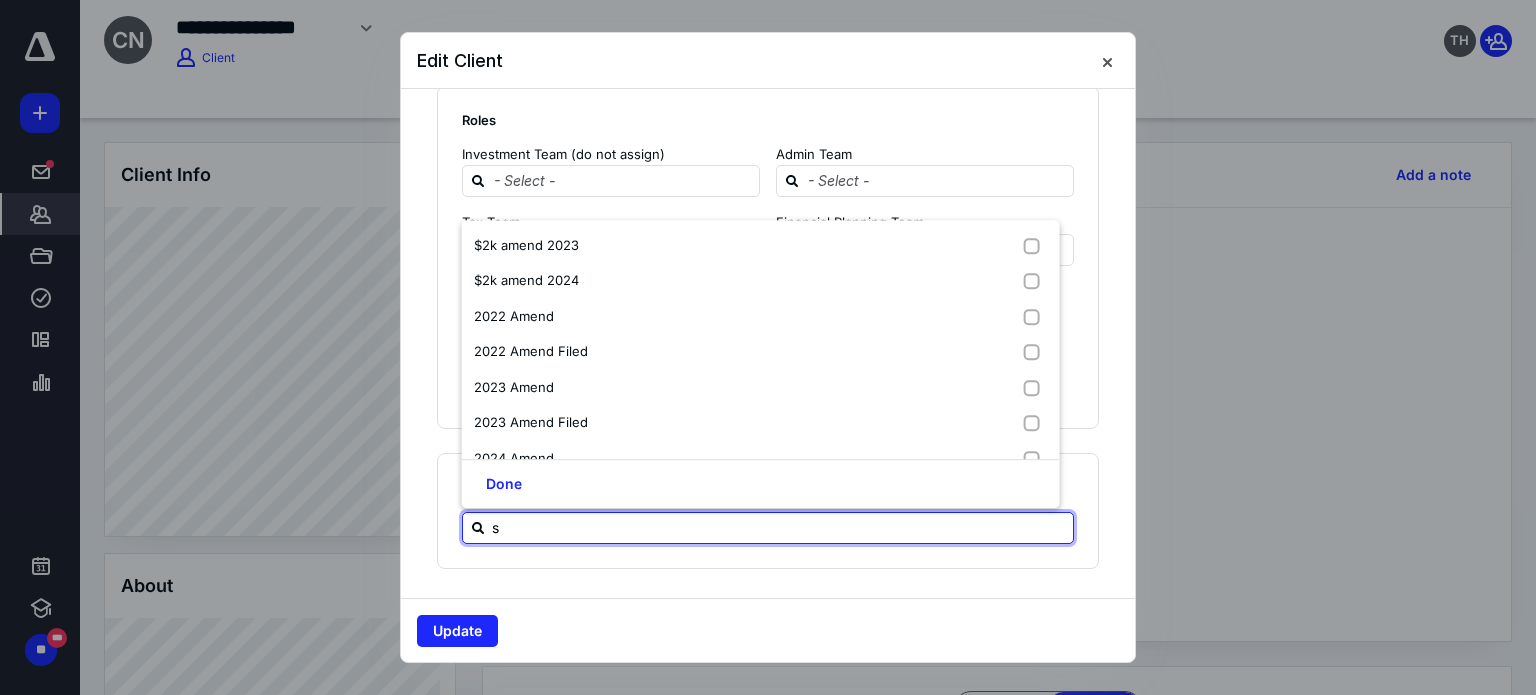 type on "se" 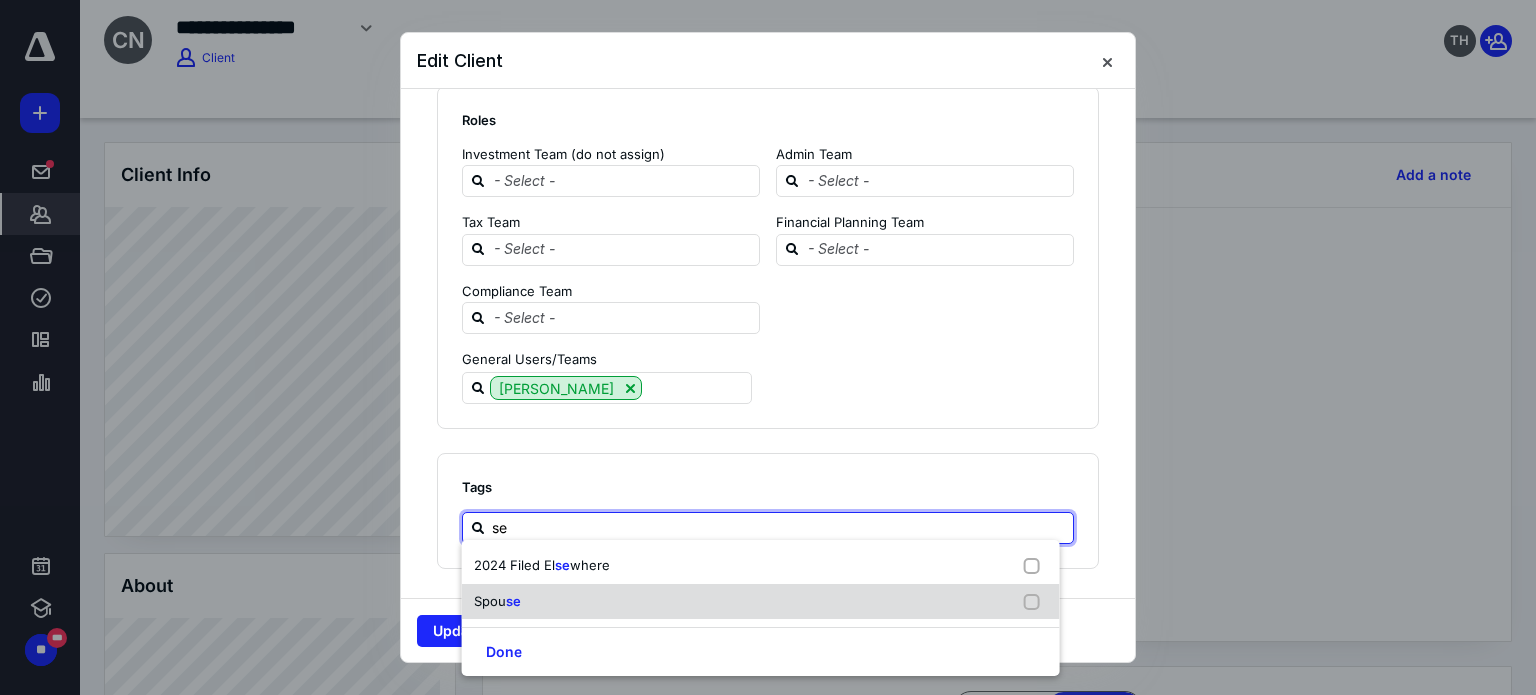 click on "Spou se" at bounding box center (761, 602) 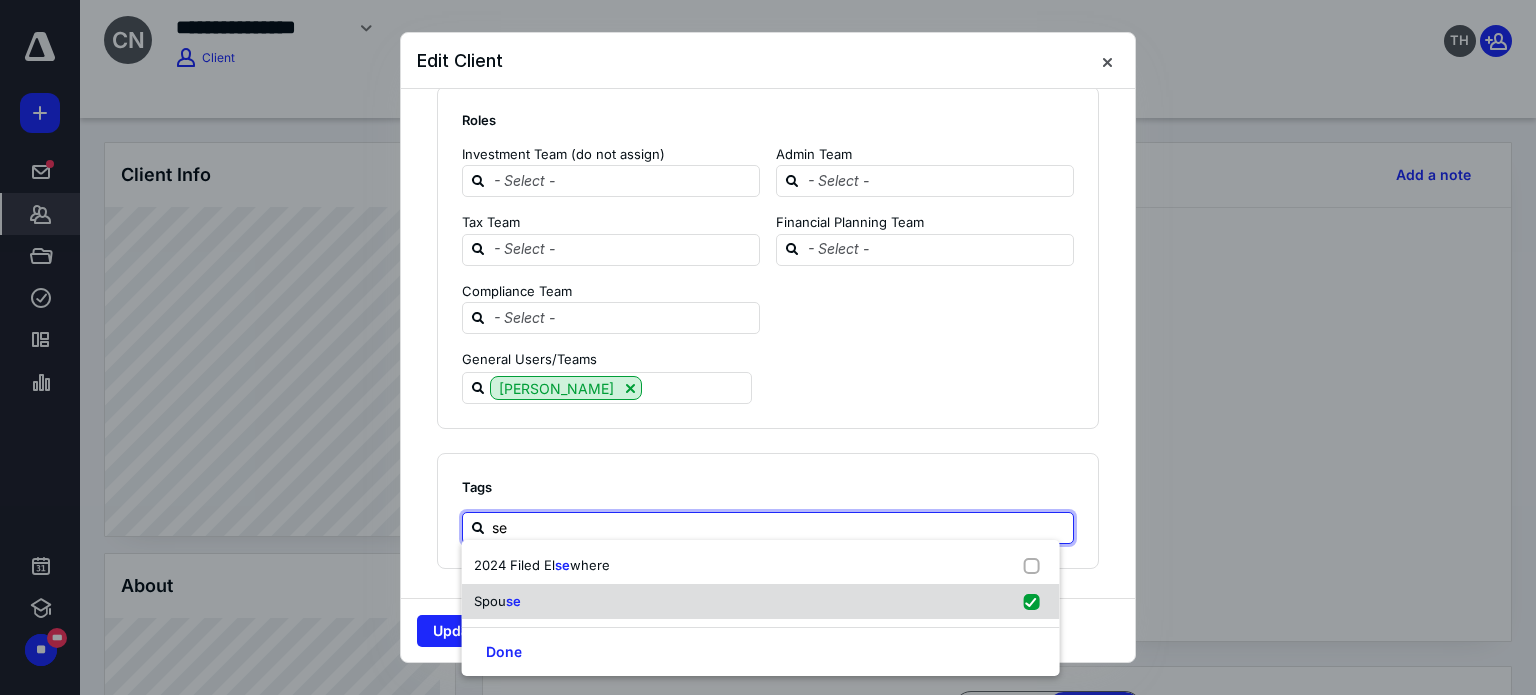 checkbox on "true" 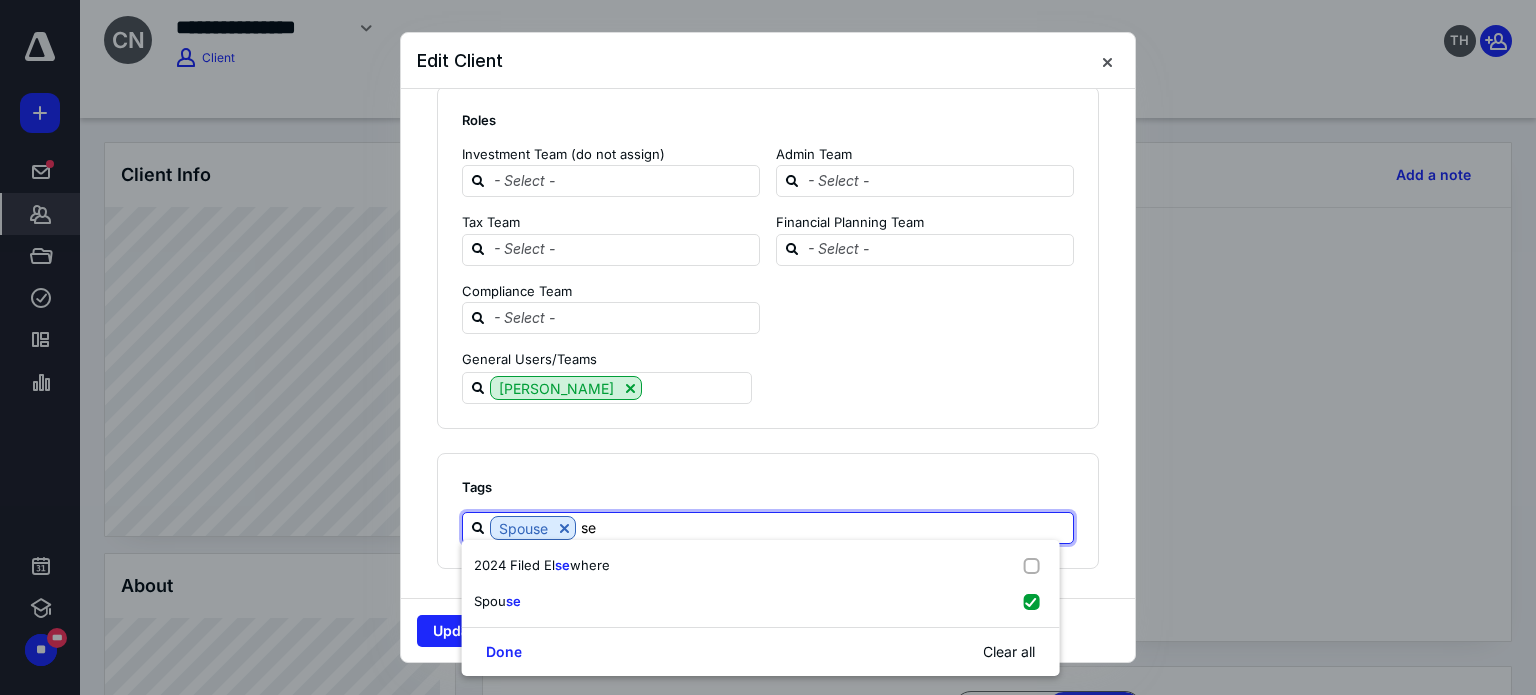 type on "se" 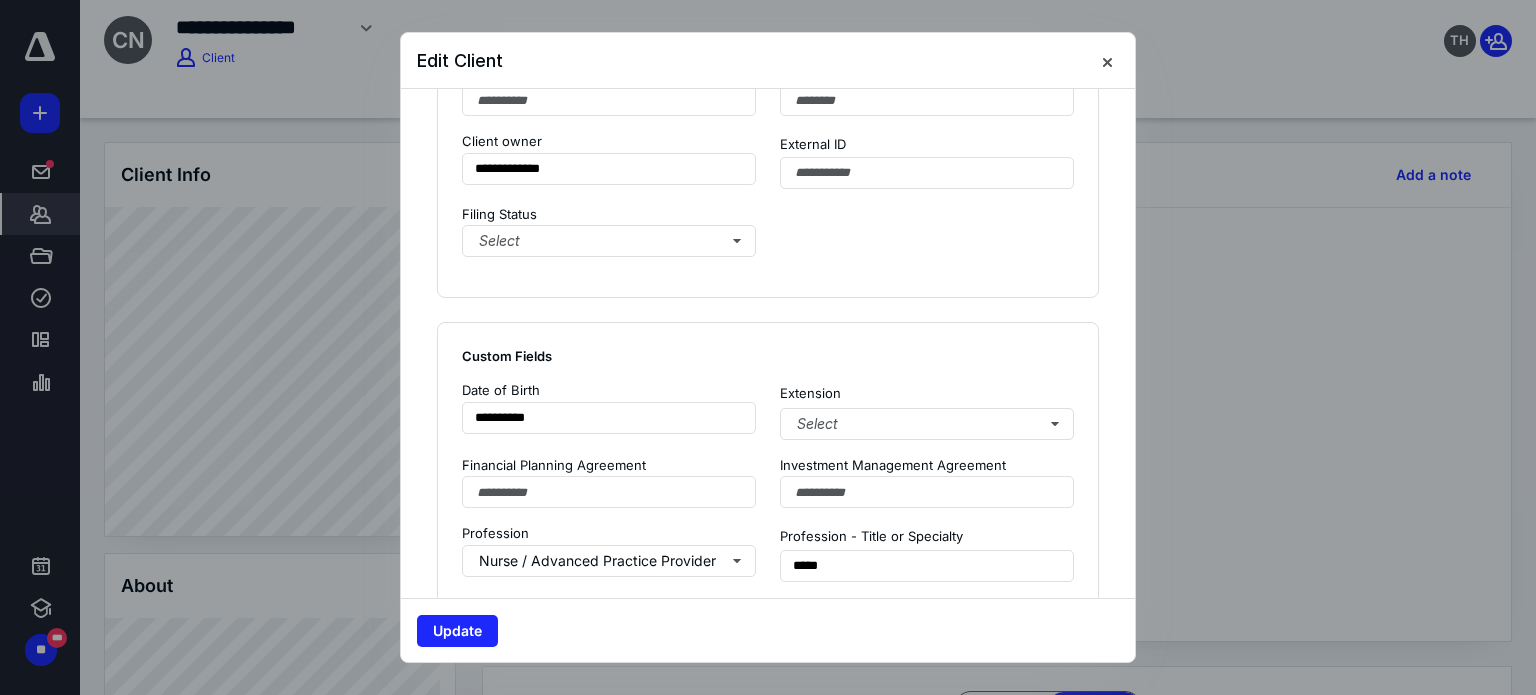 scroll, scrollTop: 1278, scrollLeft: 0, axis: vertical 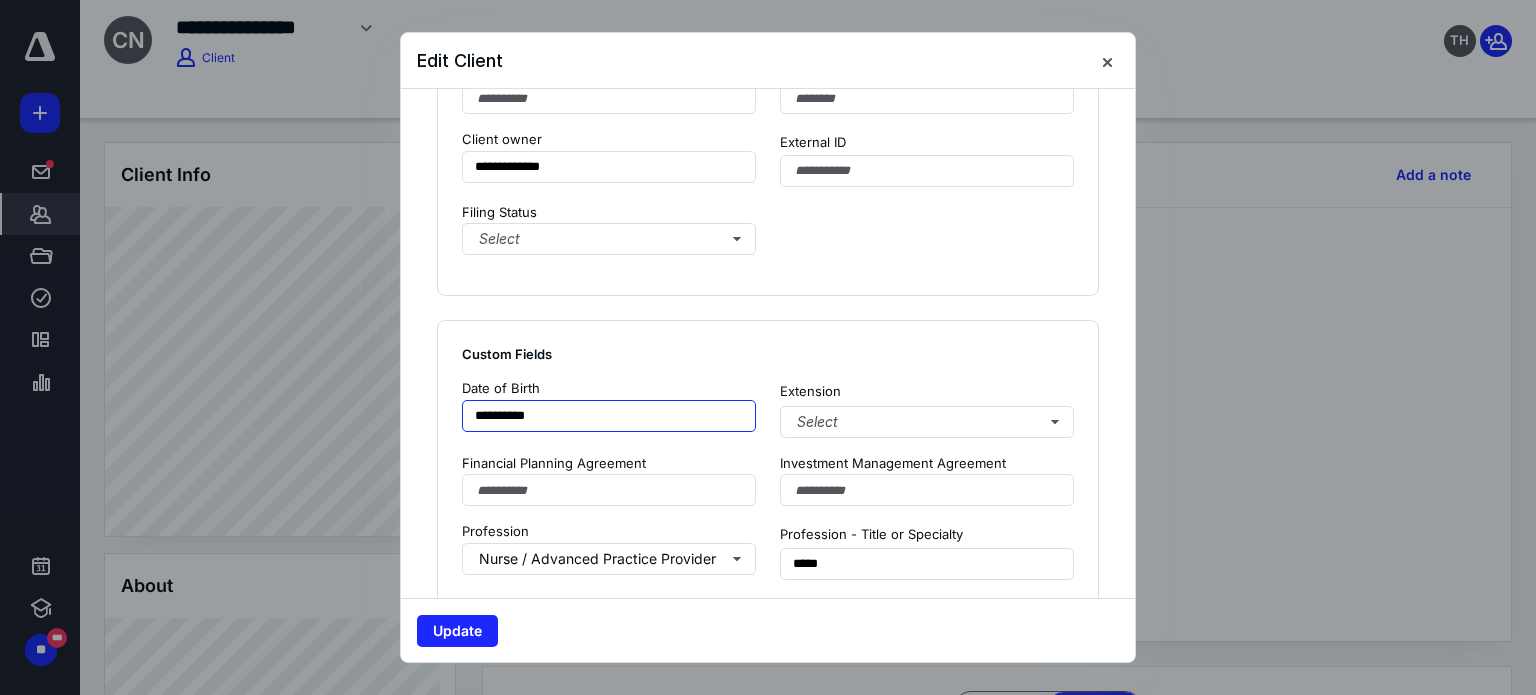 click on "**********" at bounding box center (609, 416) 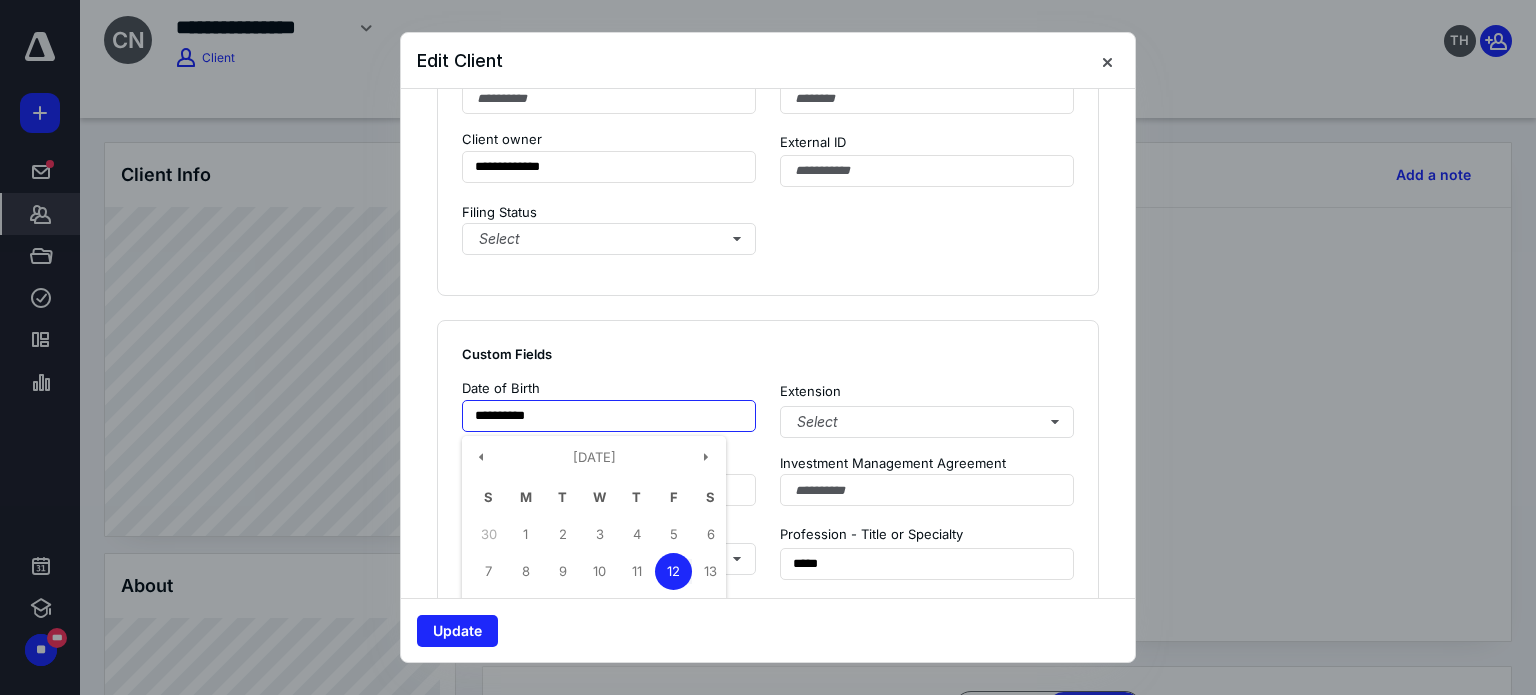 click on "**********" at bounding box center (609, 416) 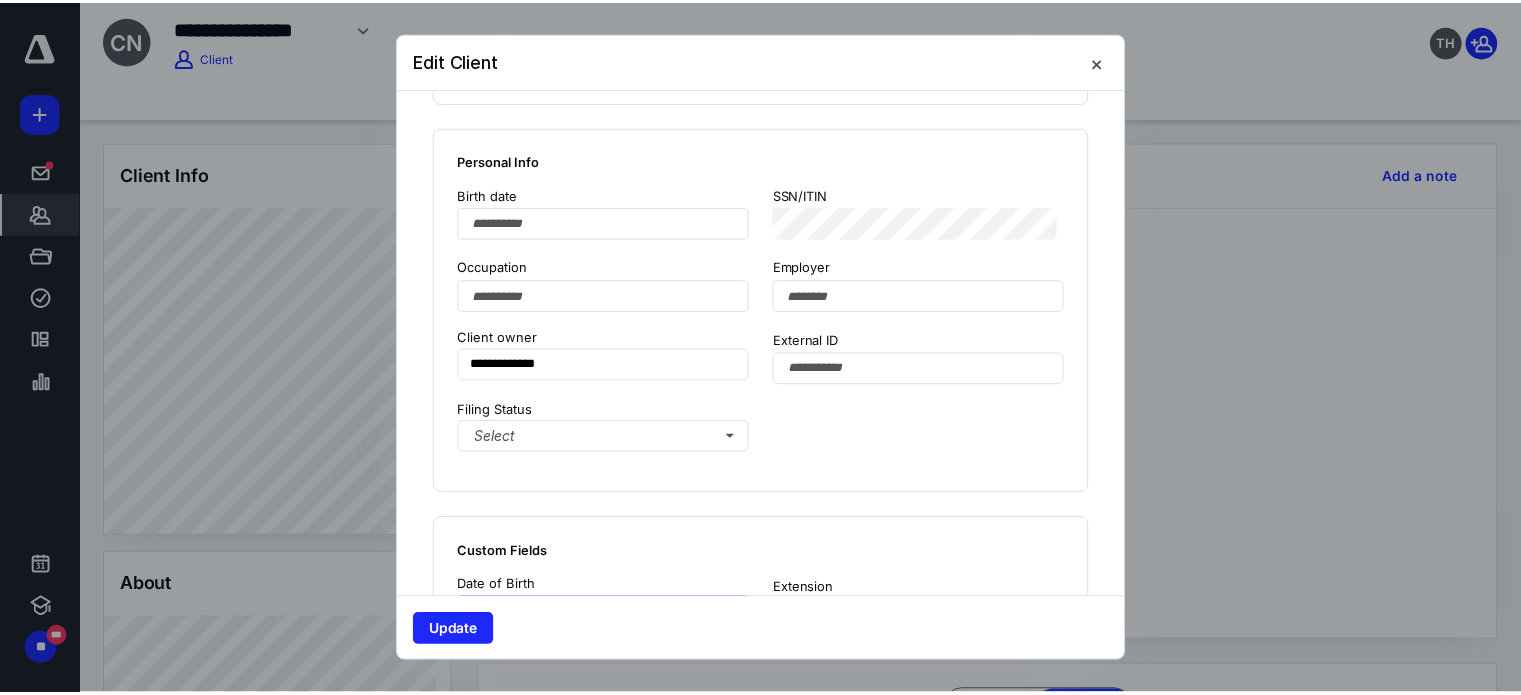 scroll, scrollTop: 1078, scrollLeft: 0, axis: vertical 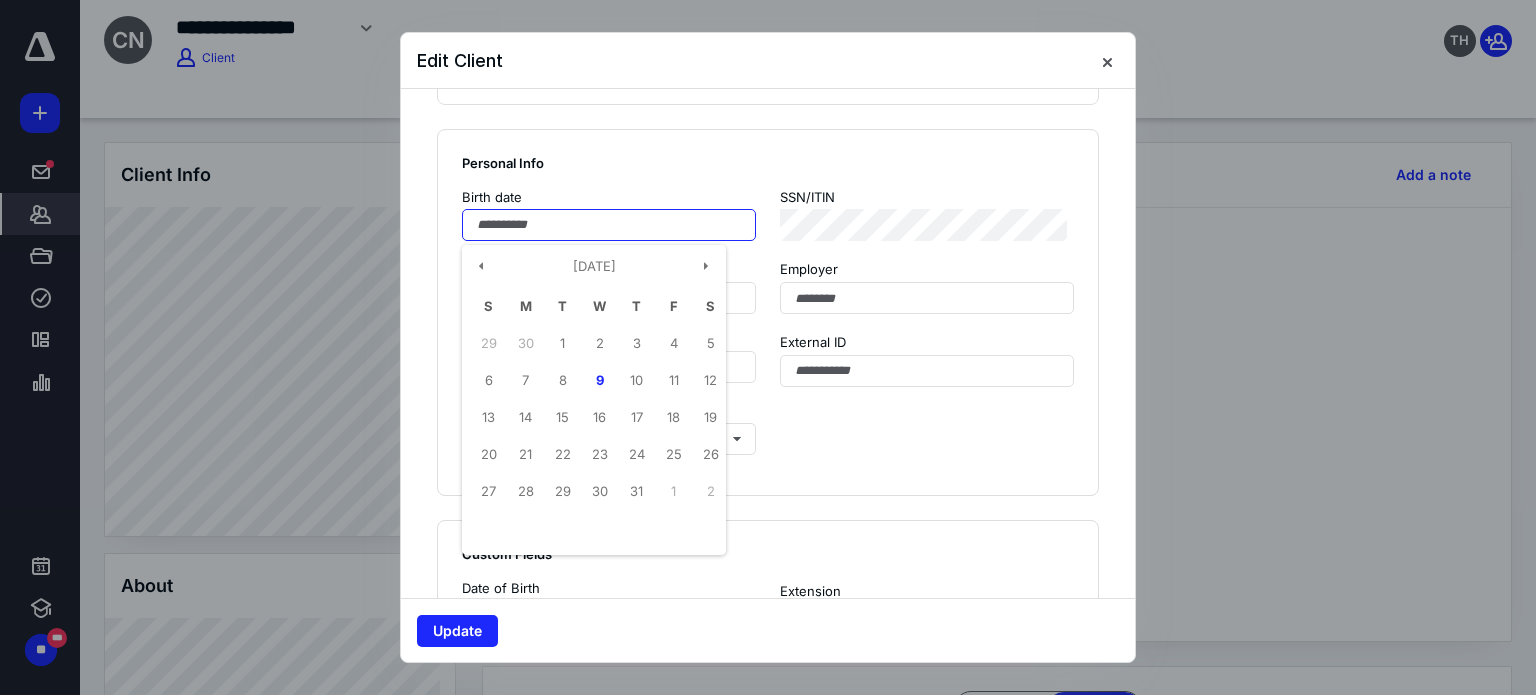 click at bounding box center (609, 225) 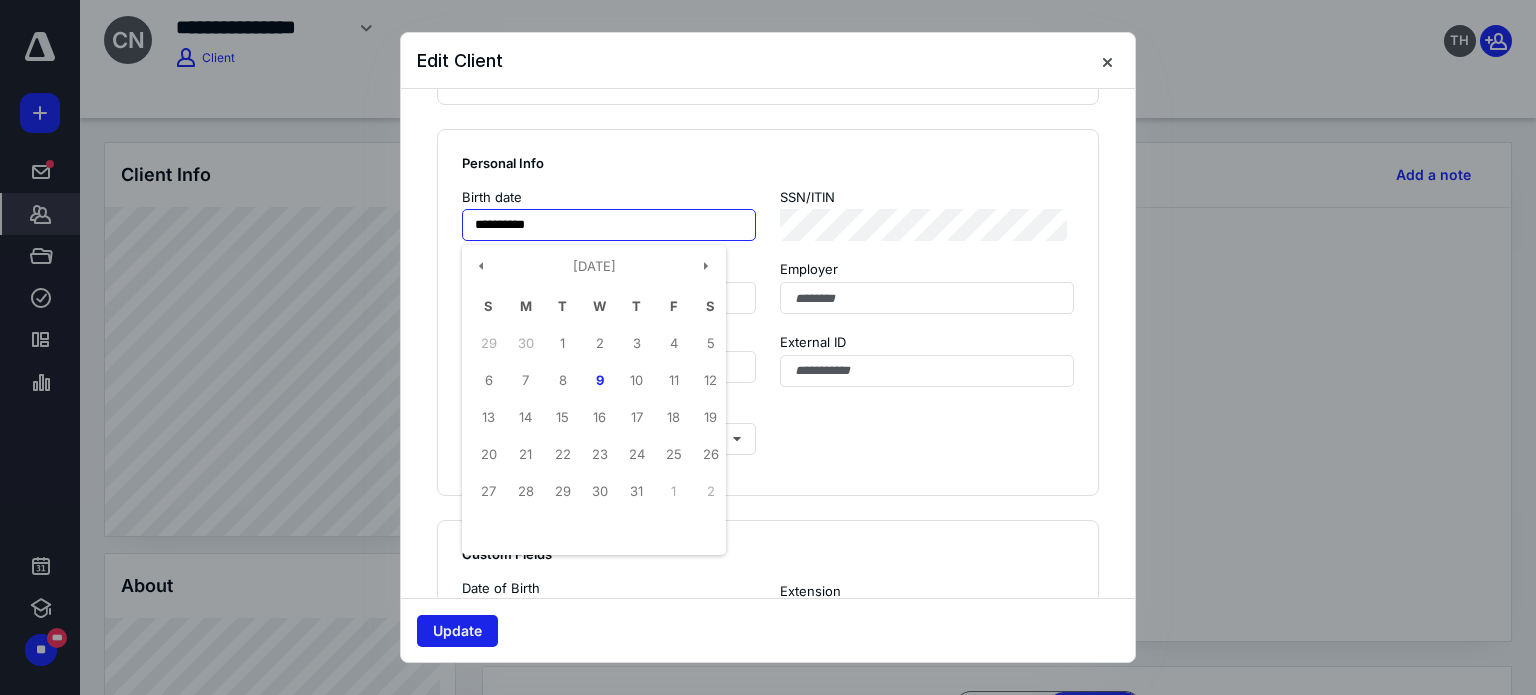 type on "**********" 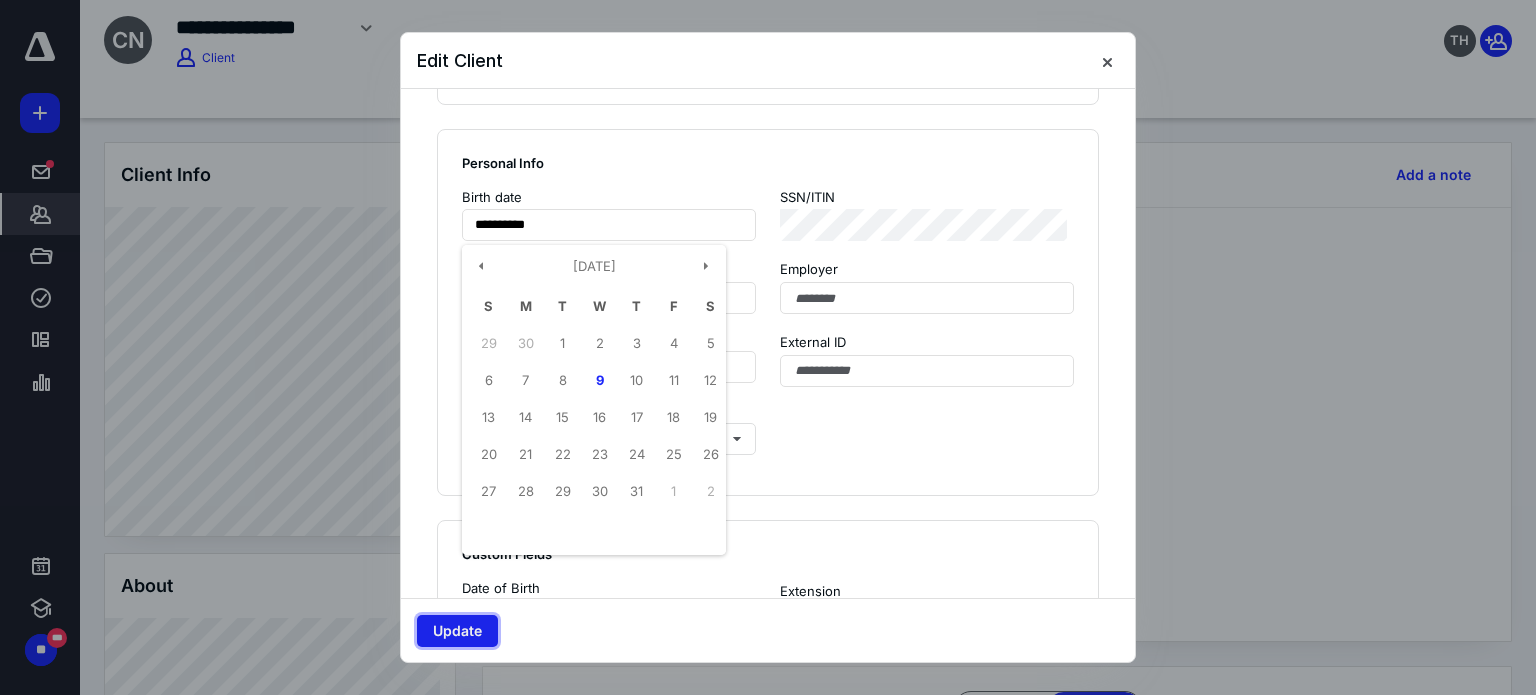 click on "Update" at bounding box center [457, 631] 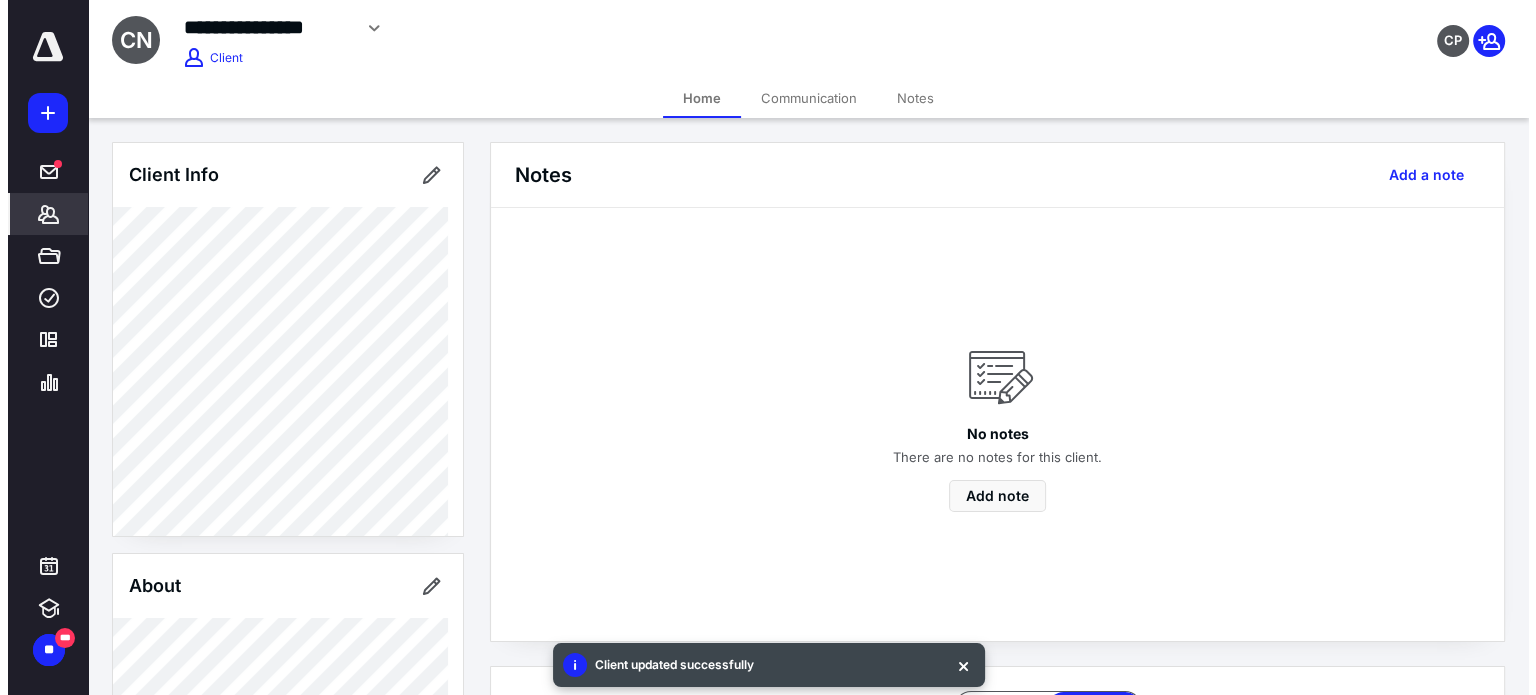 scroll, scrollTop: 900, scrollLeft: 0, axis: vertical 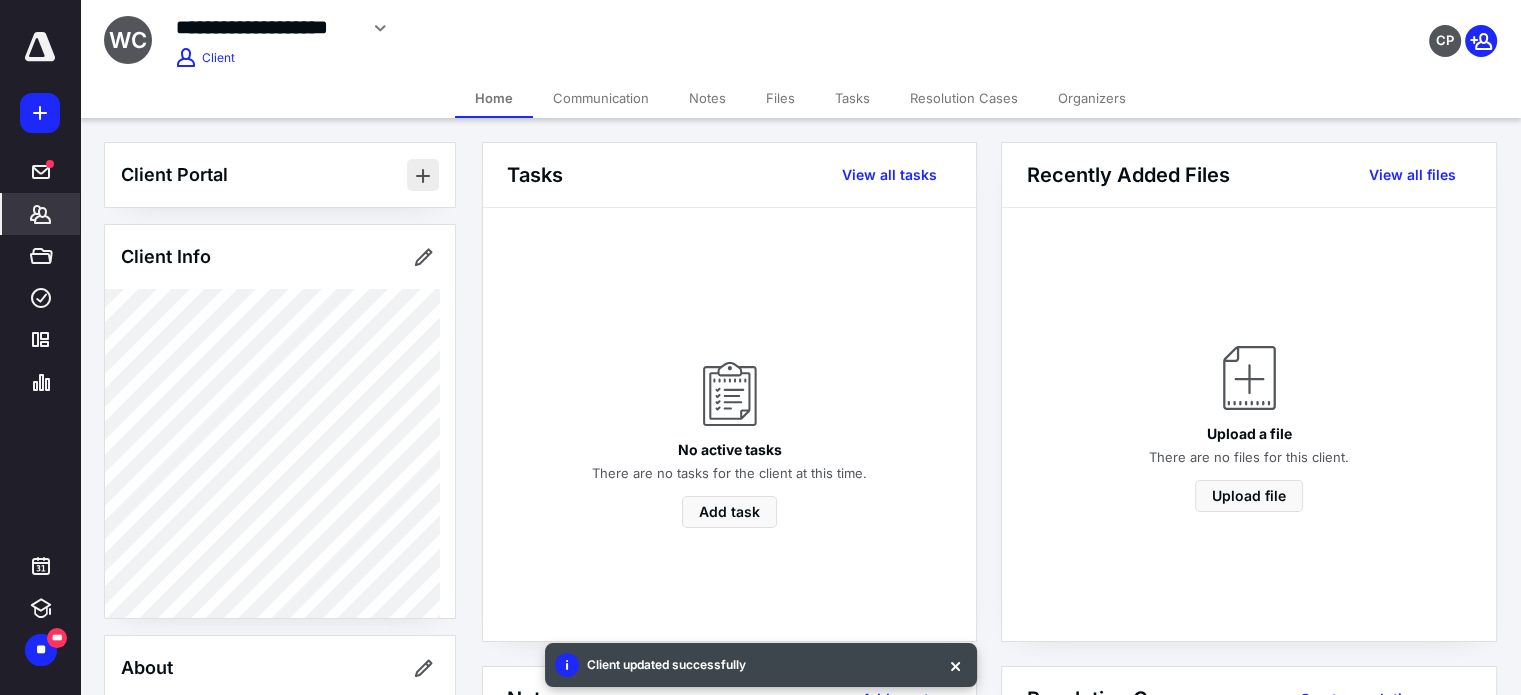 click at bounding box center [423, 175] 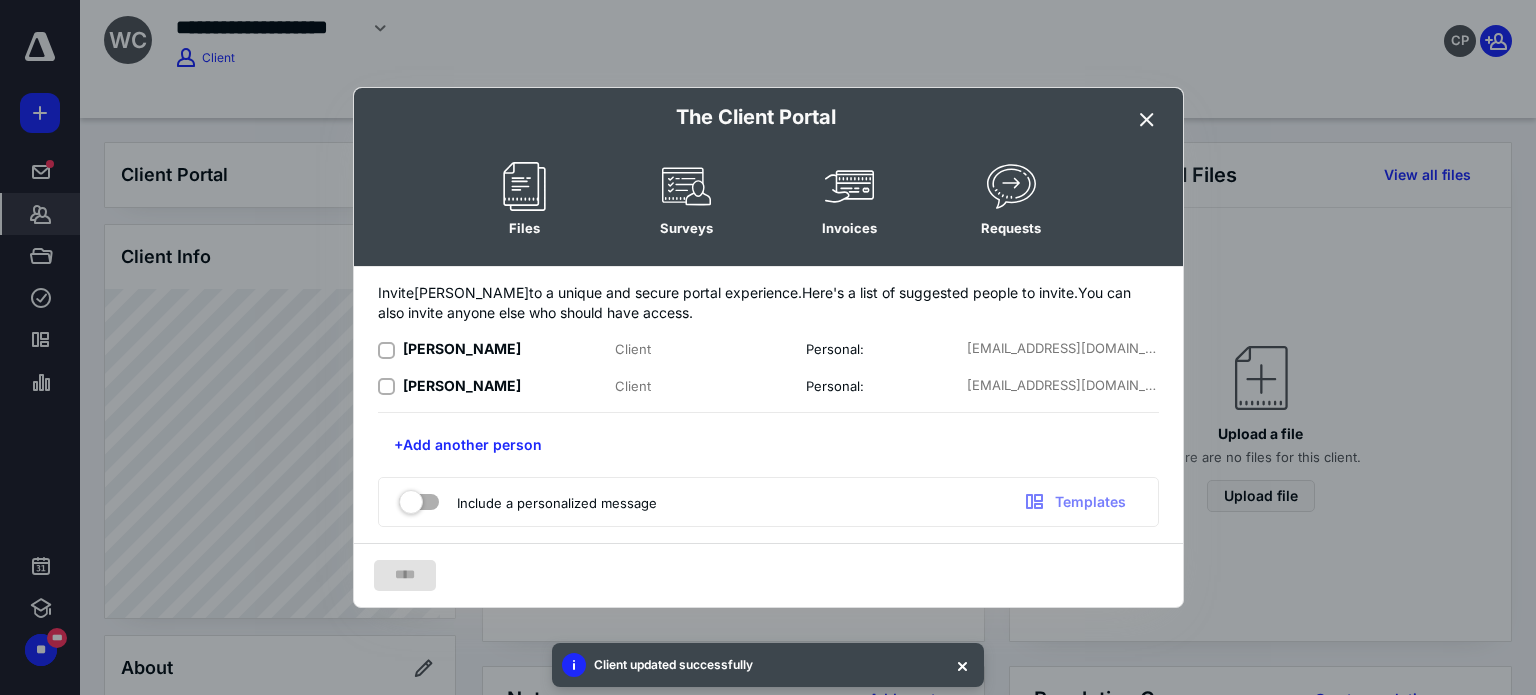 click at bounding box center [386, 350] 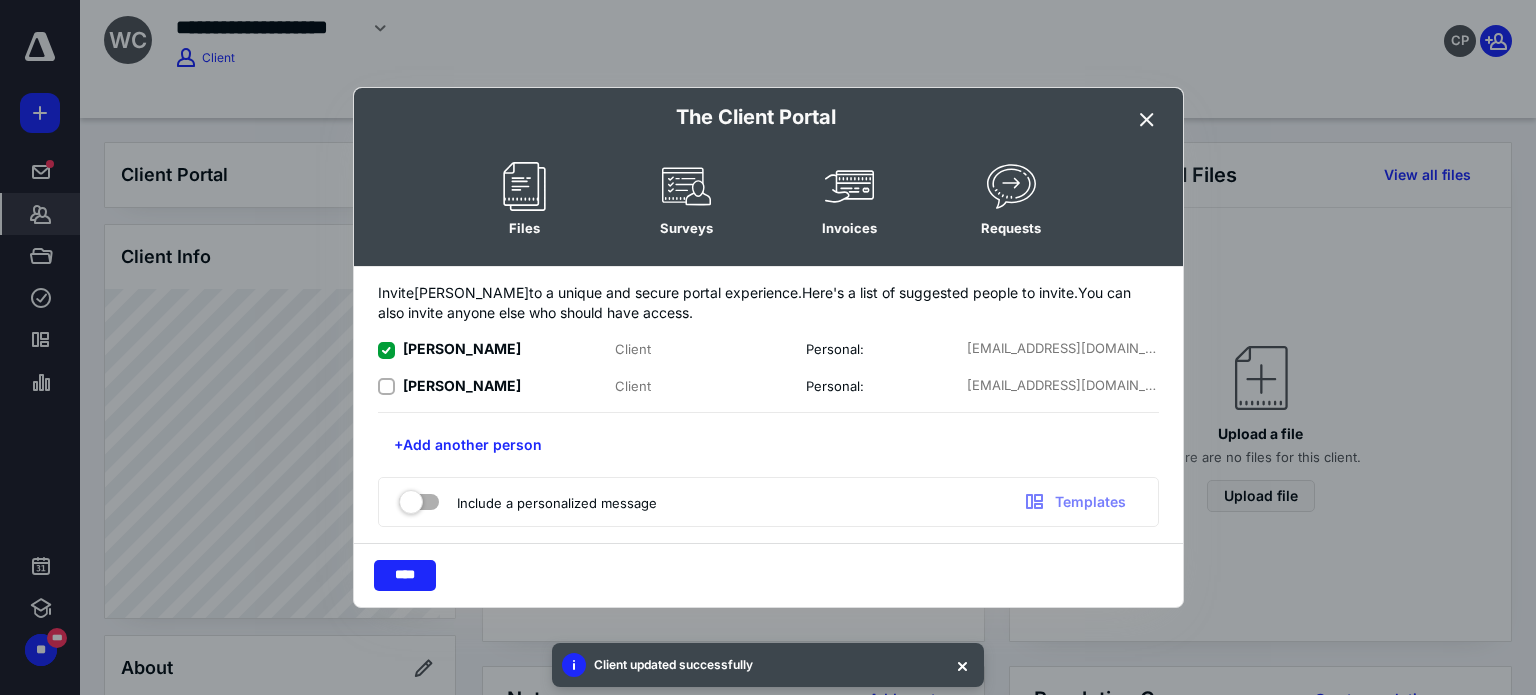 click at bounding box center (386, 387) 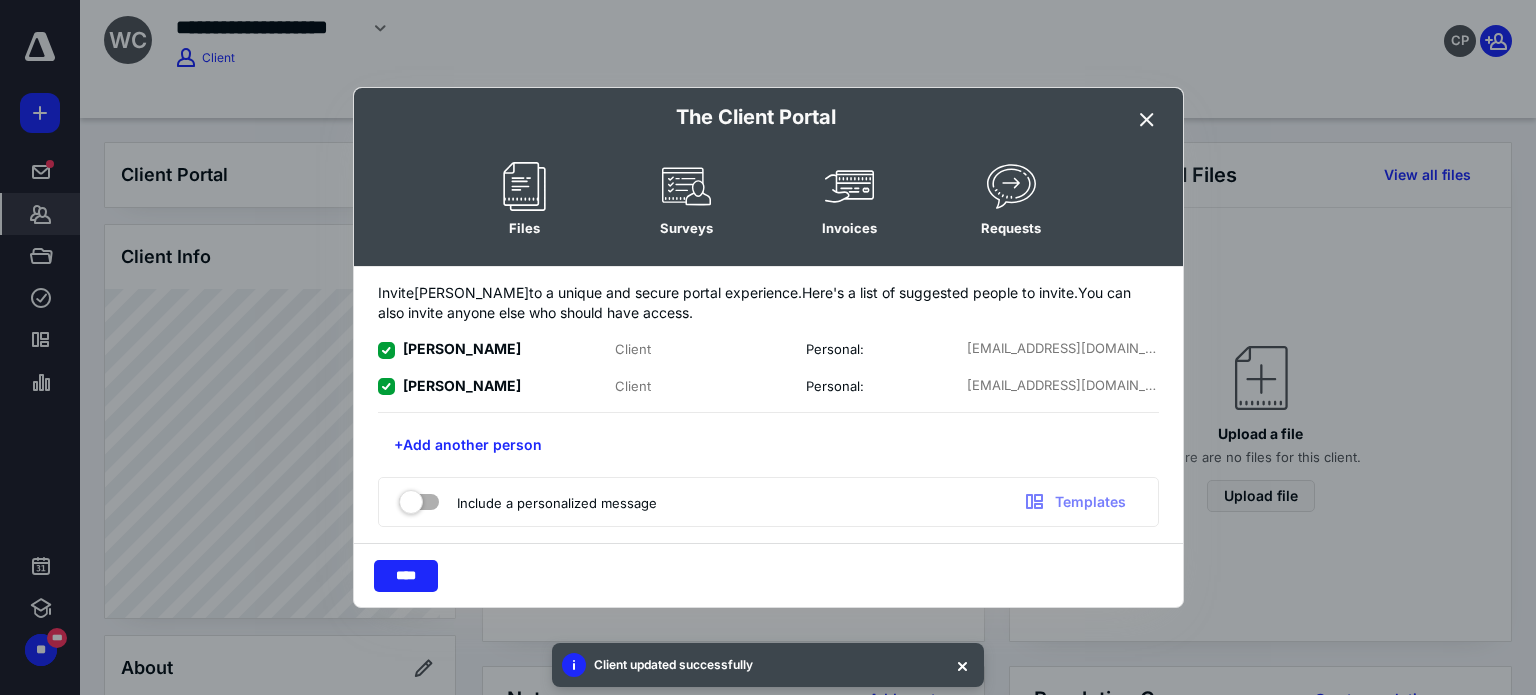 click at bounding box center [419, 498] 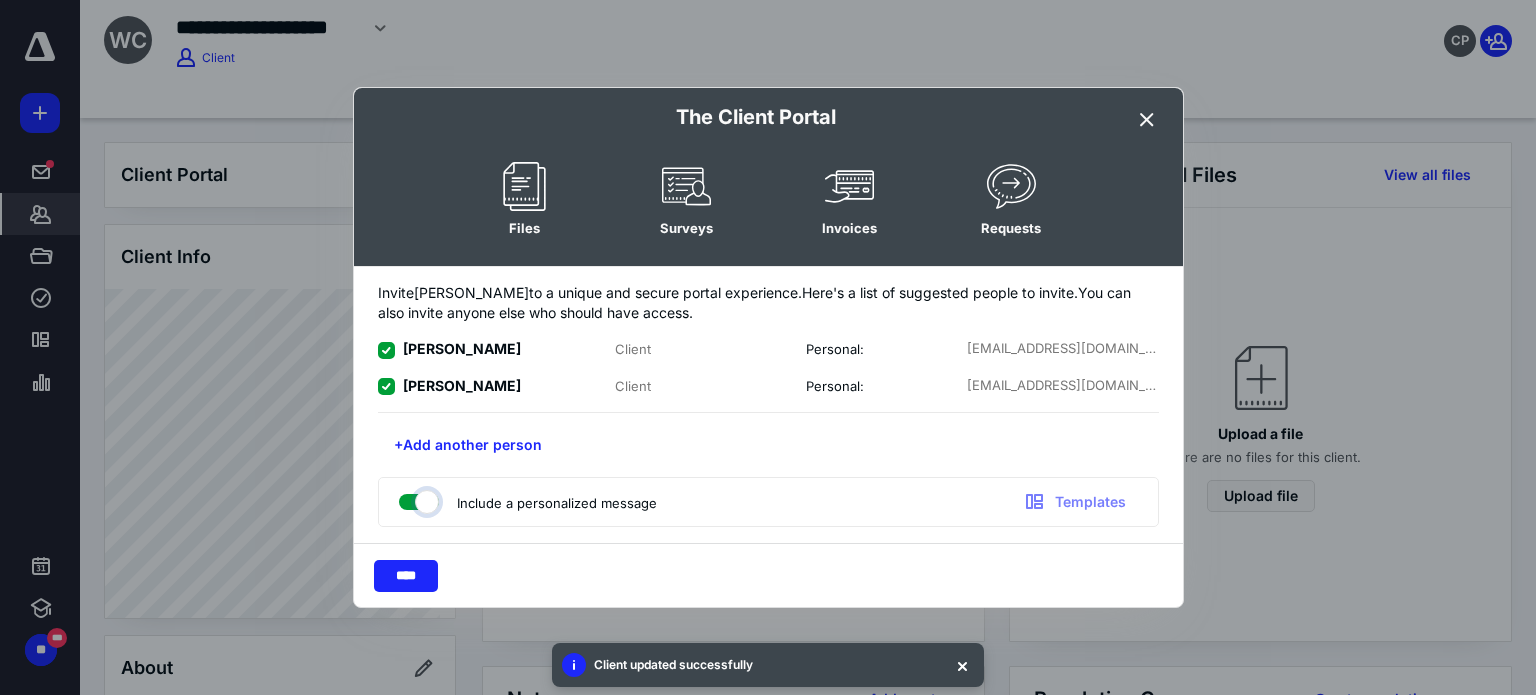 checkbox on "true" 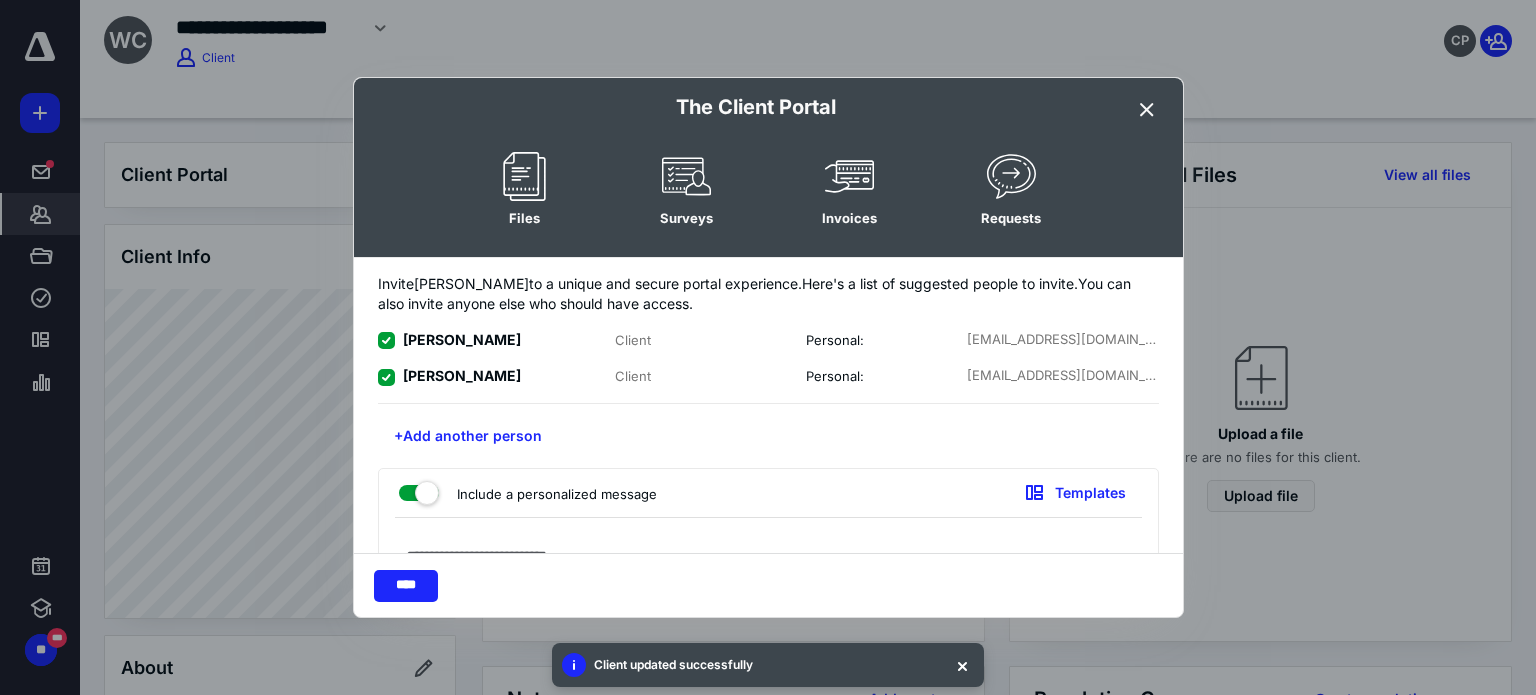 click on "Include a personalized message Templates" at bounding box center (768, 493) 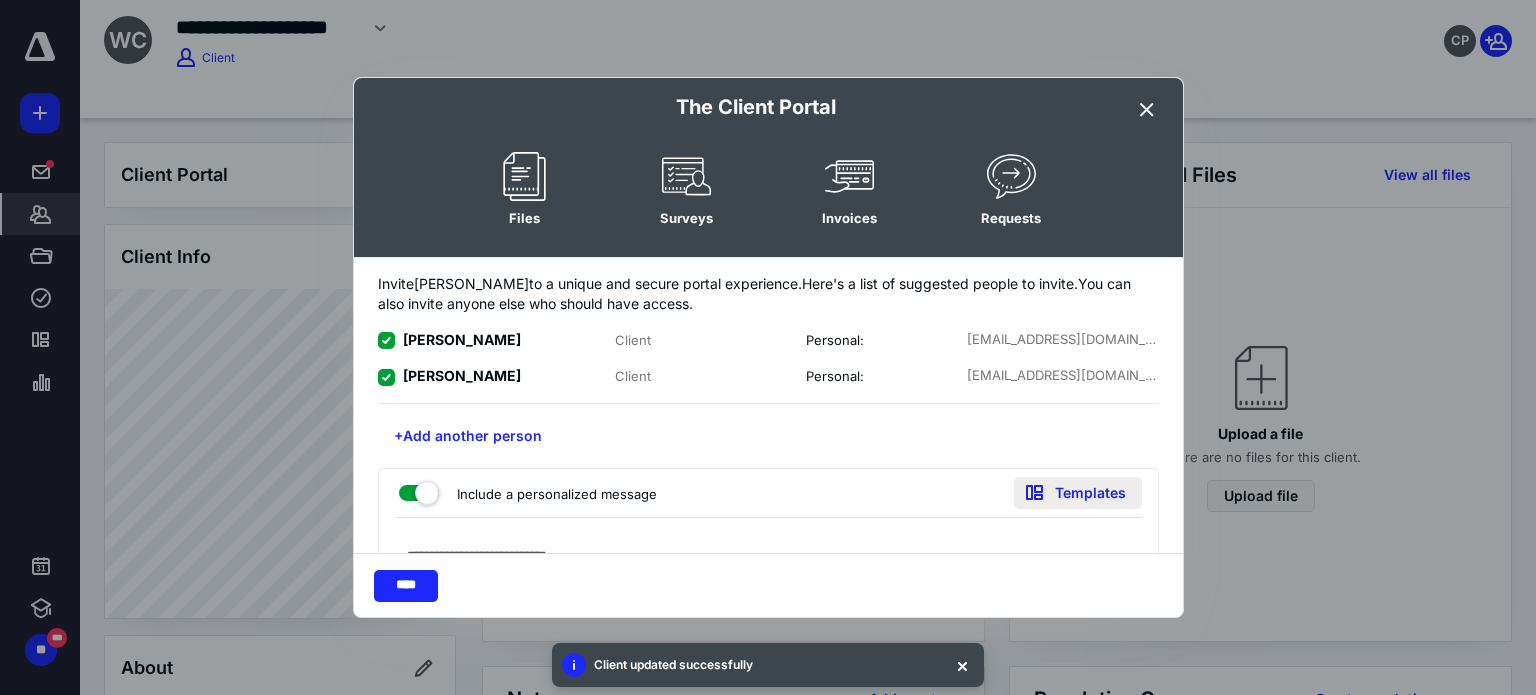 click on "Templates" at bounding box center (1078, 493) 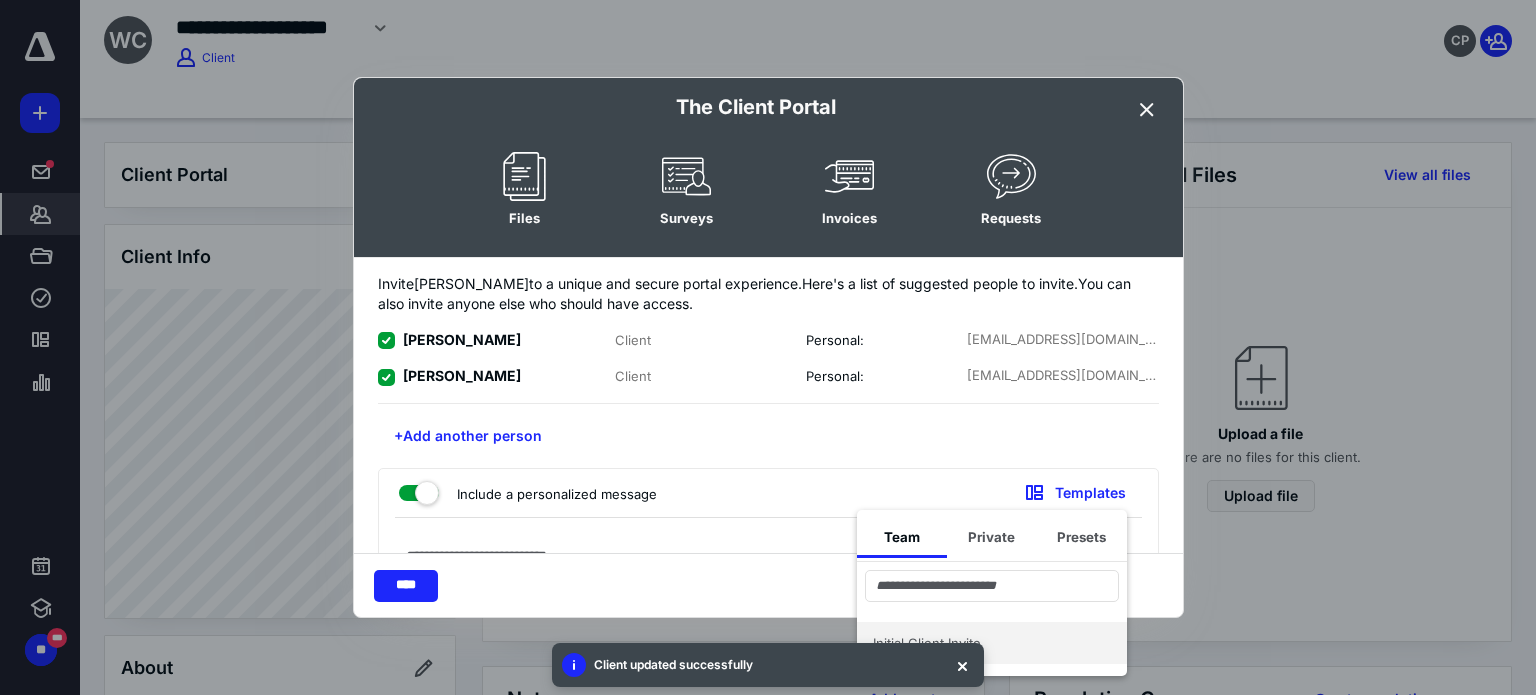 click on "Initial Client Invite" at bounding box center (980, 643) 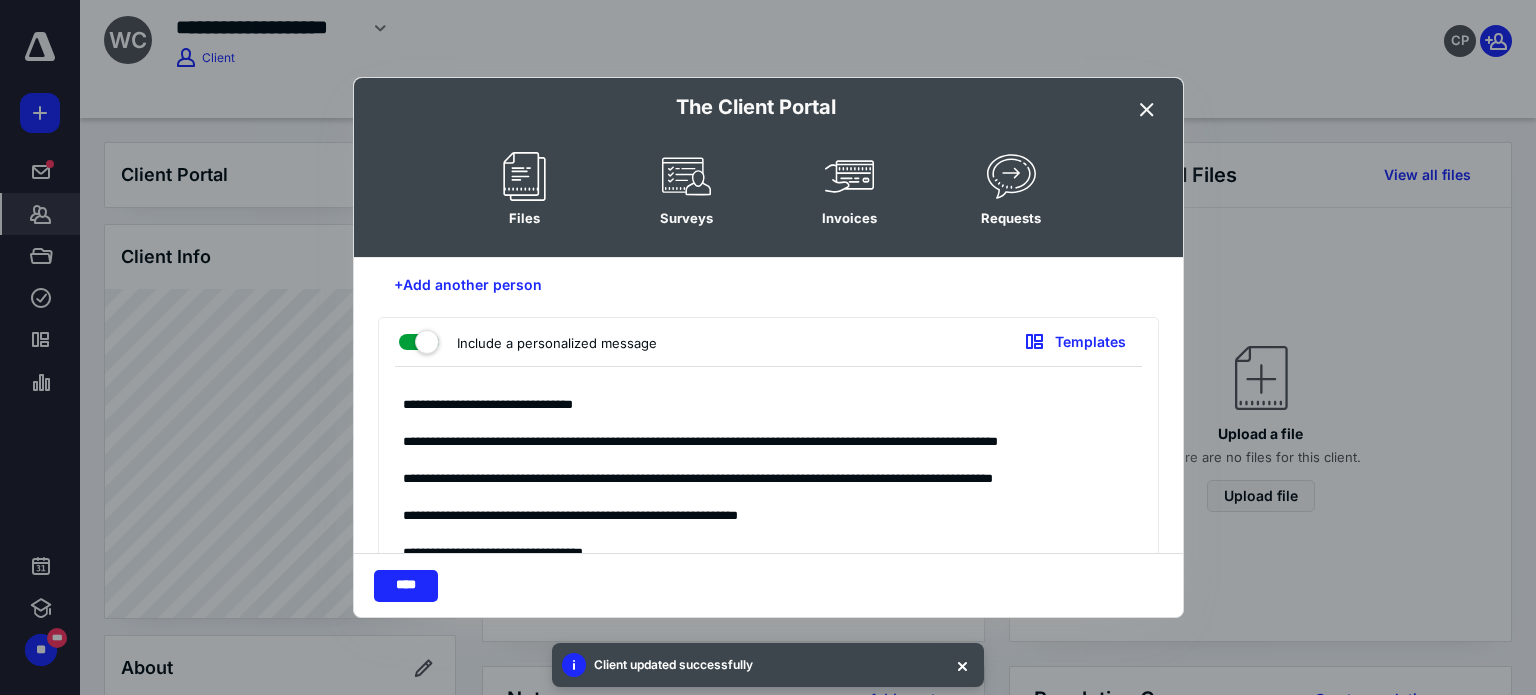 scroll, scrollTop: 187, scrollLeft: 0, axis: vertical 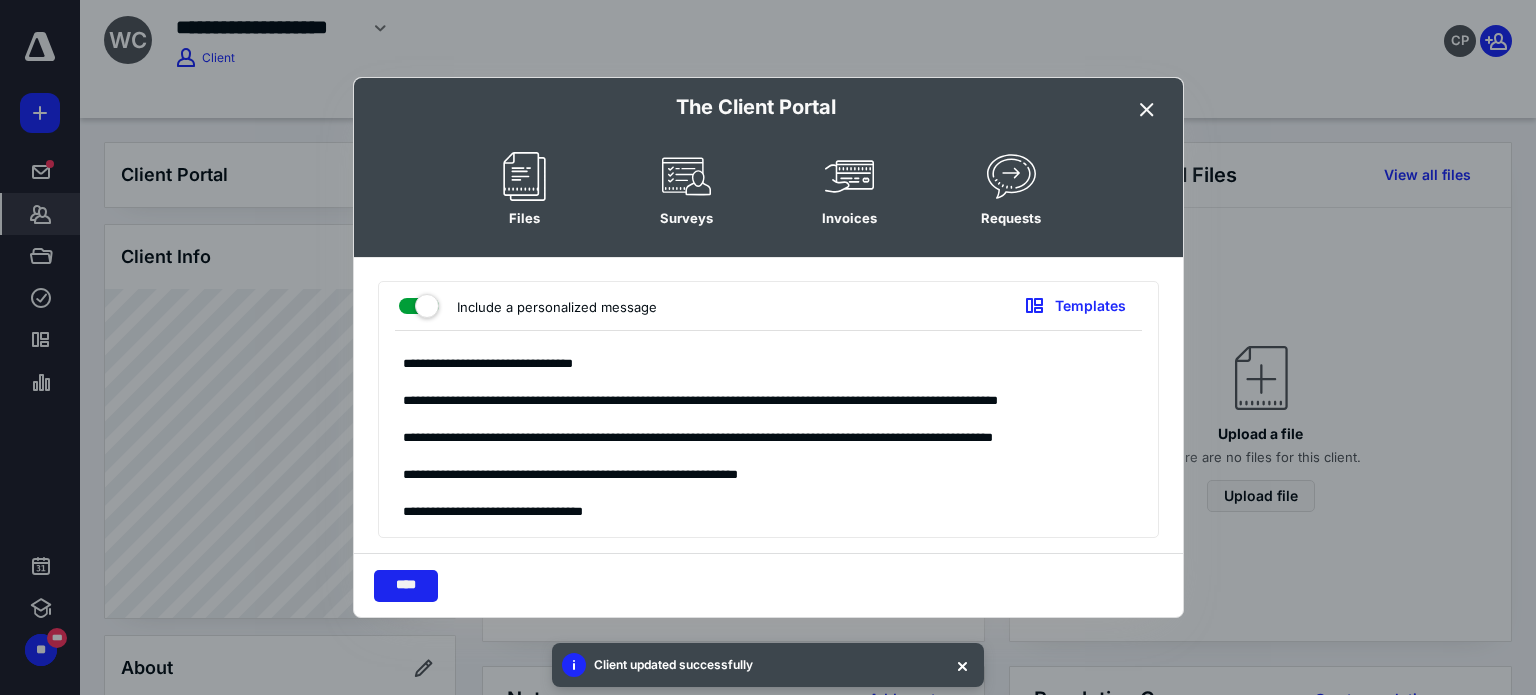 click on "****" at bounding box center (406, 586) 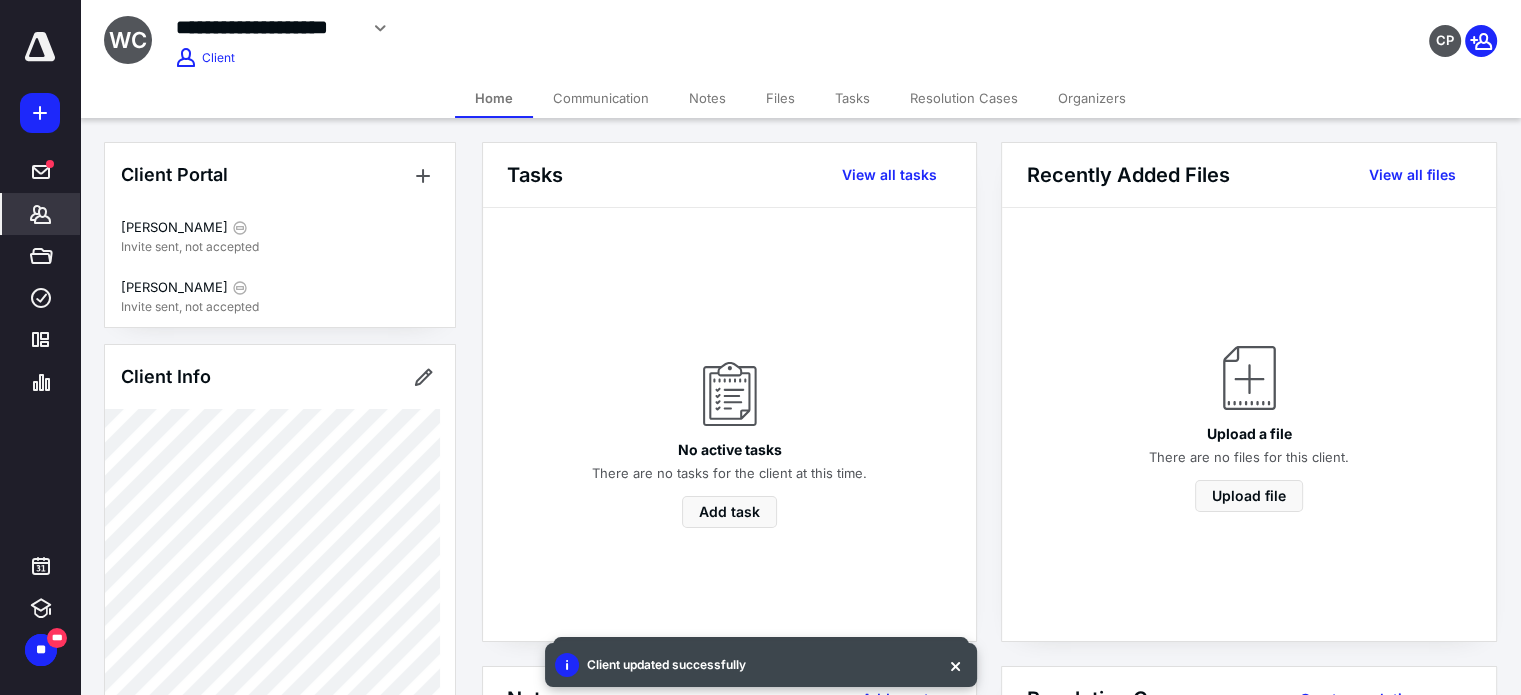 click on "Files" at bounding box center [780, 98] 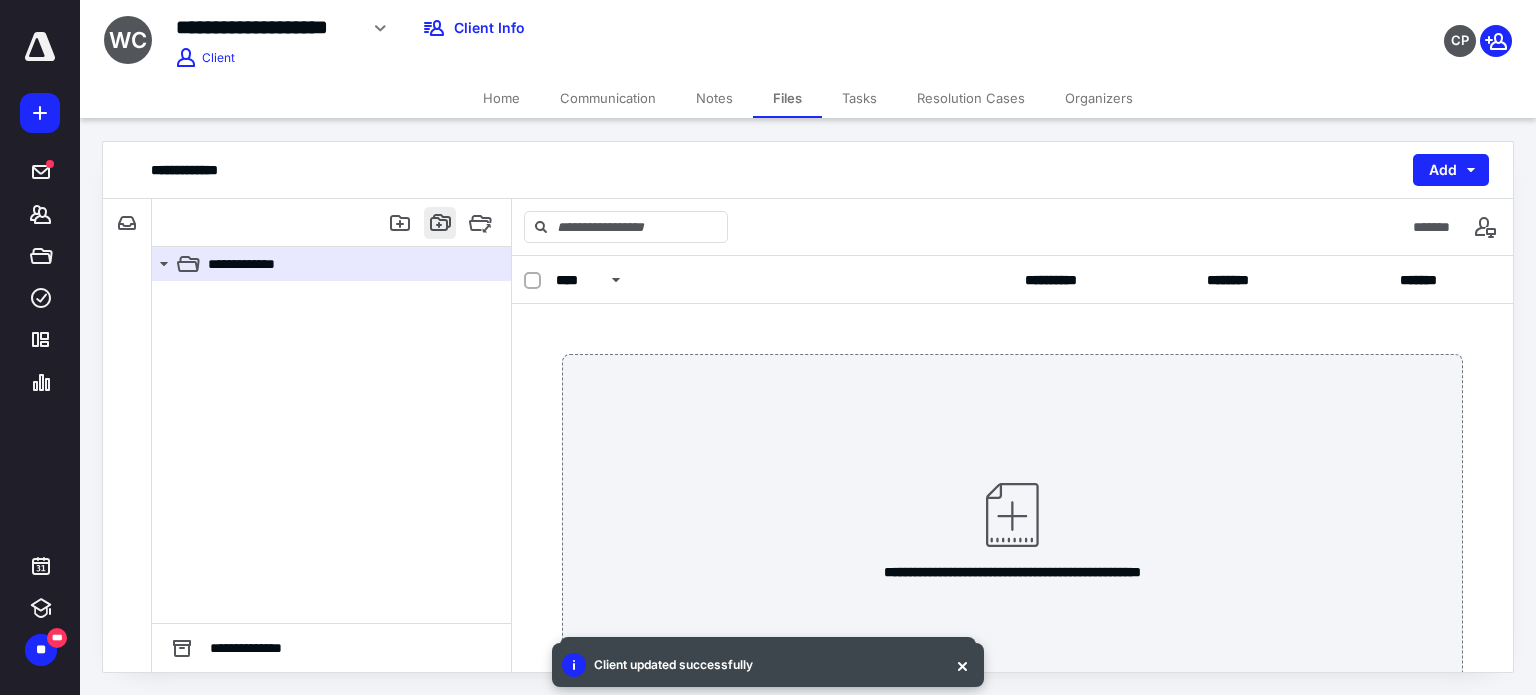 click at bounding box center [440, 223] 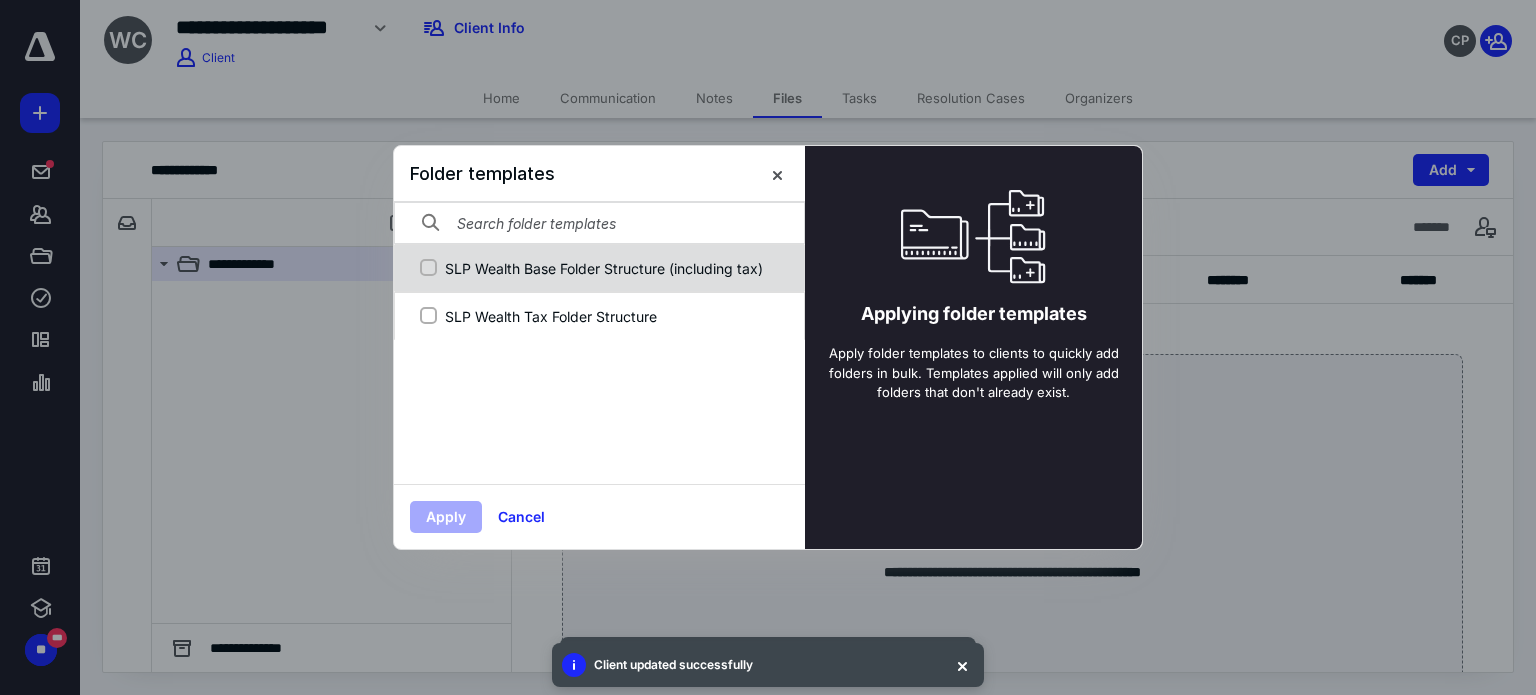 click on "SLP Wealth Base Folder Structure (including tax)" at bounding box center [599, 268] 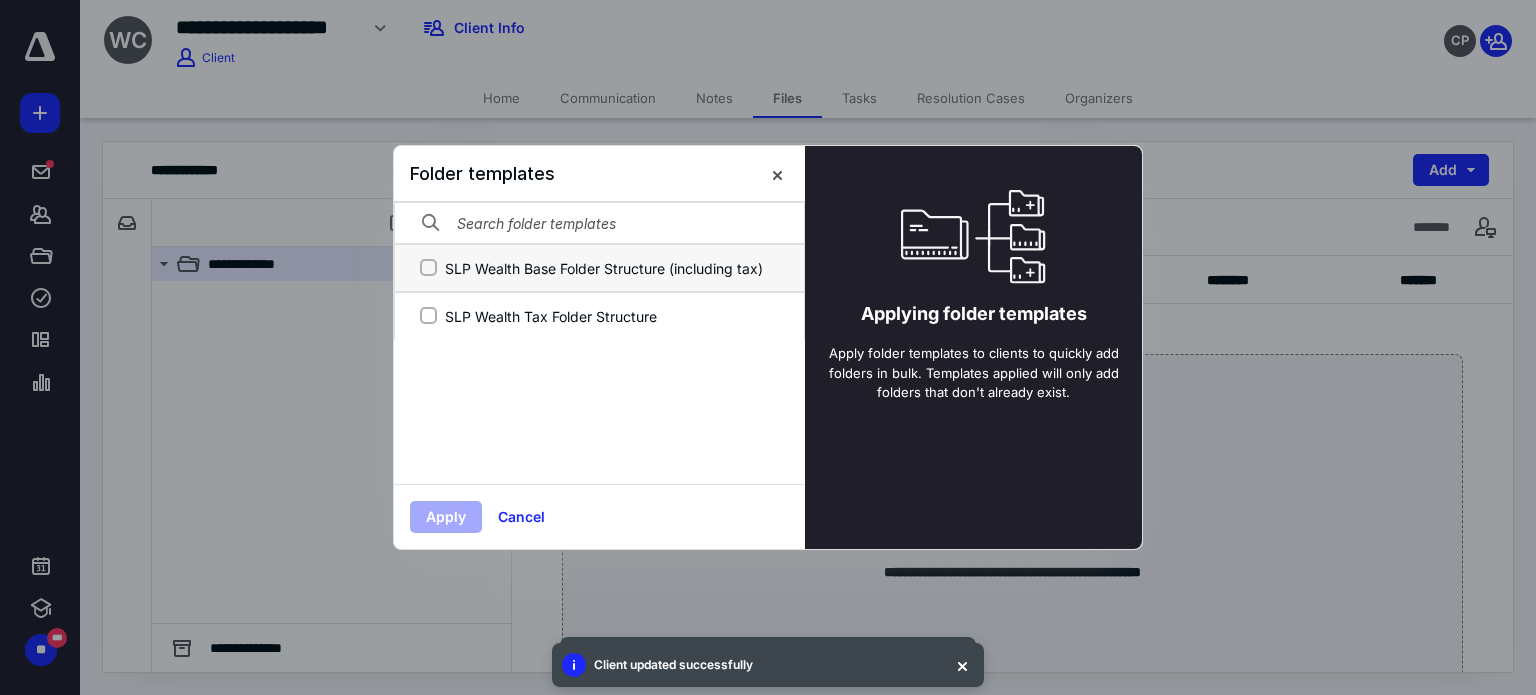 click on "SLP Wealth Base Folder Structure (including tax)" at bounding box center [428, 268] 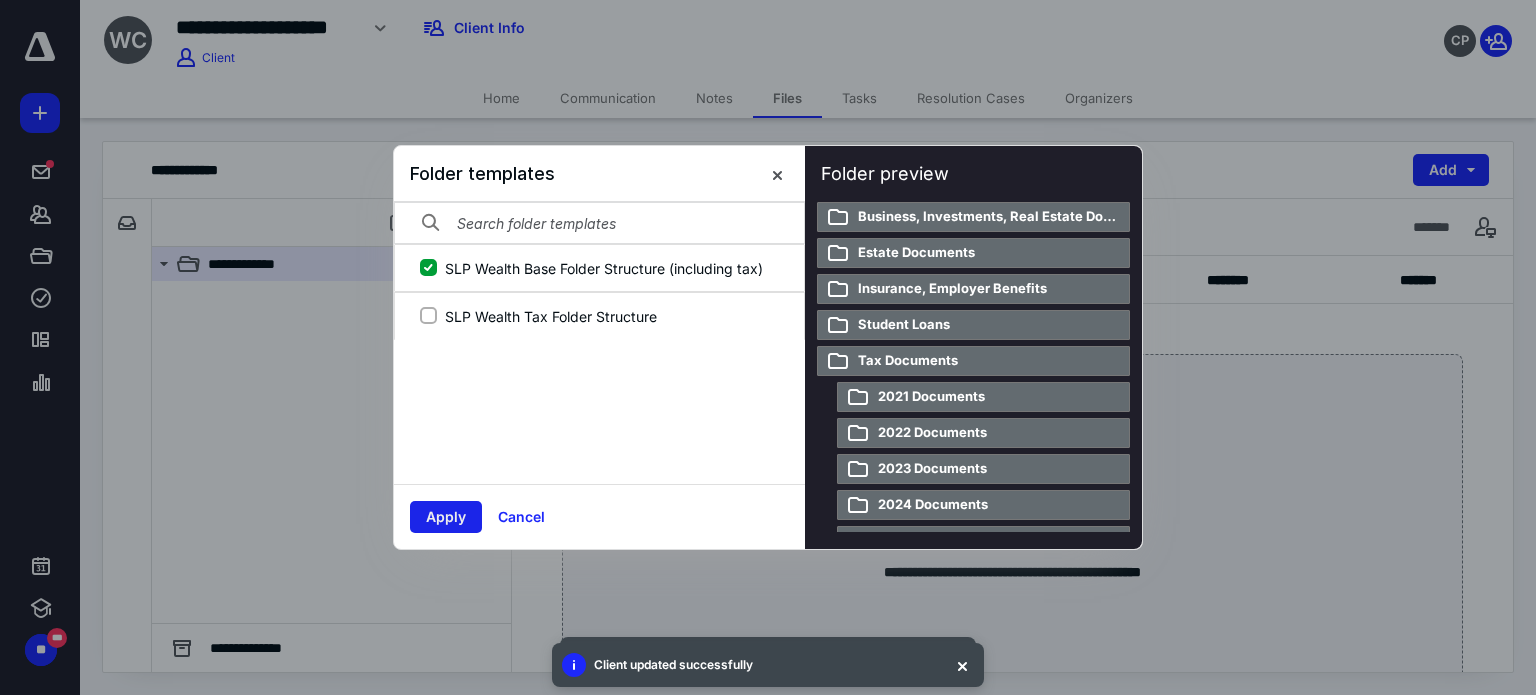 click on "Apply" at bounding box center (446, 517) 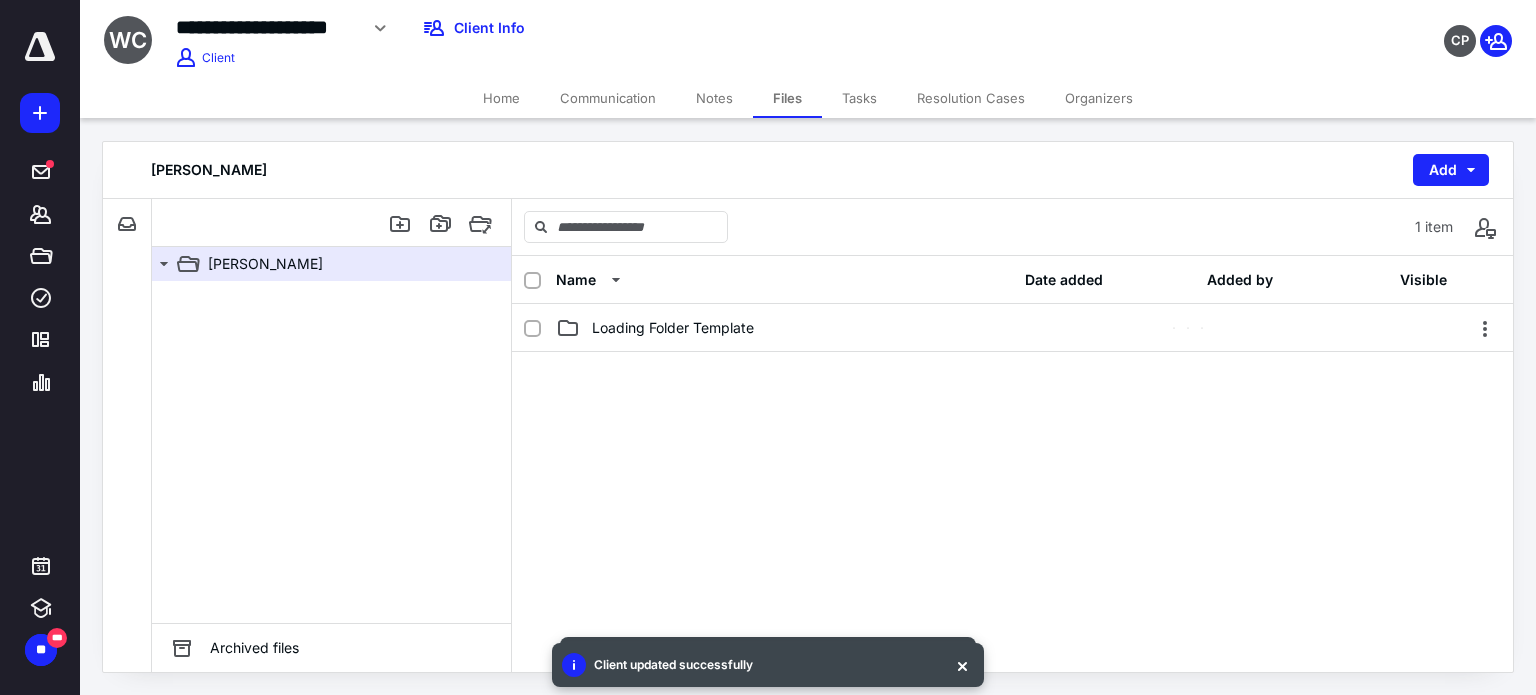 click on "Tasks" at bounding box center (859, 98) 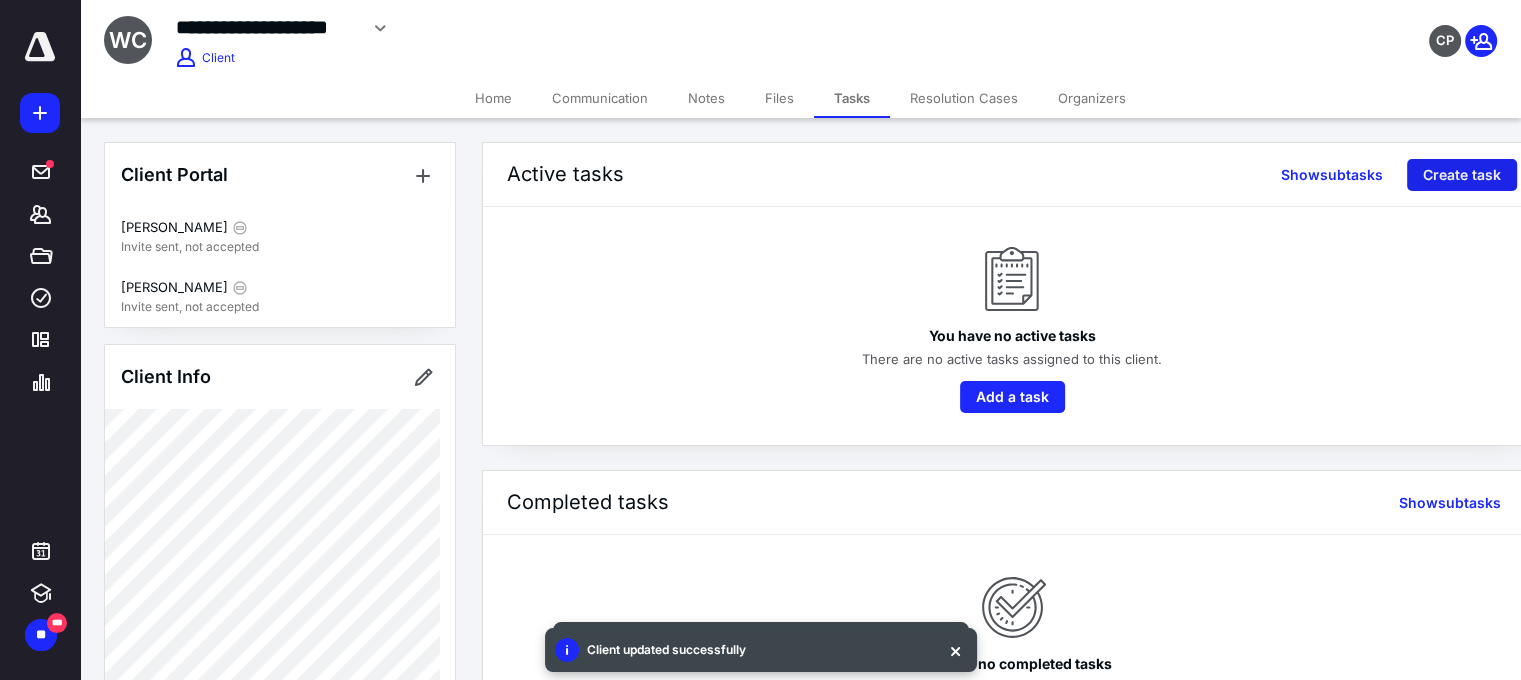 click on "Create task" at bounding box center [1462, 175] 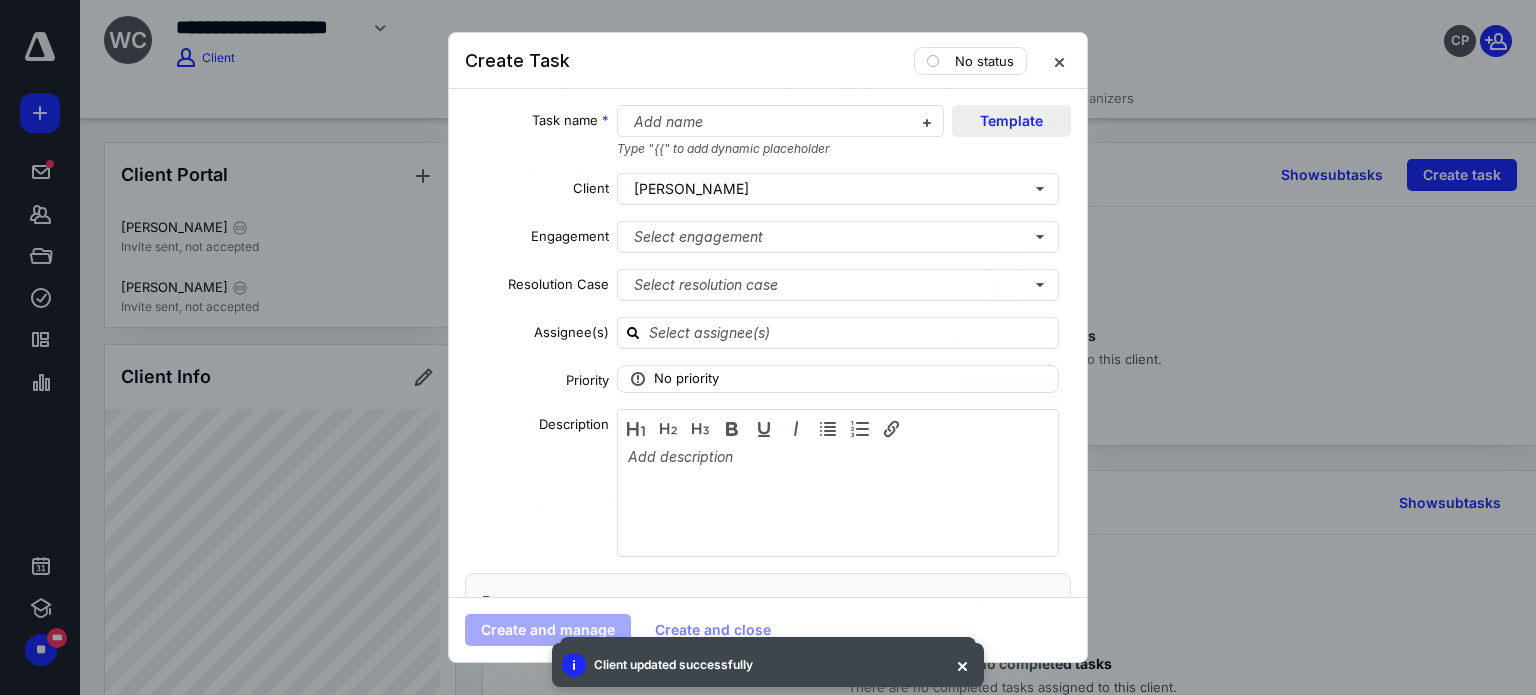 click on "Template" at bounding box center [1011, 121] 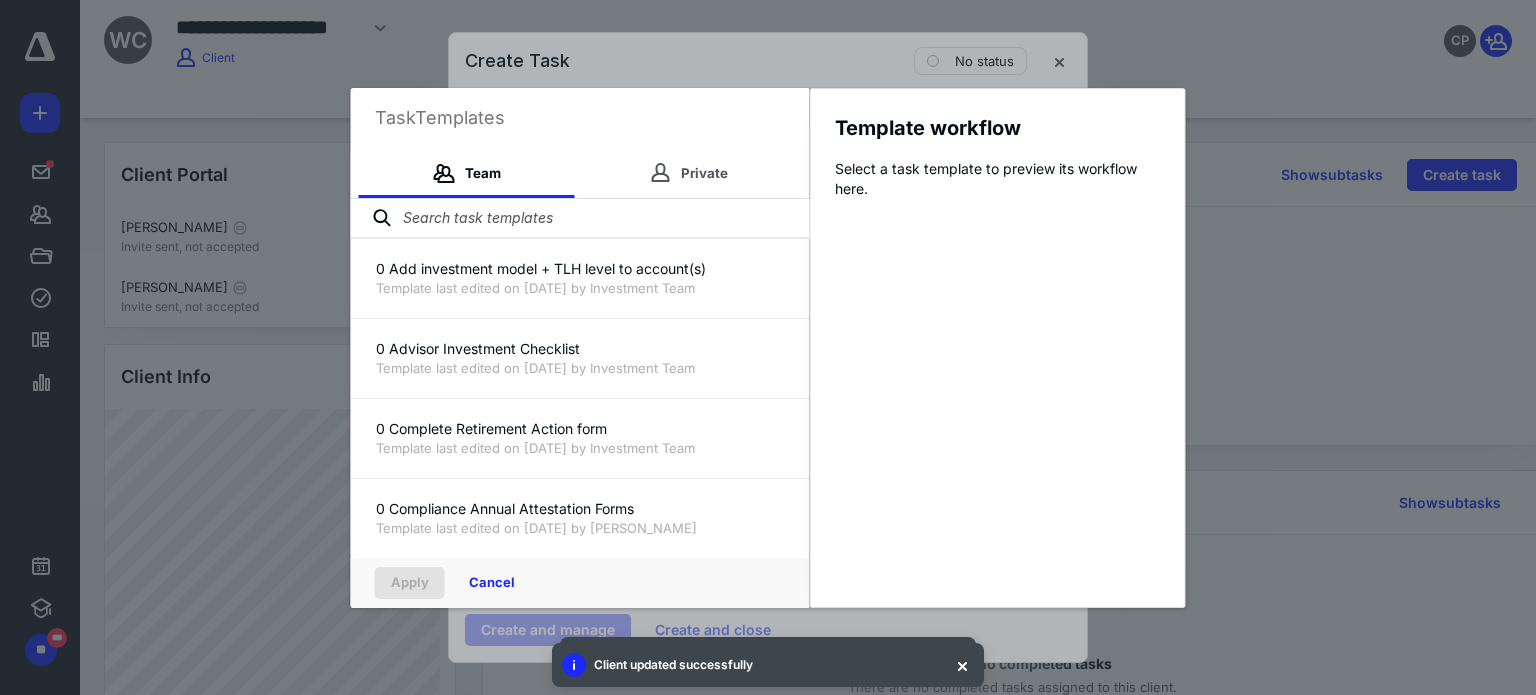 click at bounding box center (580, 219) 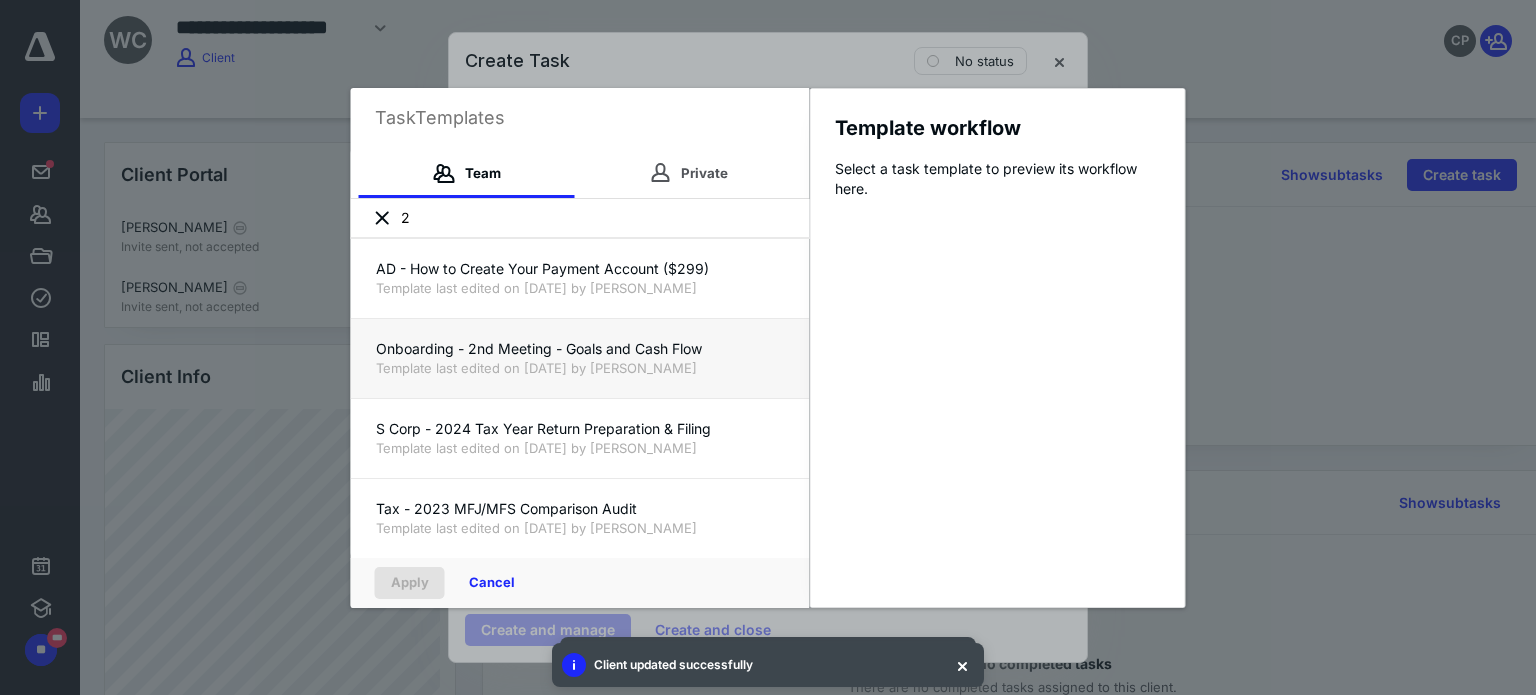 type on "2" 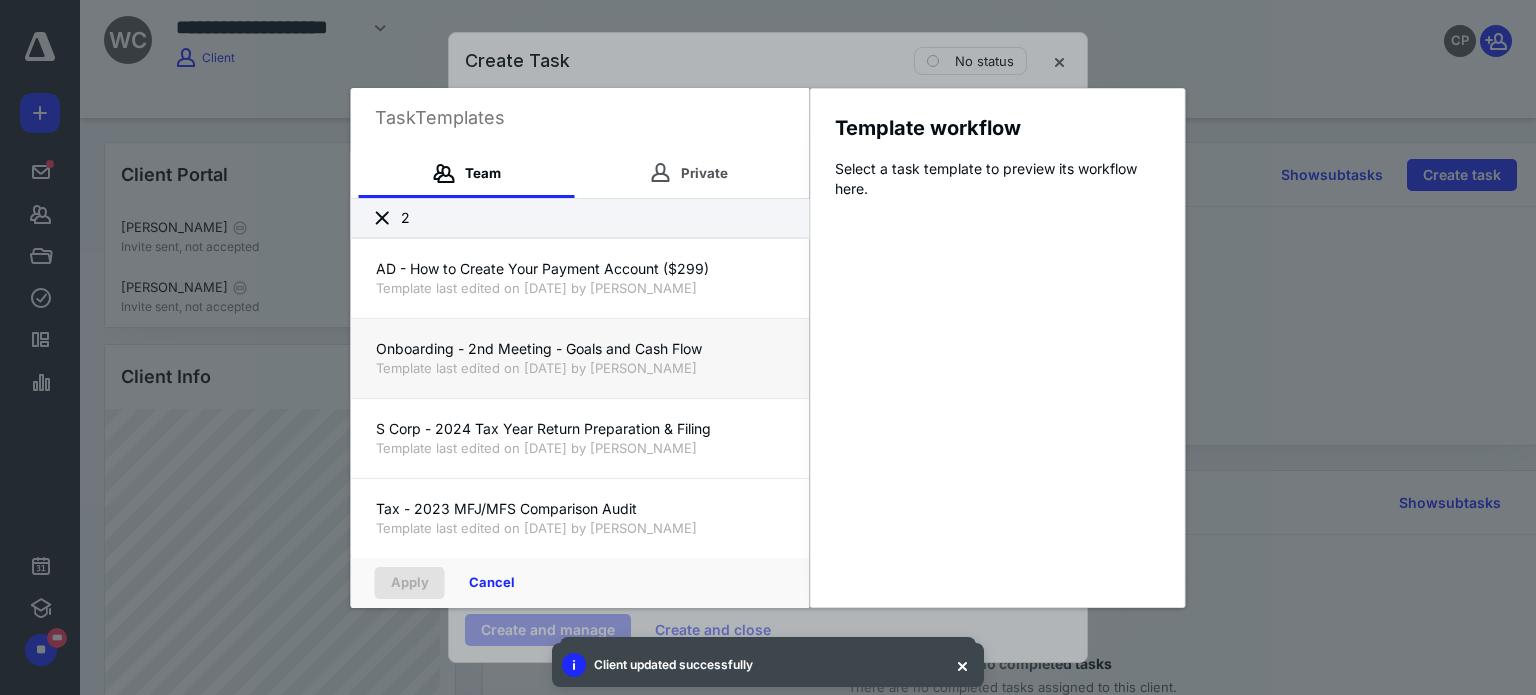 click on "Onboarding - 2nd Meeting - Goals and Cash Flow" at bounding box center (580, 349) 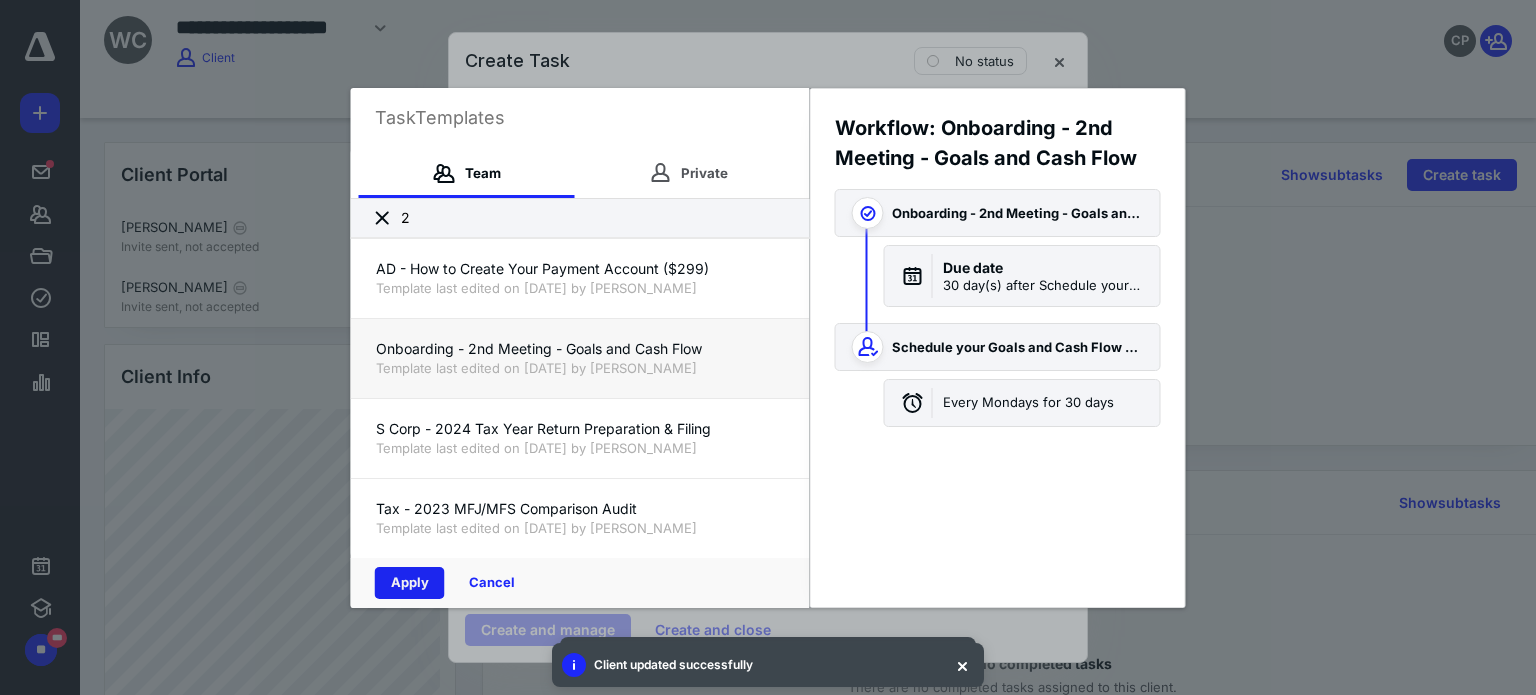 click on "Apply" at bounding box center [410, 583] 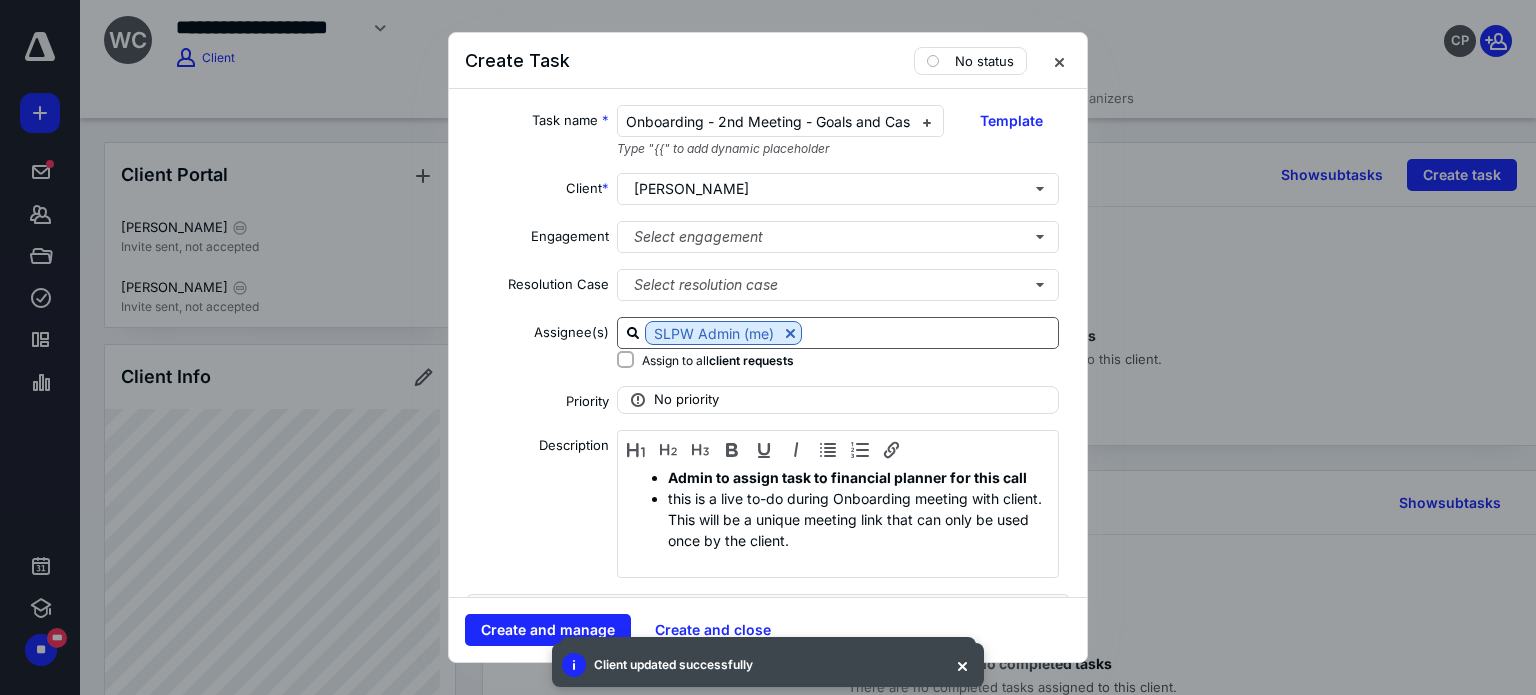 click at bounding box center (790, 333) 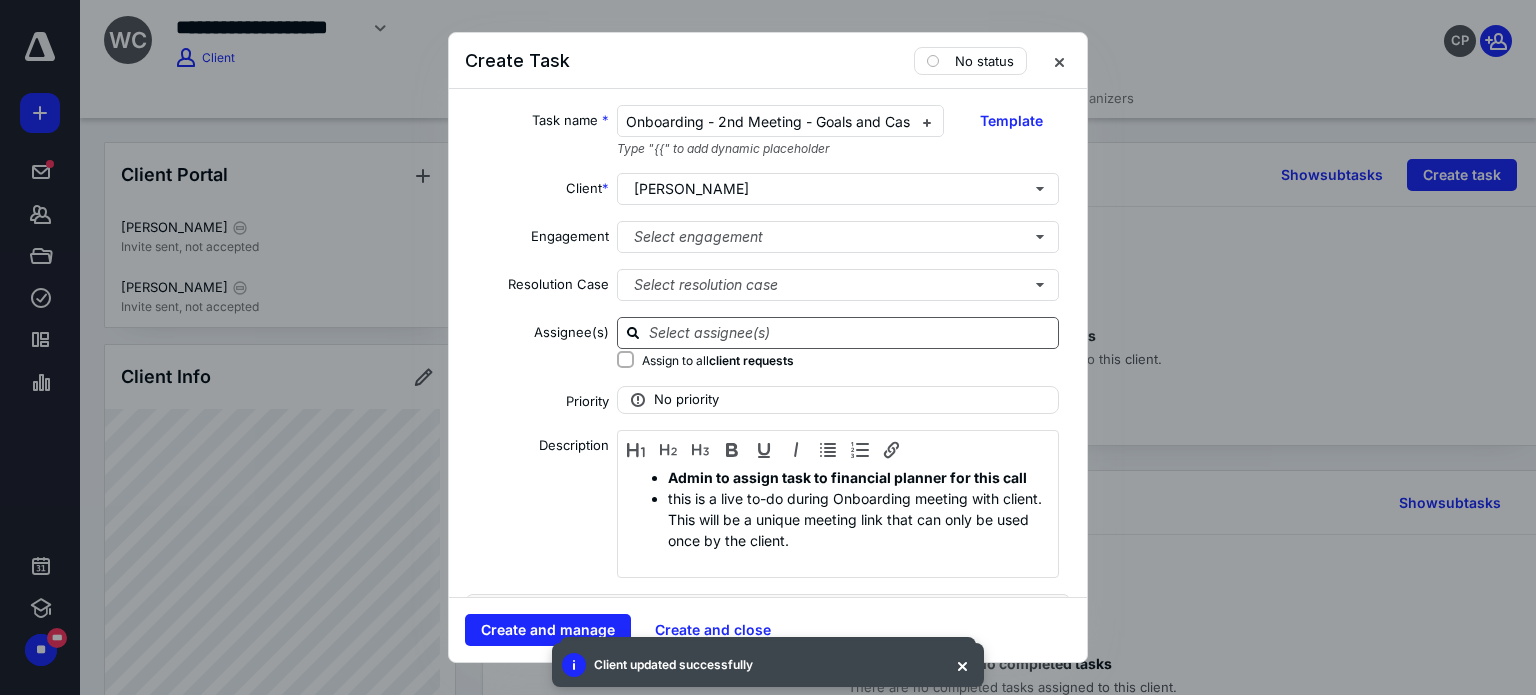 click at bounding box center (850, 332) 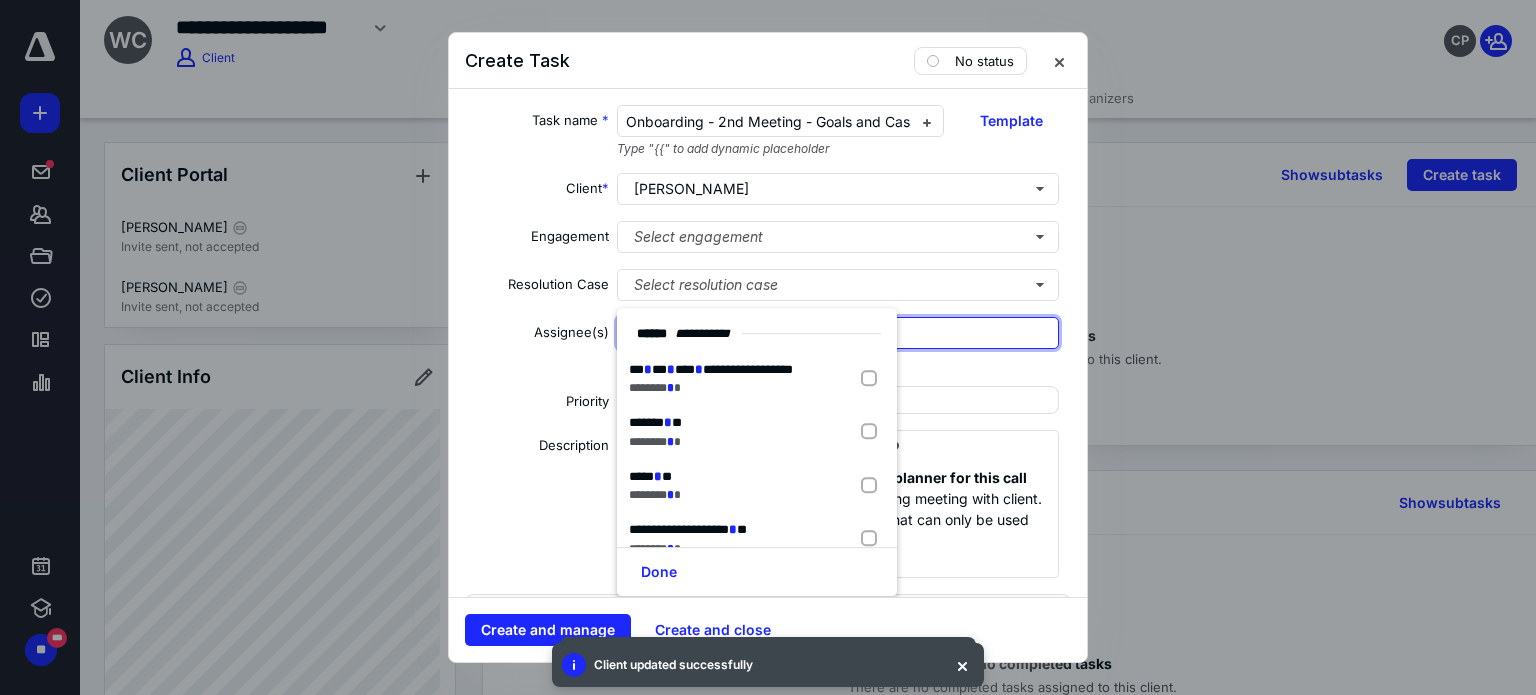 type on "erc" 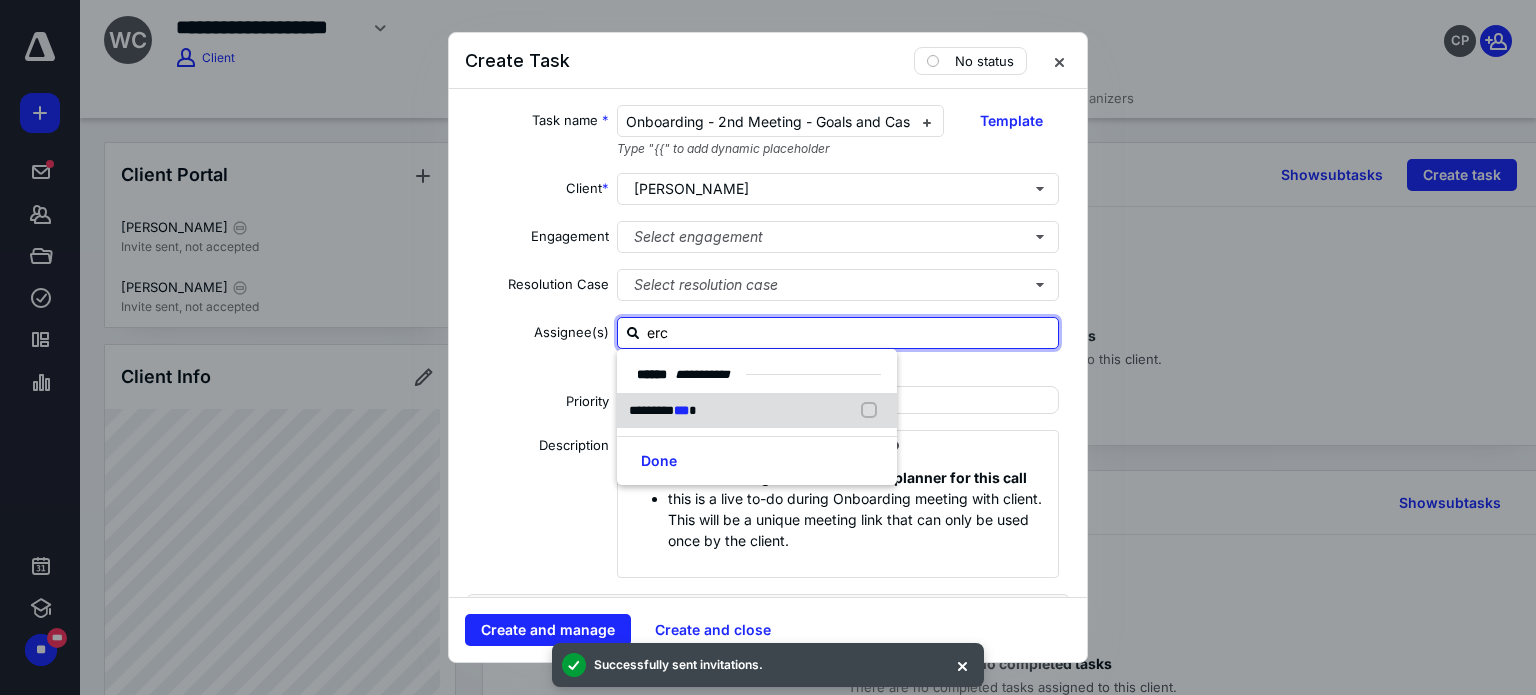 click on "********* *** *" at bounding box center [757, 411] 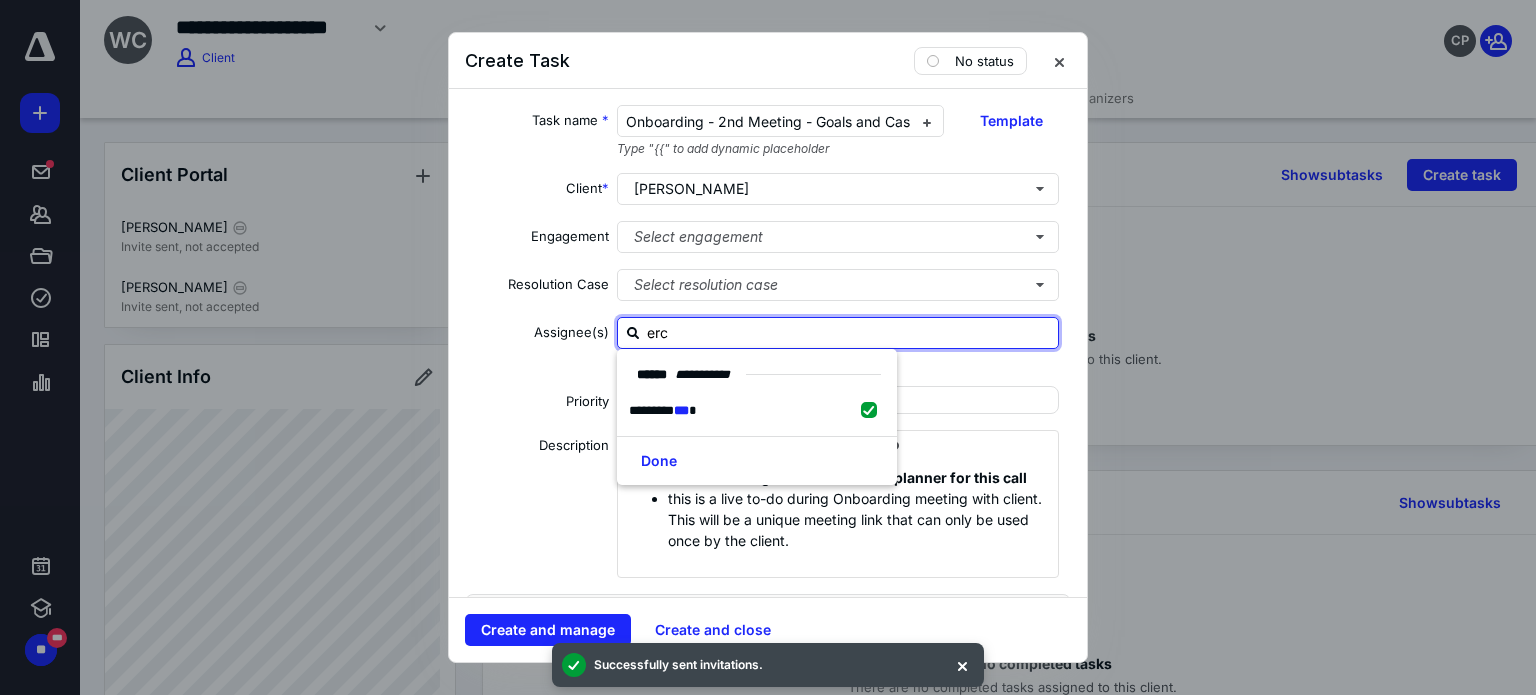 checkbox on "true" 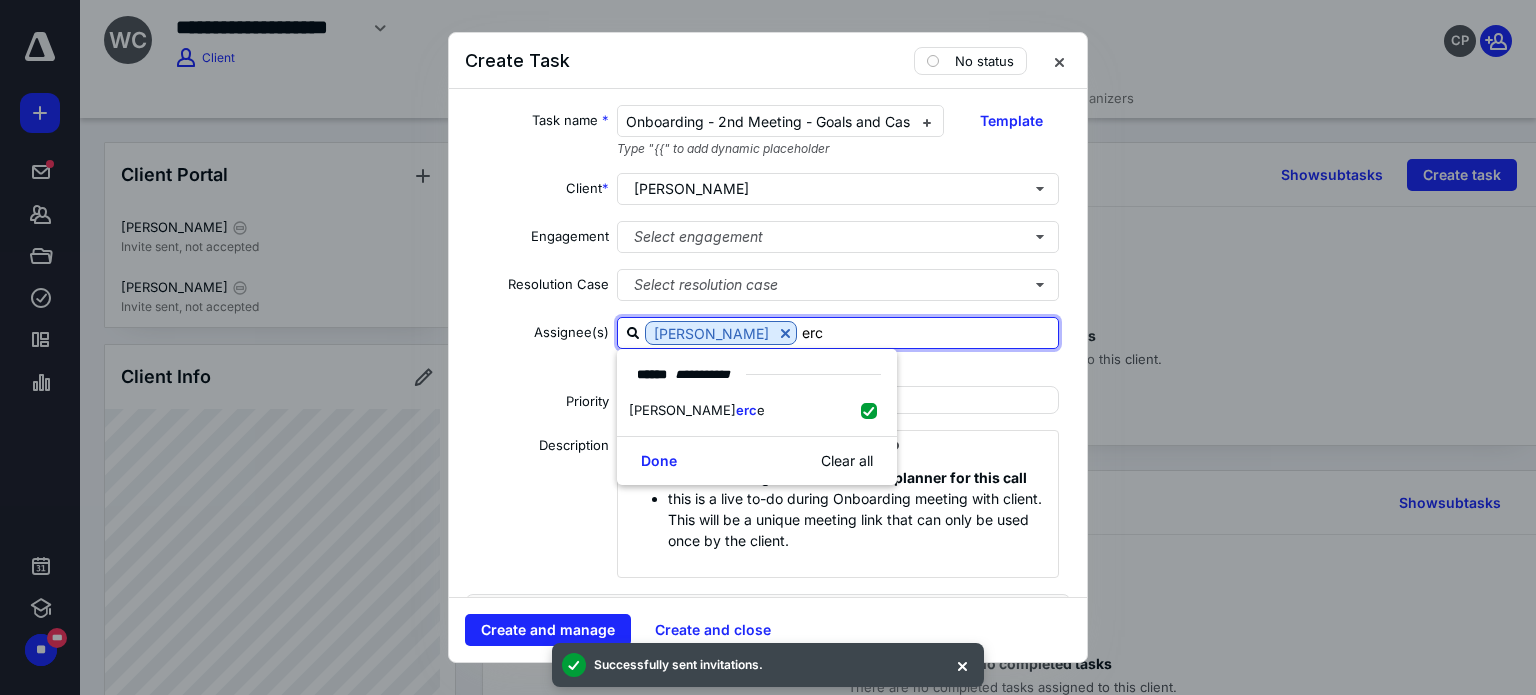 type on "erc" 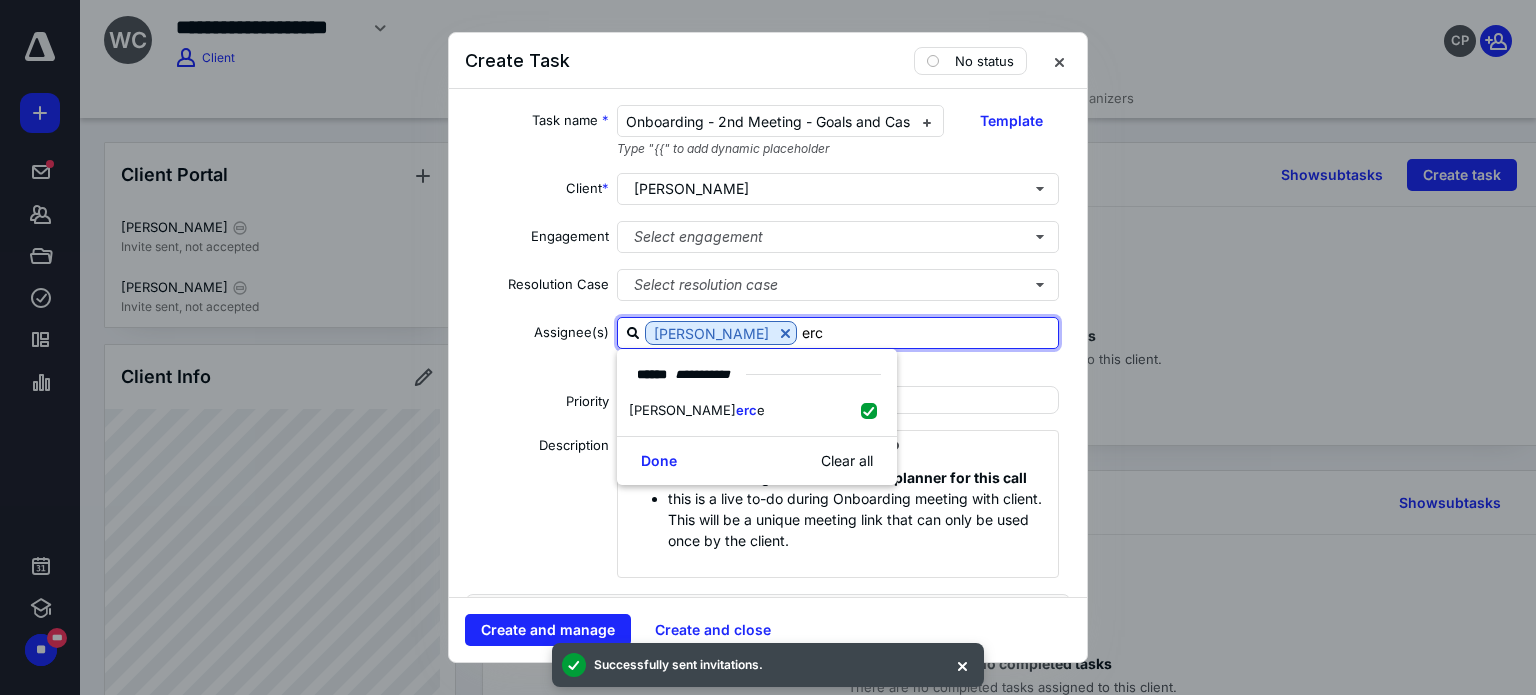 click on "Priority" at bounding box center [537, 403] 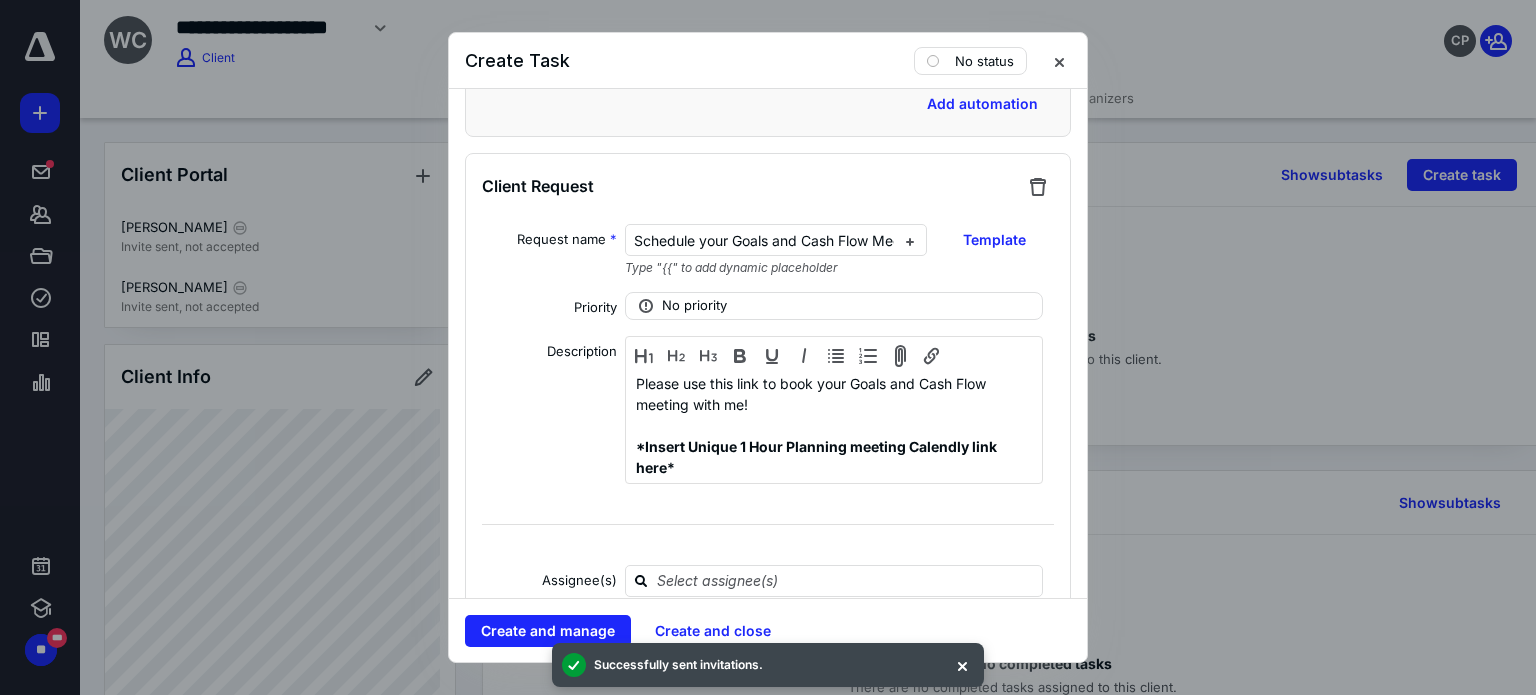 scroll, scrollTop: 1300, scrollLeft: 0, axis: vertical 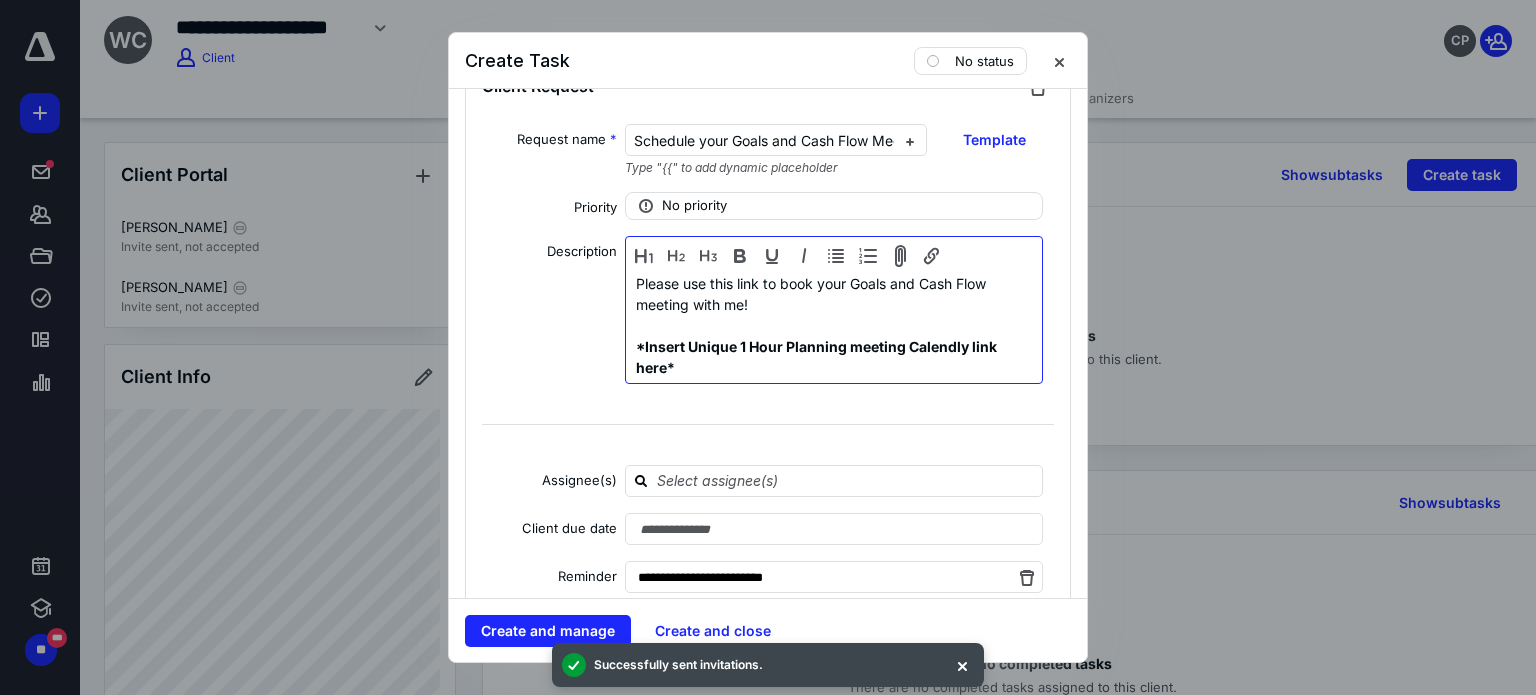 click on "*Insert Unique 1 Hour Planning meeting Calendly link here*" at bounding box center [834, 357] 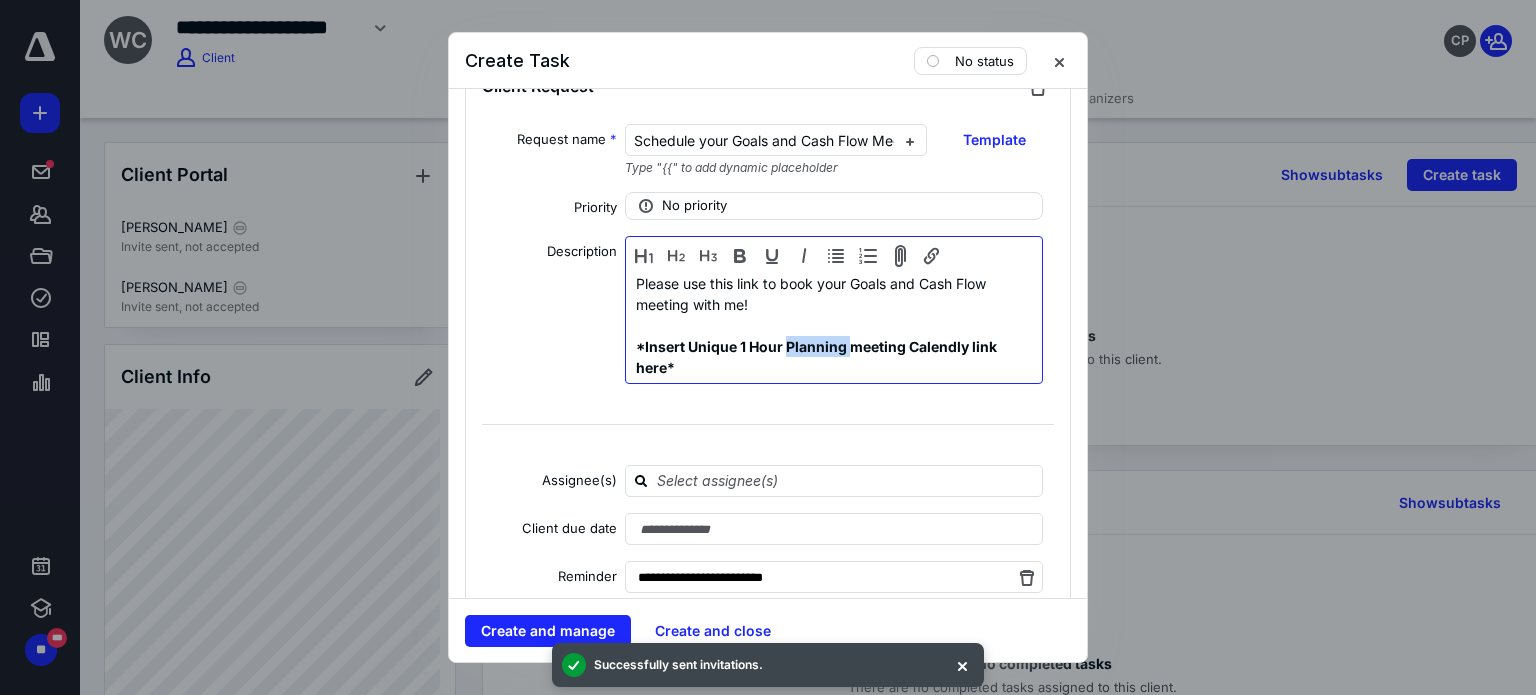 click on "*Insert Unique 1 Hour Planning meeting Calendly link here*" at bounding box center (834, 357) 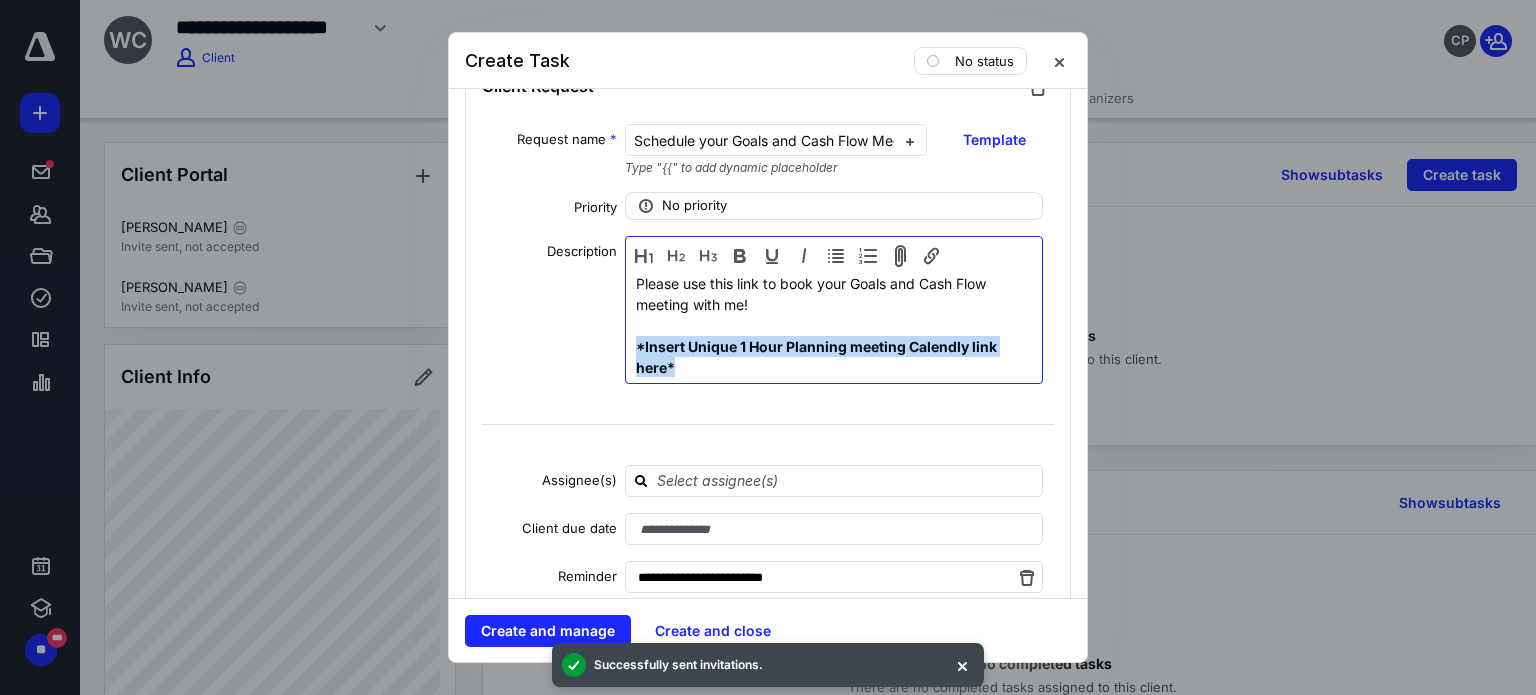 click on "*Insert Unique 1 Hour Planning meeting Calendly link here*" at bounding box center [834, 357] 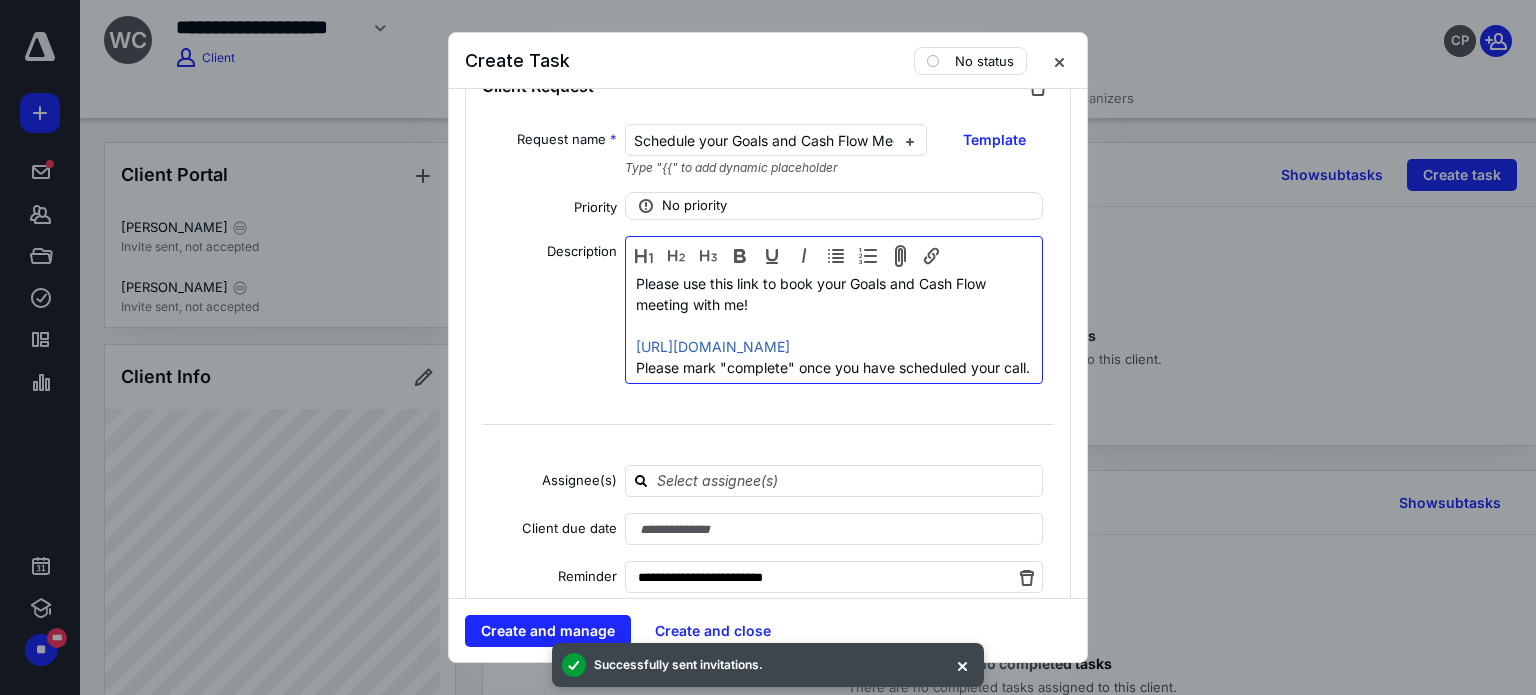 scroll, scrollTop: 20, scrollLeft: 0, axis: vertical 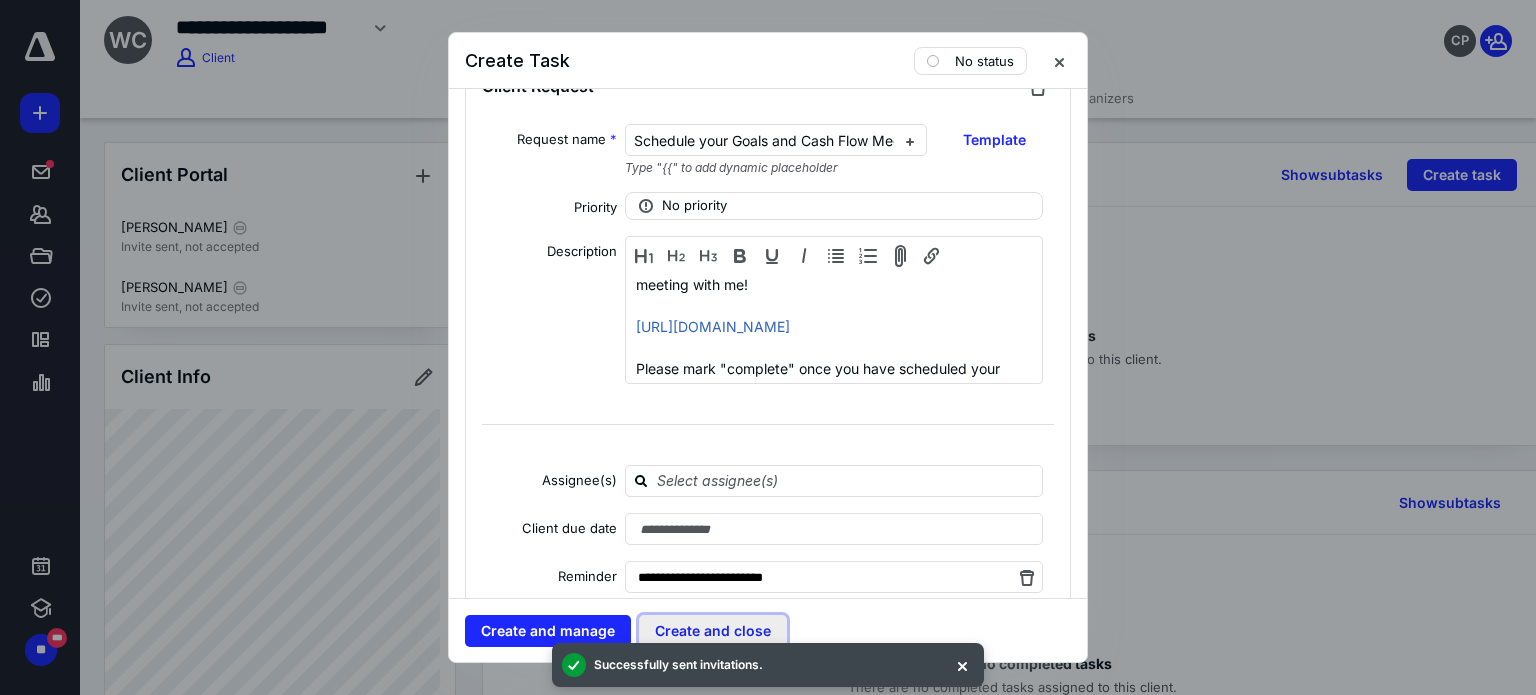 click on "Create and close" at bounding box center (713, 631) 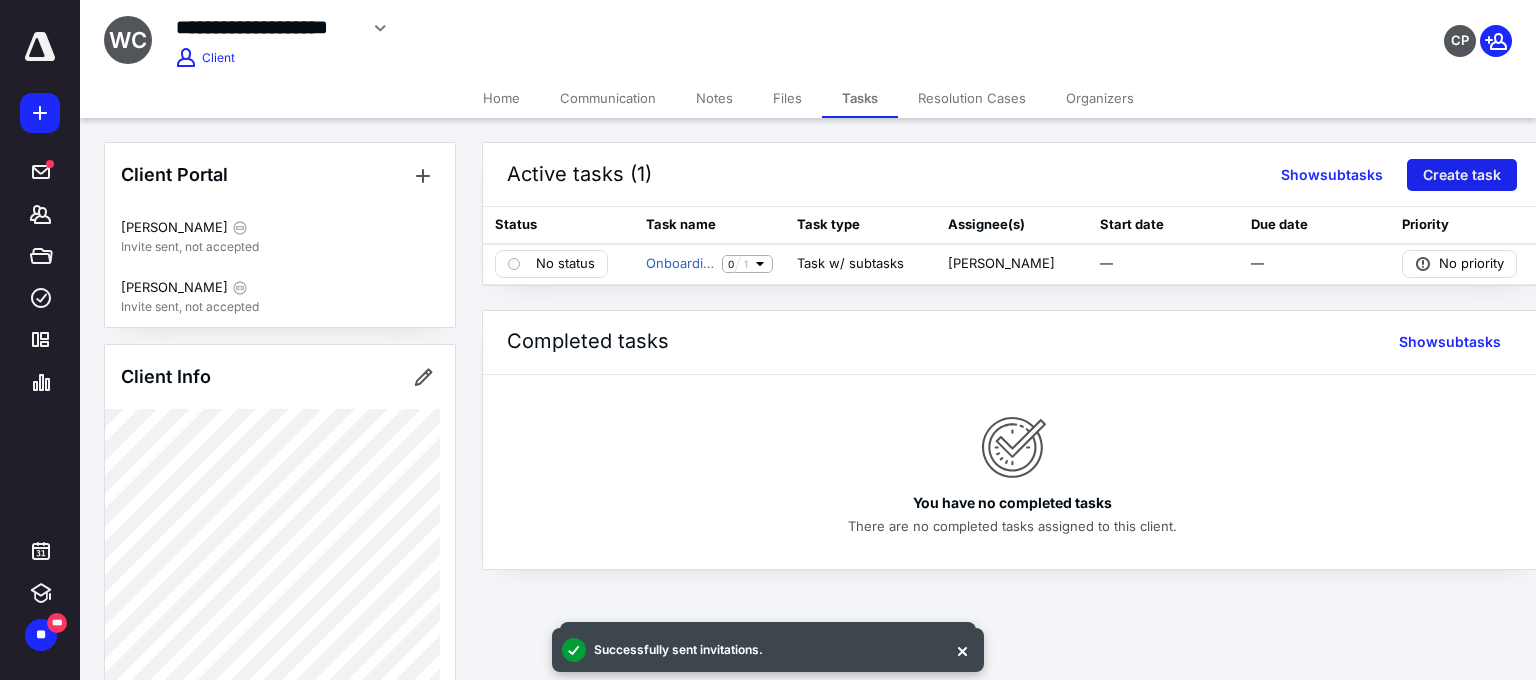 click on "Create task" at bounding box center [1462, 175] 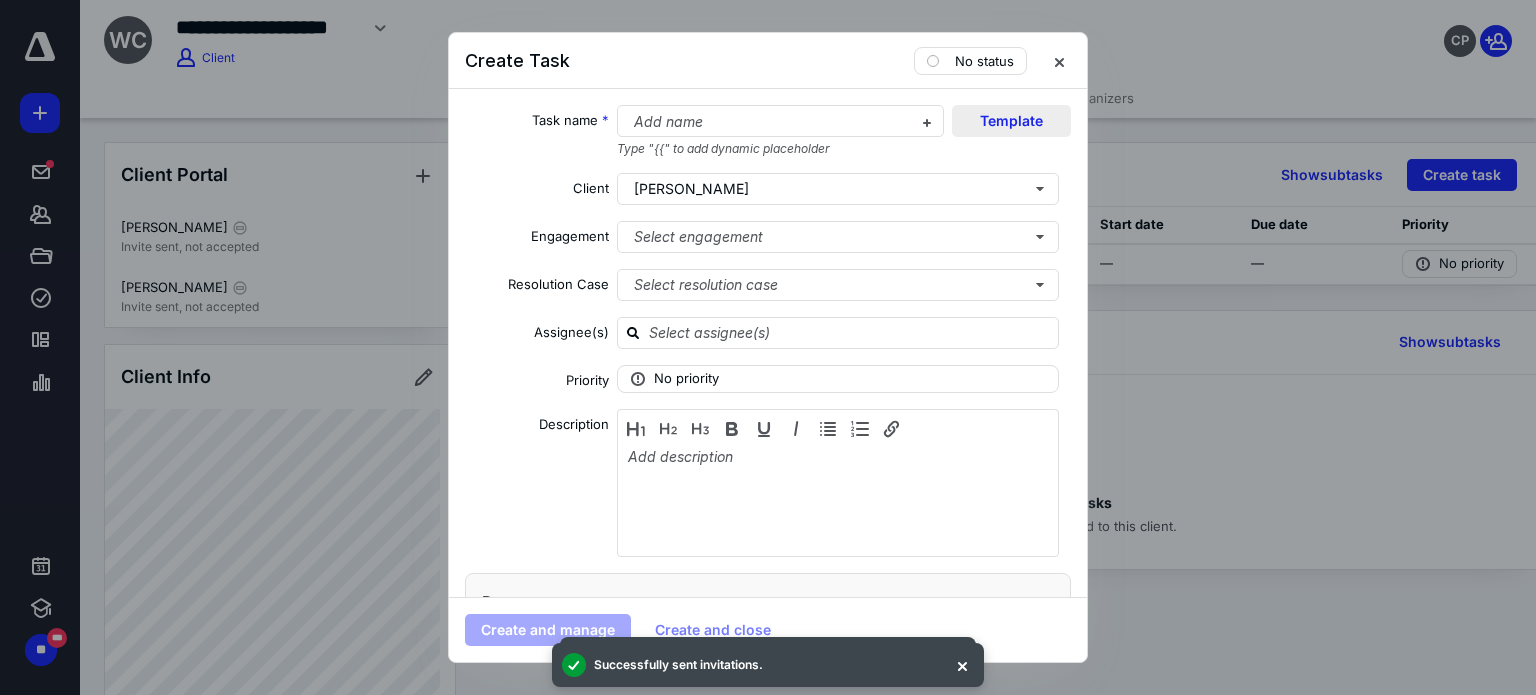 click on "Template" at bounding box center (1011, 121) 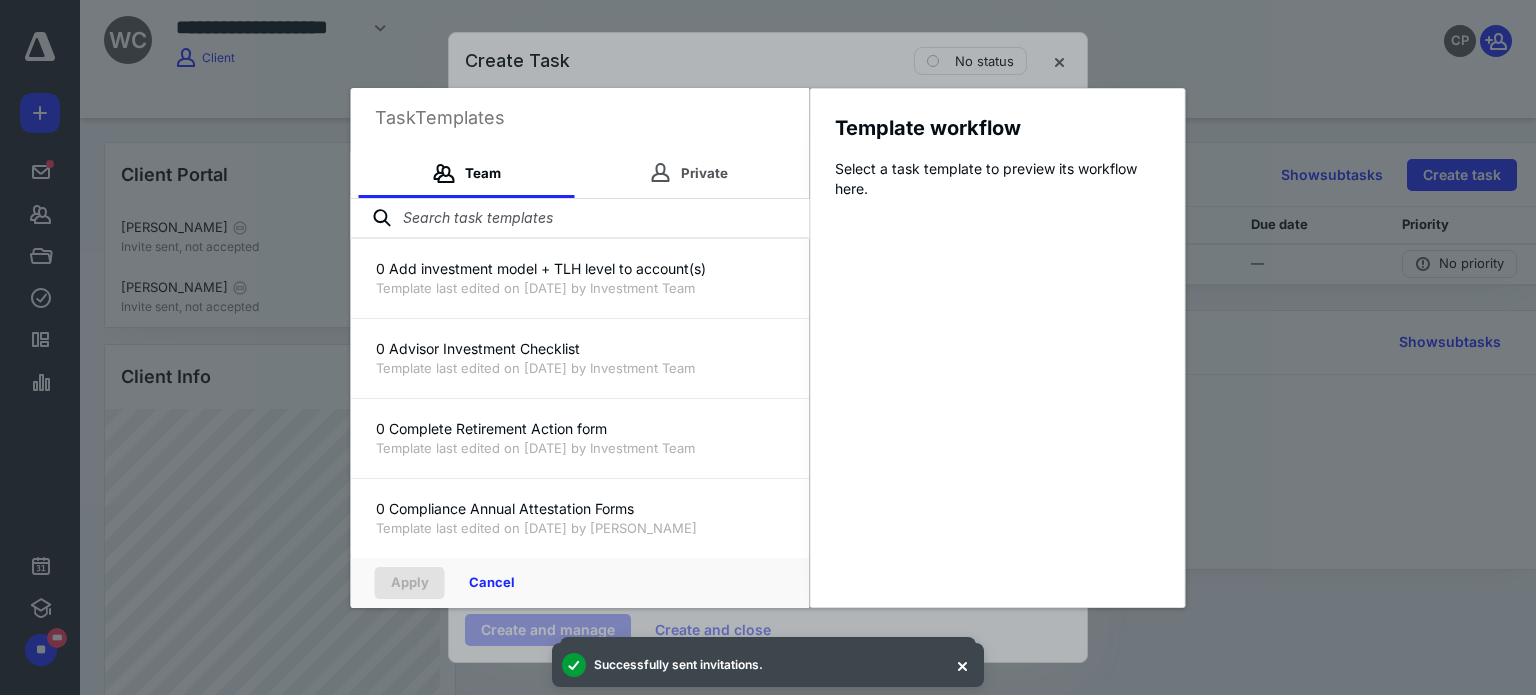 click at bounding box center [580, 219] 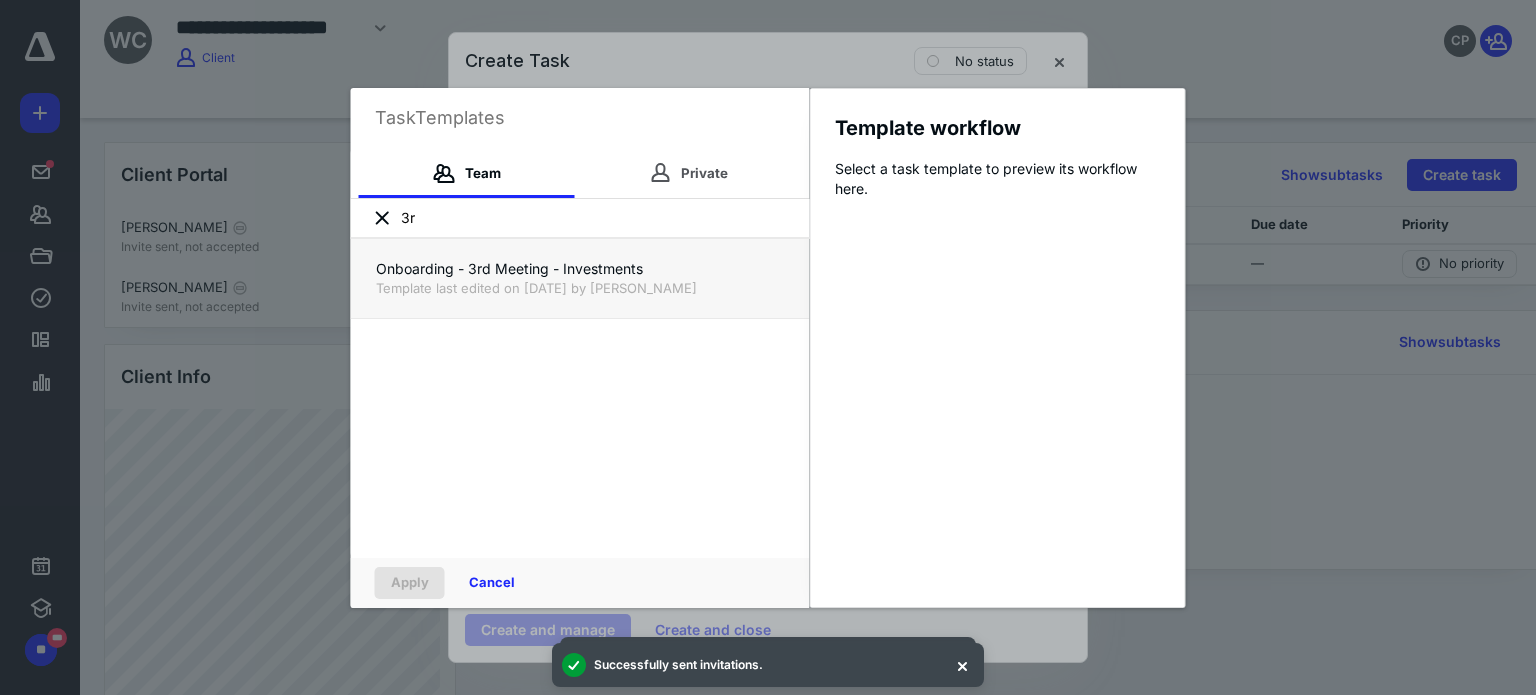 type on "3r" 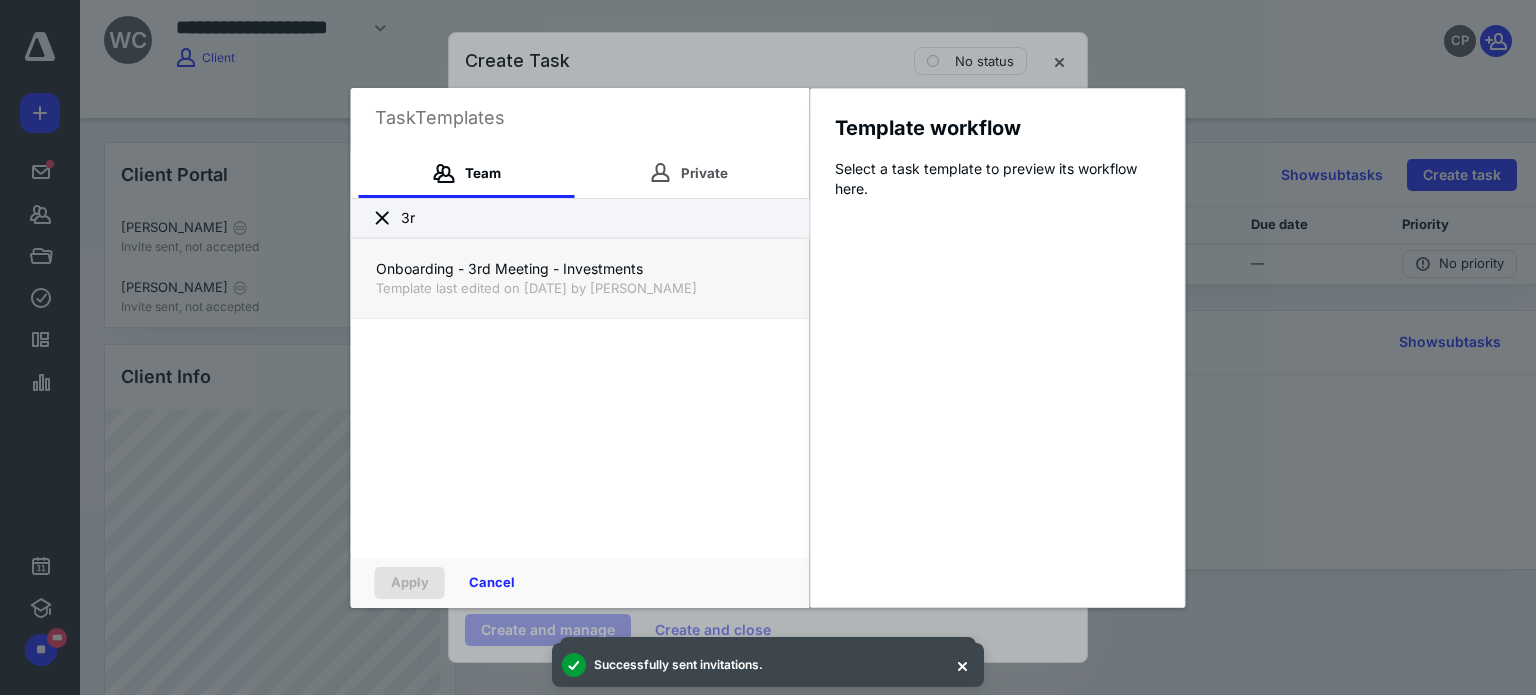 click on "Onboarding - 3rd Meeting - Investments" at bounding box center [580, 269] 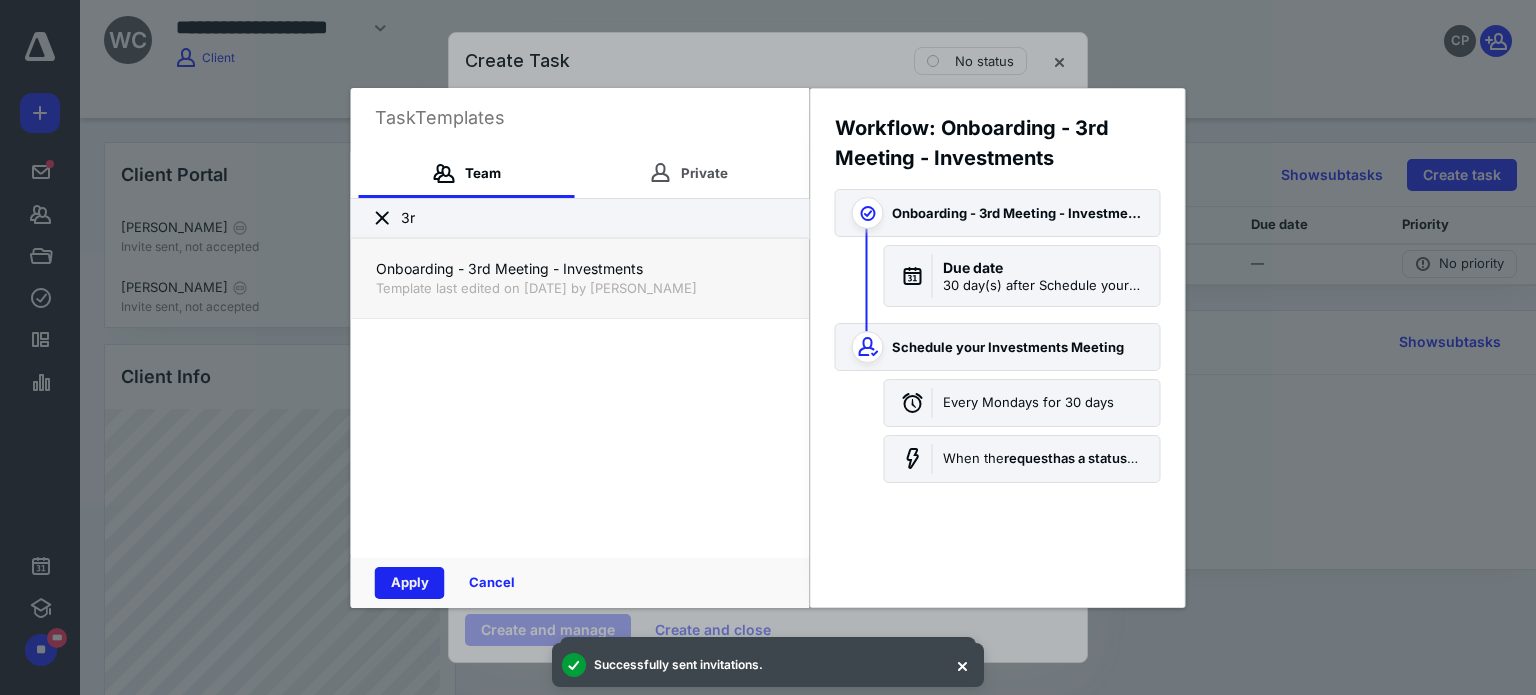 click on "Apply" at bounding box center (410, 583) 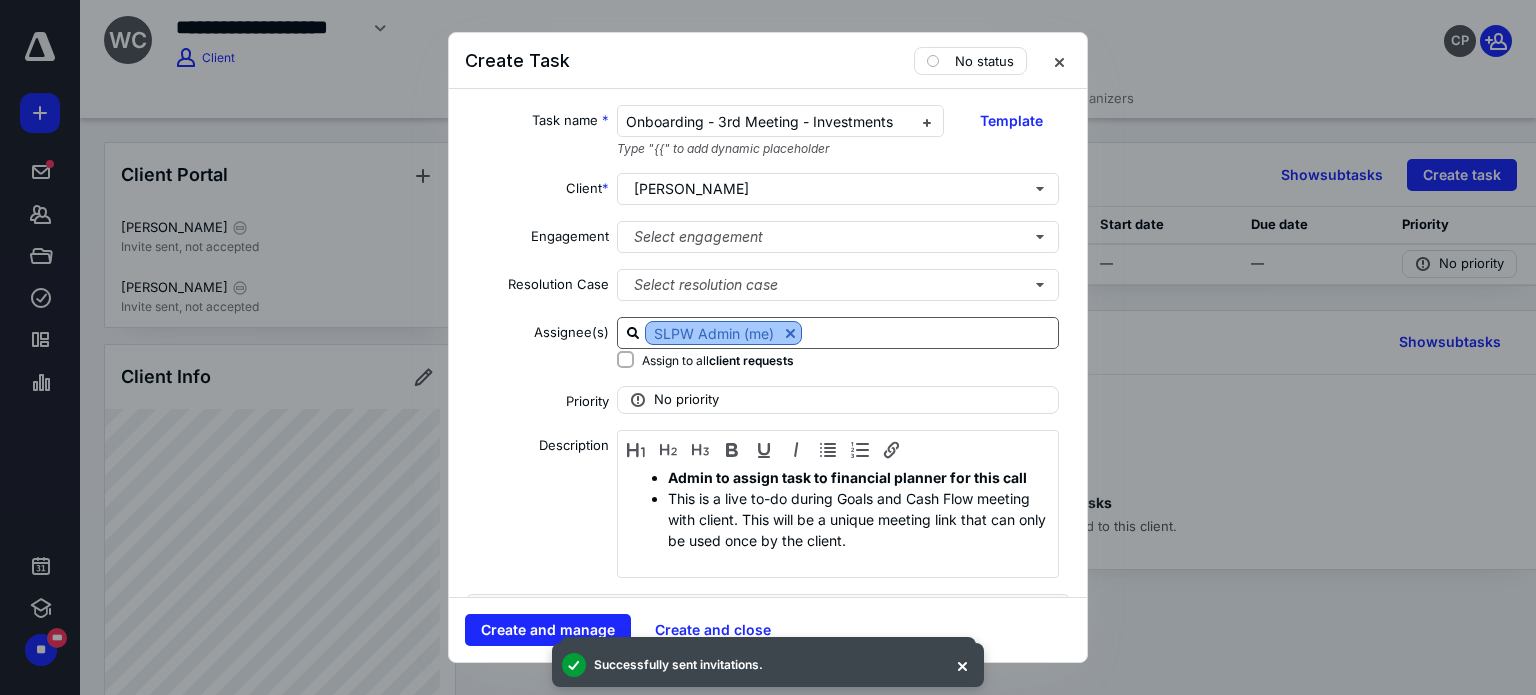 click at bounding box center [790, 333] 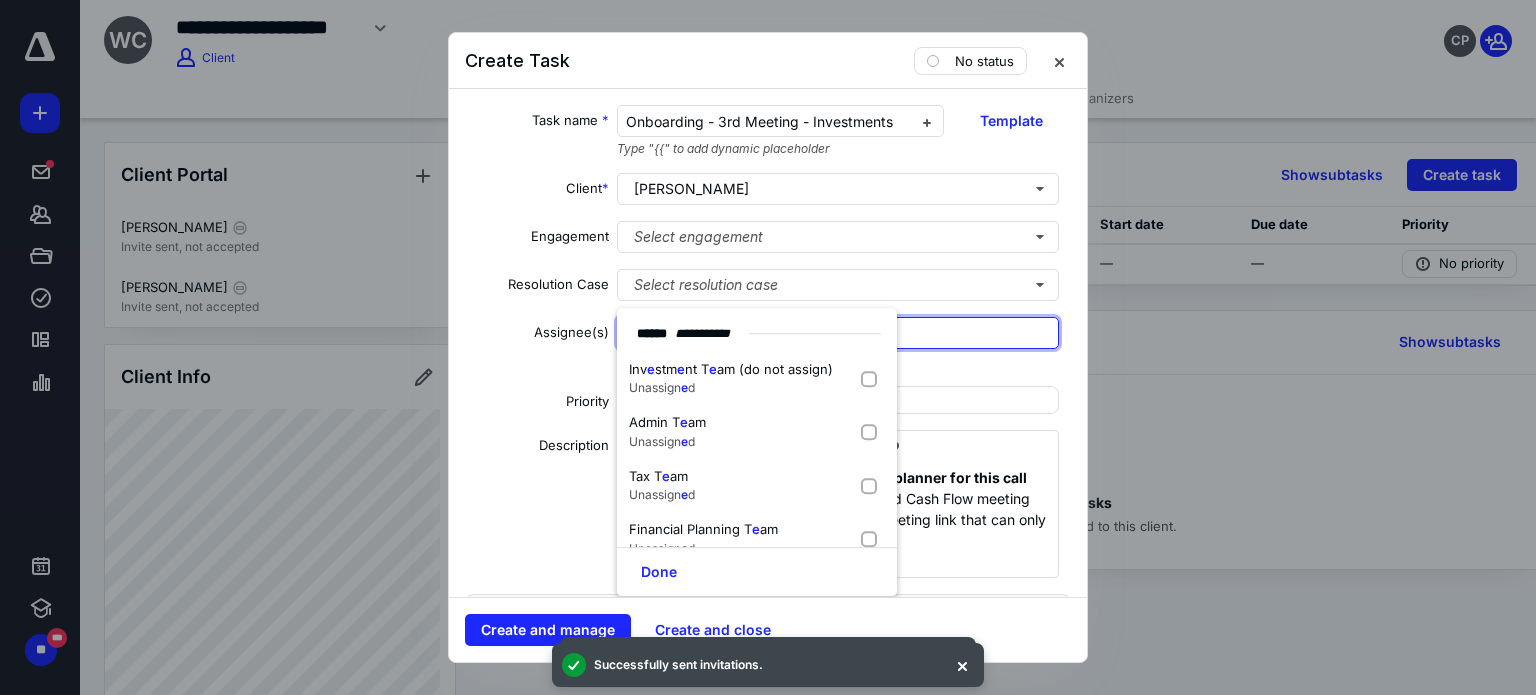 type on "er" 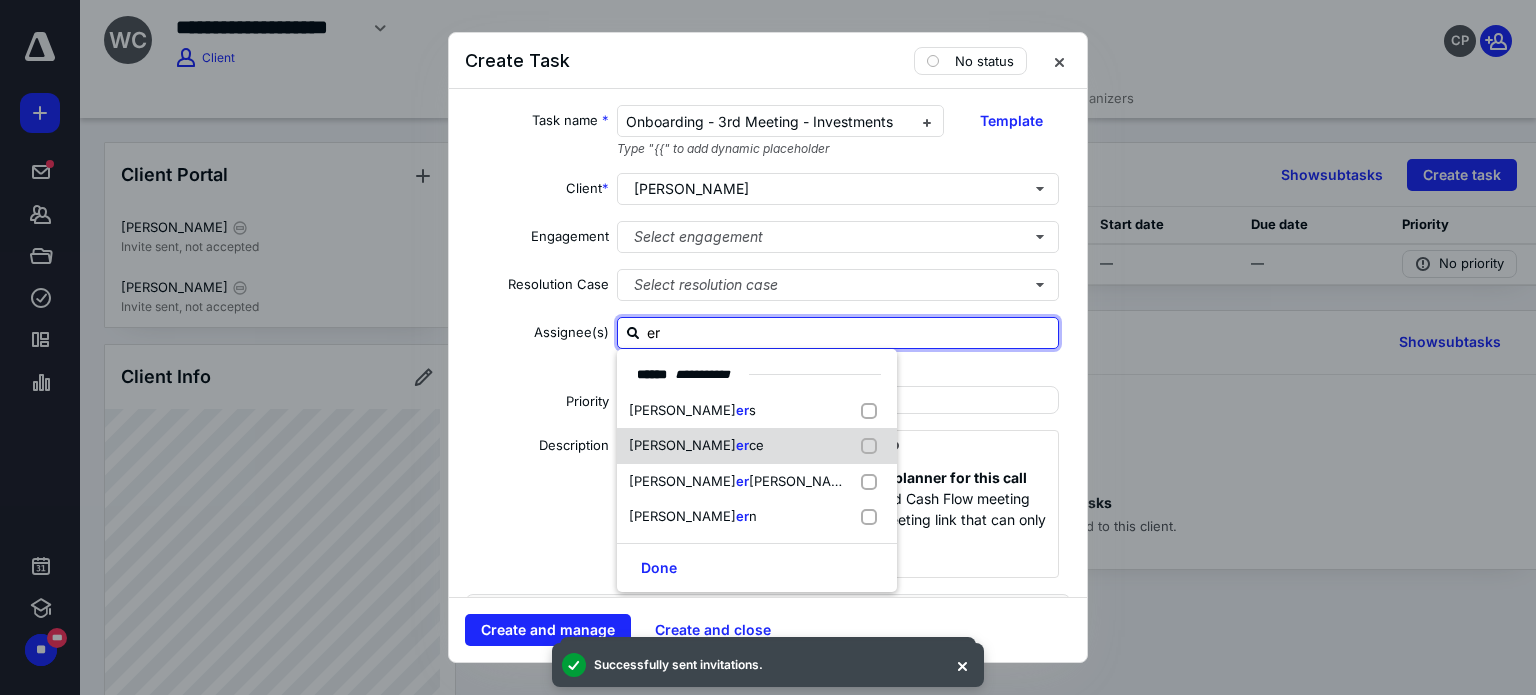click on "[PERSON_NAME] er ce" at bounding box center [757, 446] 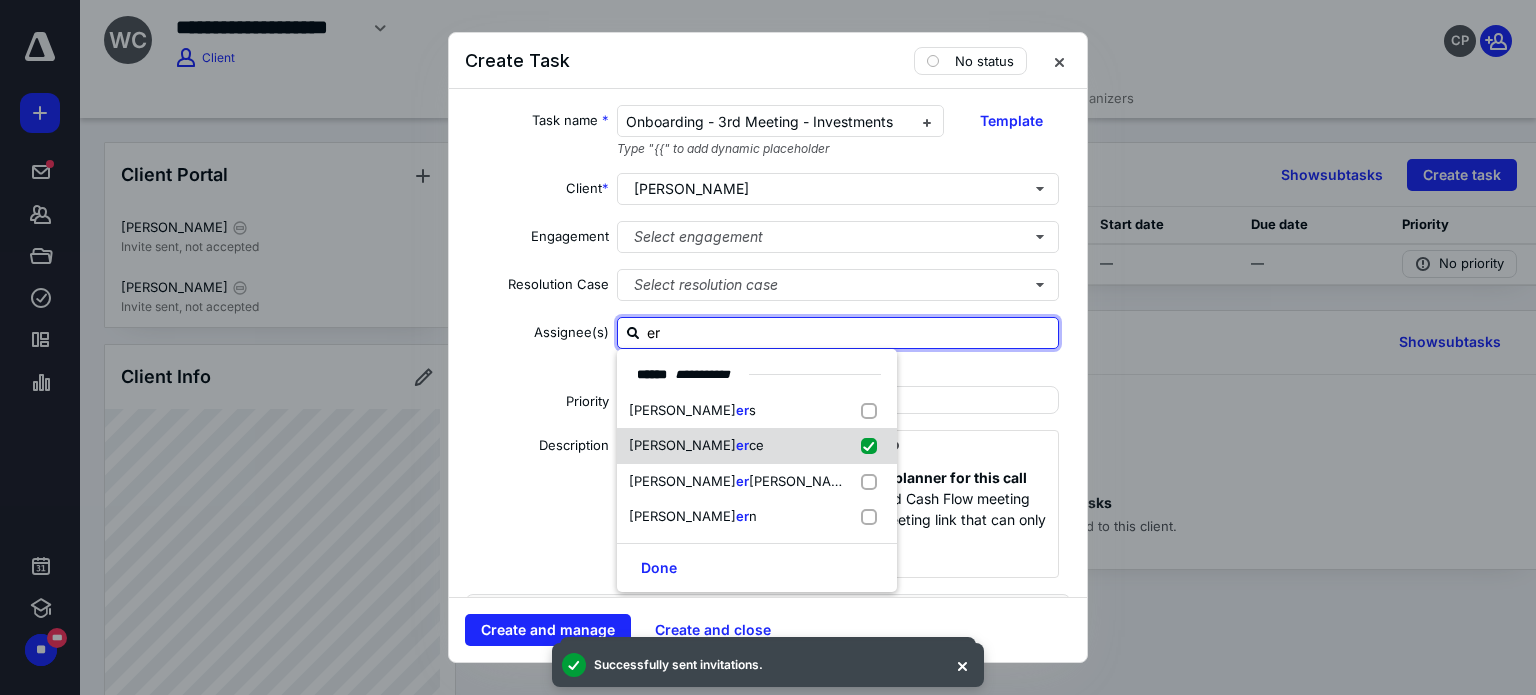 checkbox on "true" 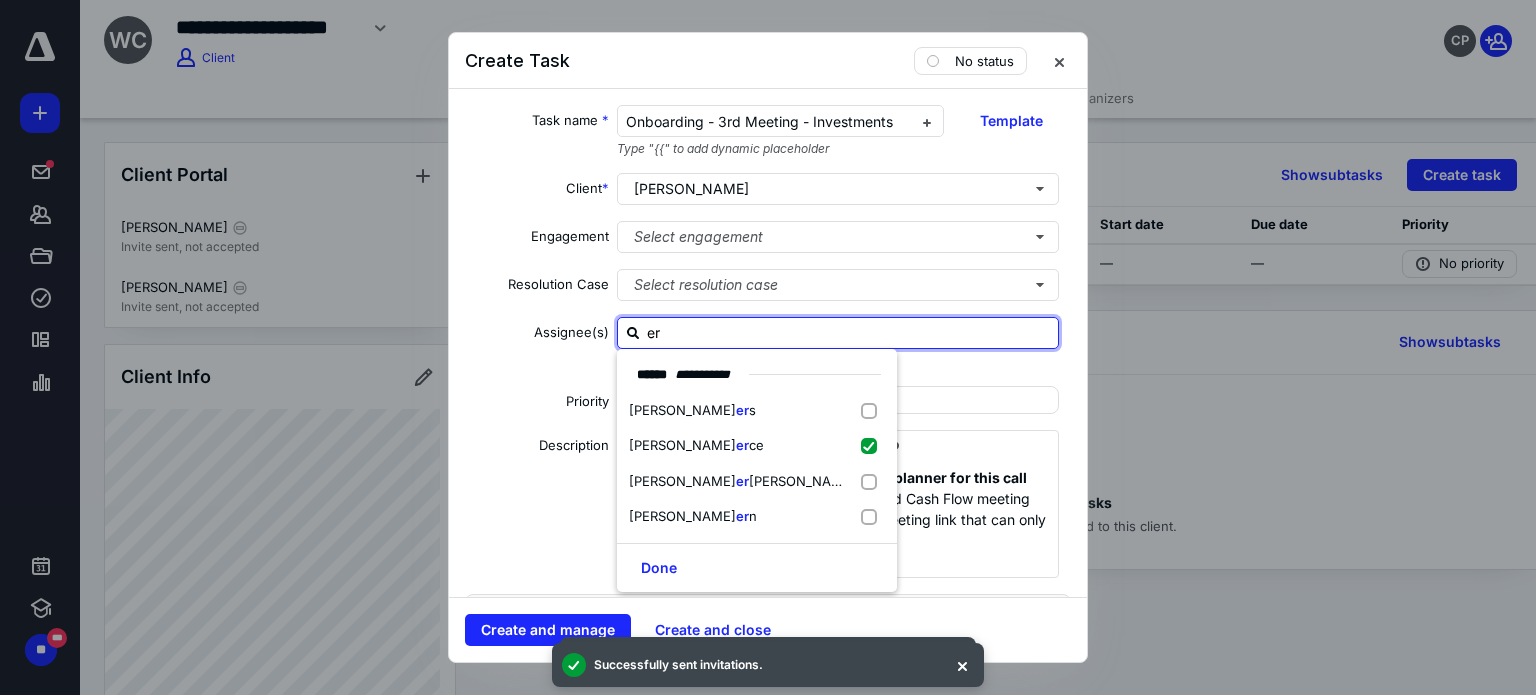 type on "er" 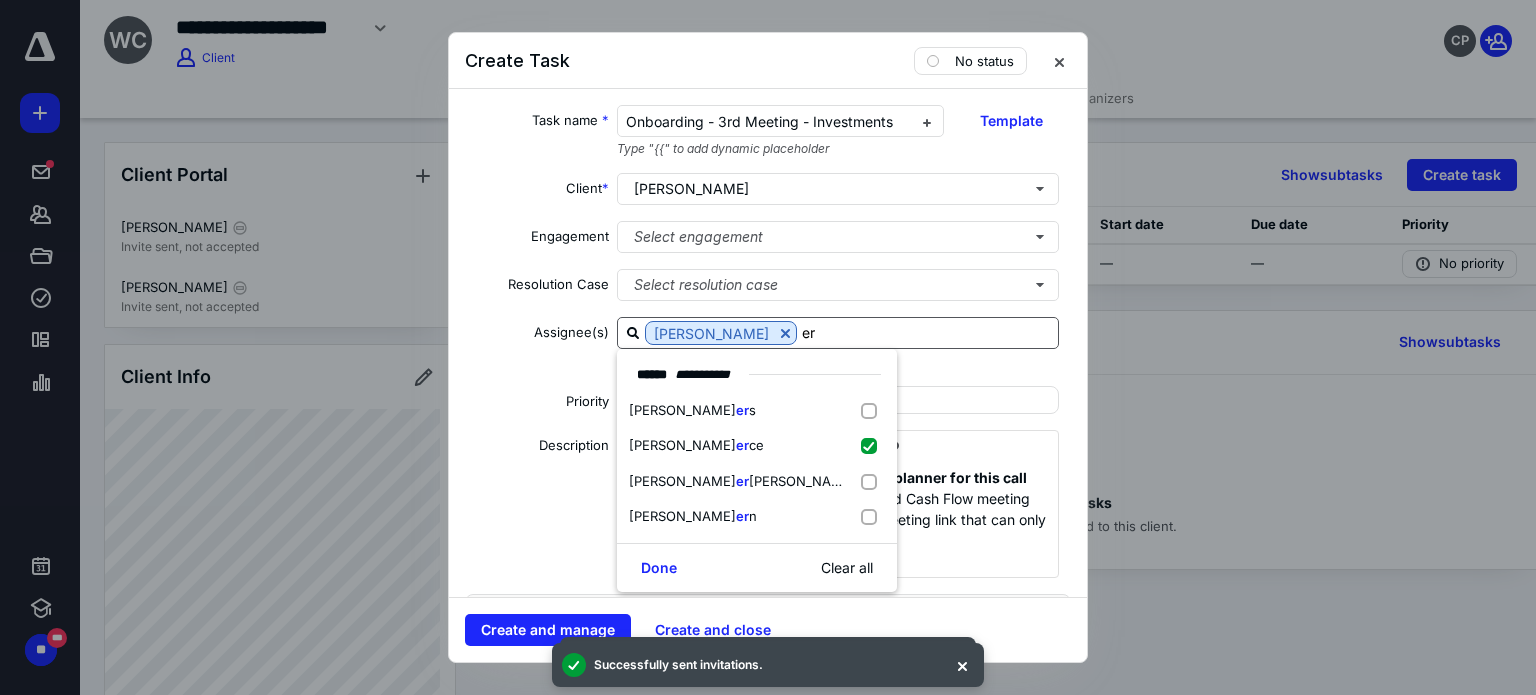 click on "Task name   * Onboarding - 3rd Meeting - Investments Type "{{" to add dynamic placeholder Template Client  * [PERSON_NAME] Engagement Select engagement Resolution Case Select resolution case Assignee(s) [PERSON_NAME] [PERSON_NAME] *****   * * ******** [PERSON_NAME] [PERSON_NAME] er [PERSON_NAME] [PERSON_NAME] [PERSON_NAME] er n Done Clear all Assign to all  client requests Priority No priority Description Admin to assign task to financial planner for this call This is a live to-do during Goals and Cash Flow meeting with client. This will be a unique meeting link that can only be used once by the client. Date Start date Select a date Due date 30 day(s) after  Schedule your Investments Meeting is set to With client Add a date Recurring Tax preparation fields Reminder Add reminder File Add file Automation Add automation Client Request Request name   * Schedule your Investments Meeting Type "{{" to add dynamic placeholder Template Priority No priority Description Please use this link to book your Investments meeting with me! request" at bounding box center [768, 343] 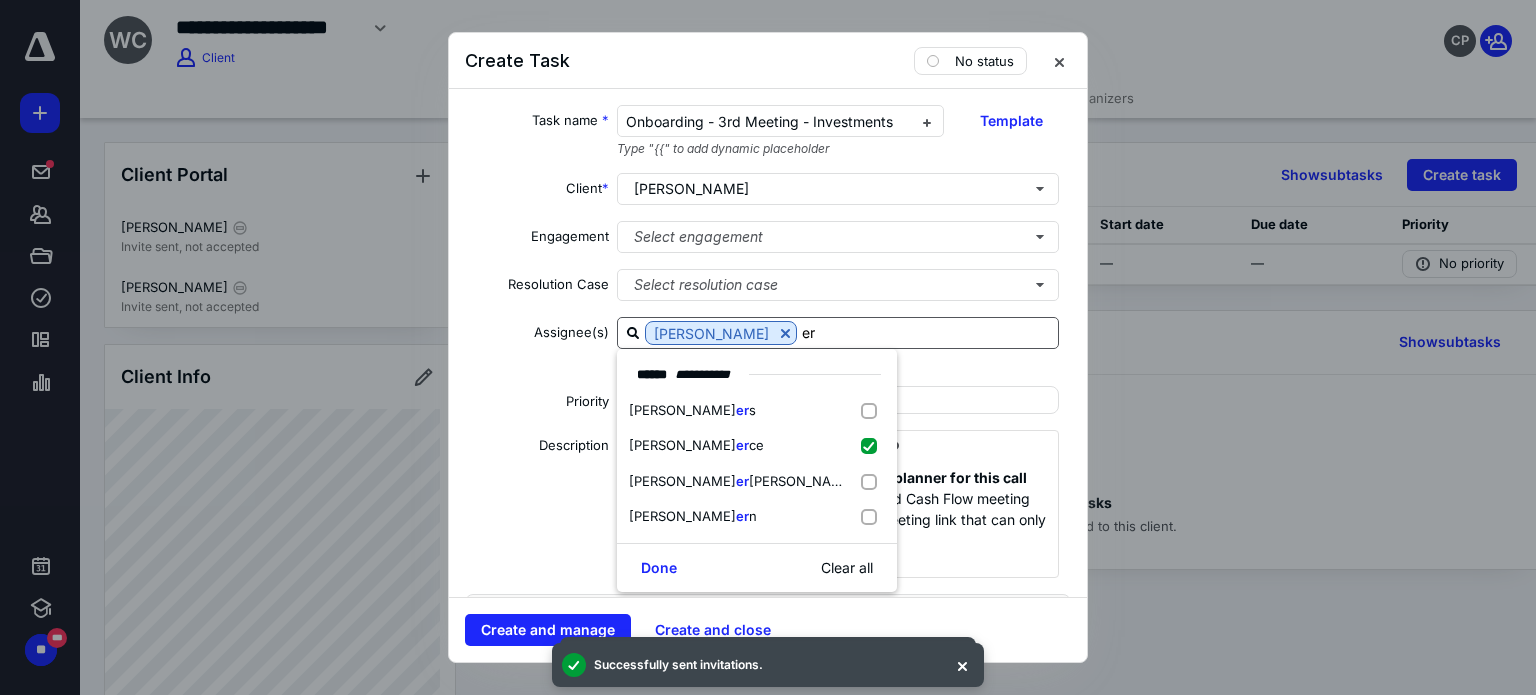 type 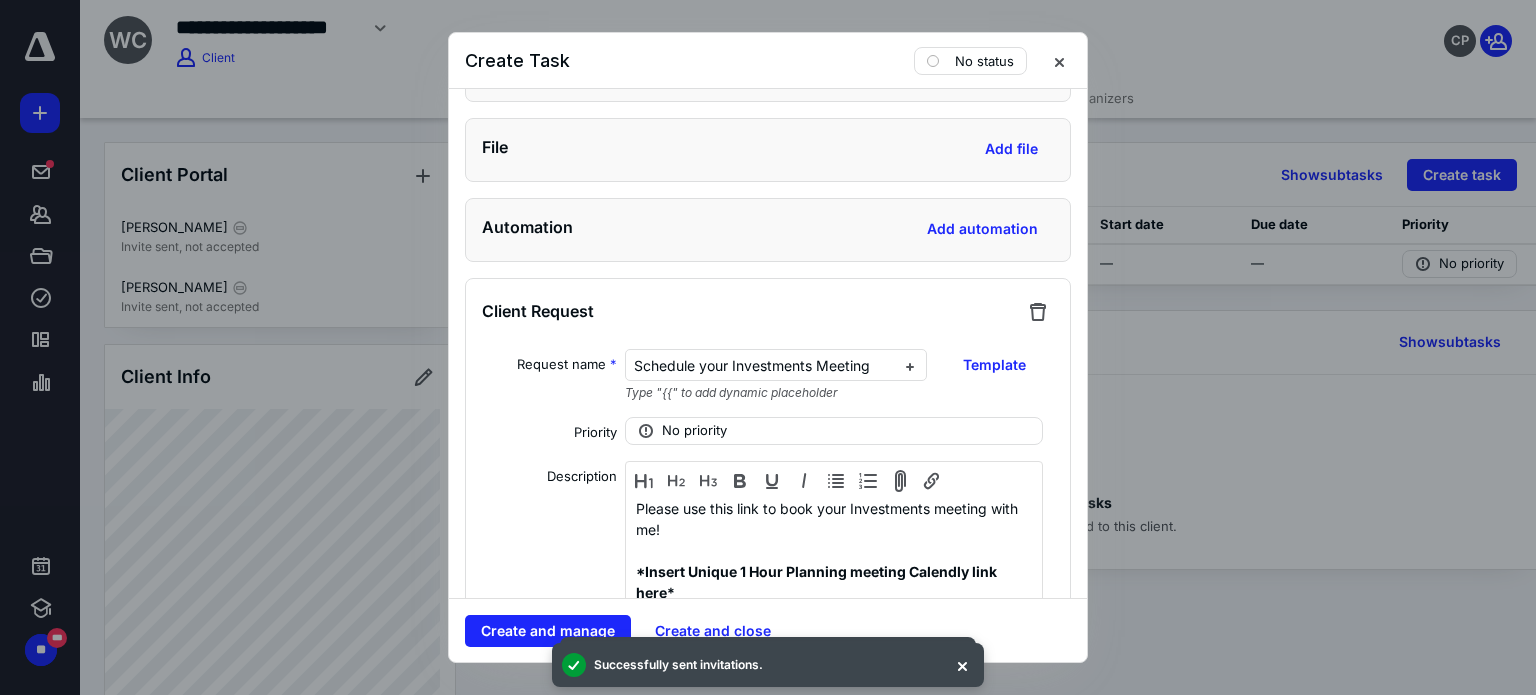 scroll, scrollTop: 1100, scrollLeft: 0, axis: vertical 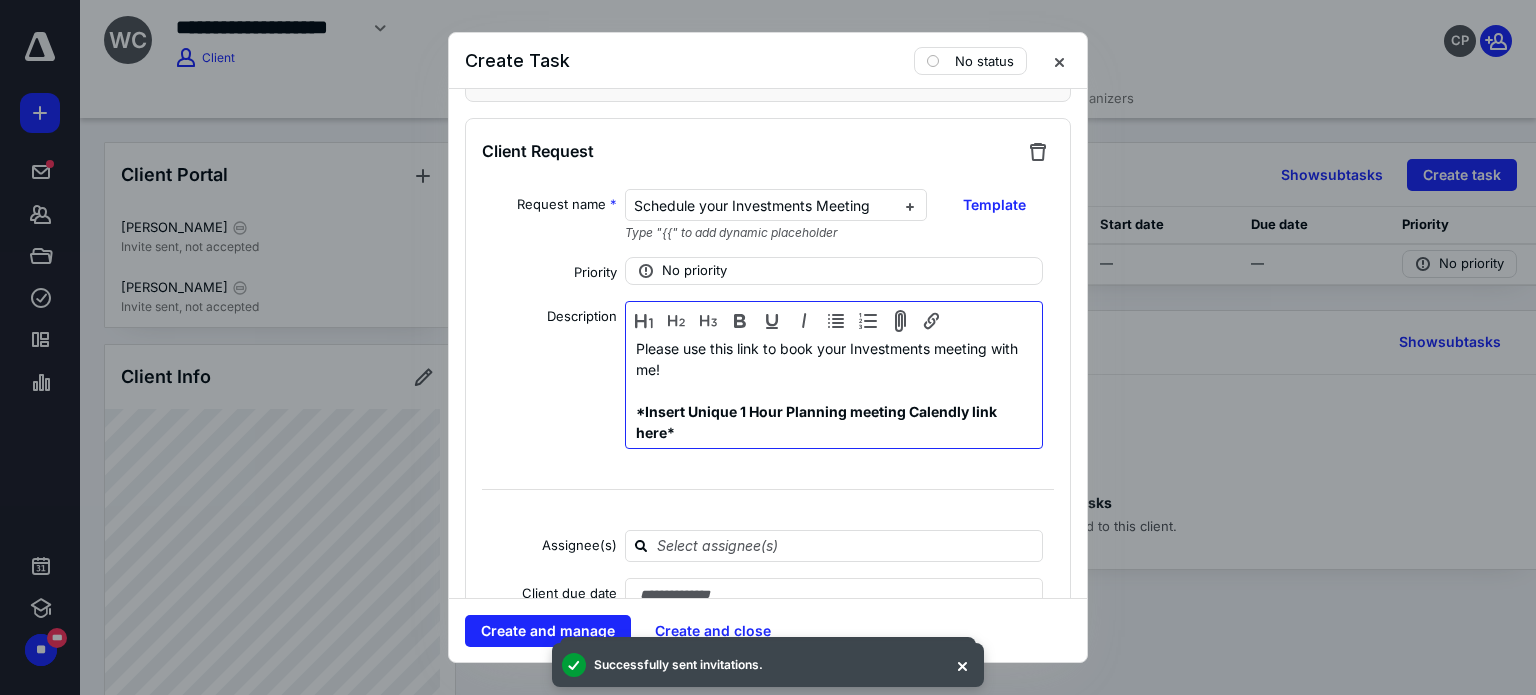 click on "*Insert Unique 1 Hour Planning meeting Calendly link here*" at bounding box center [816, 422] 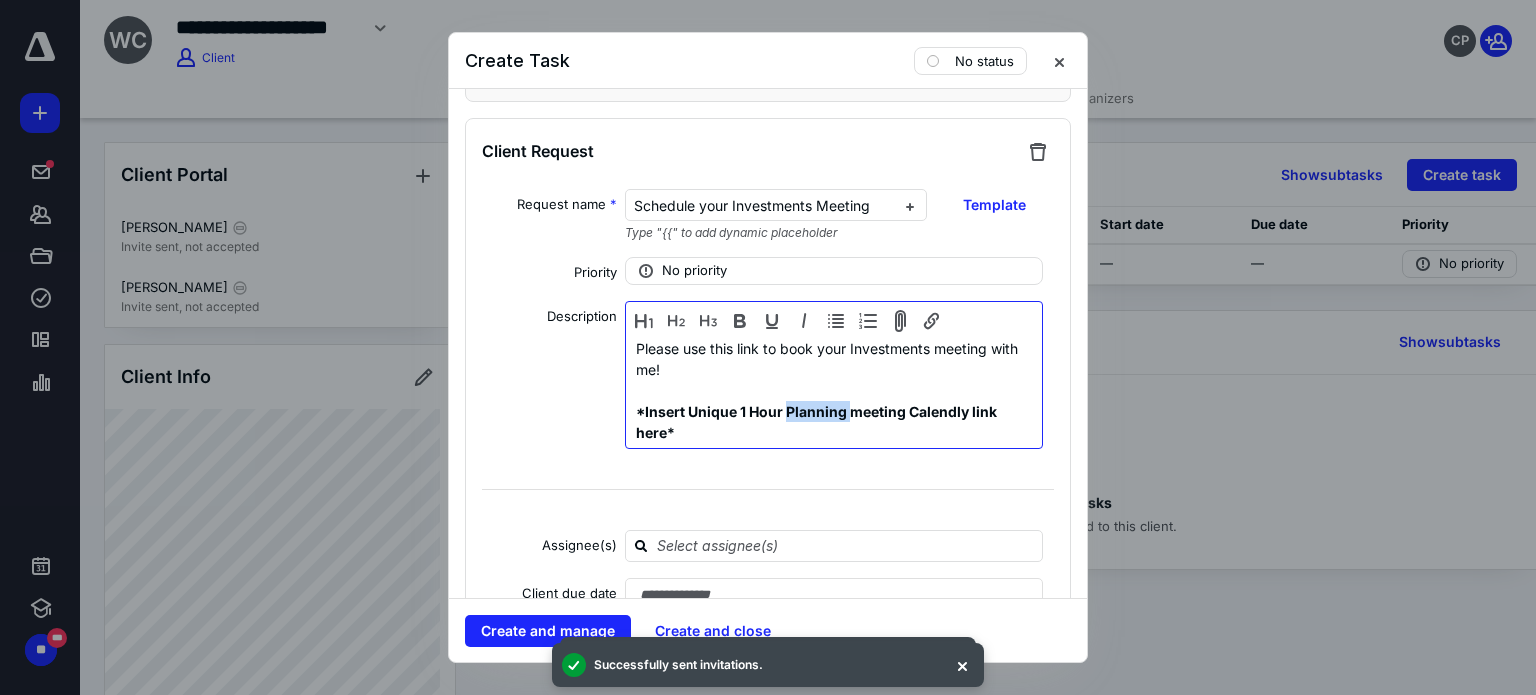 click on "*Insert Unique 1 Hour Planning meeting Calendly link here*" at bounding box center (816, 422) 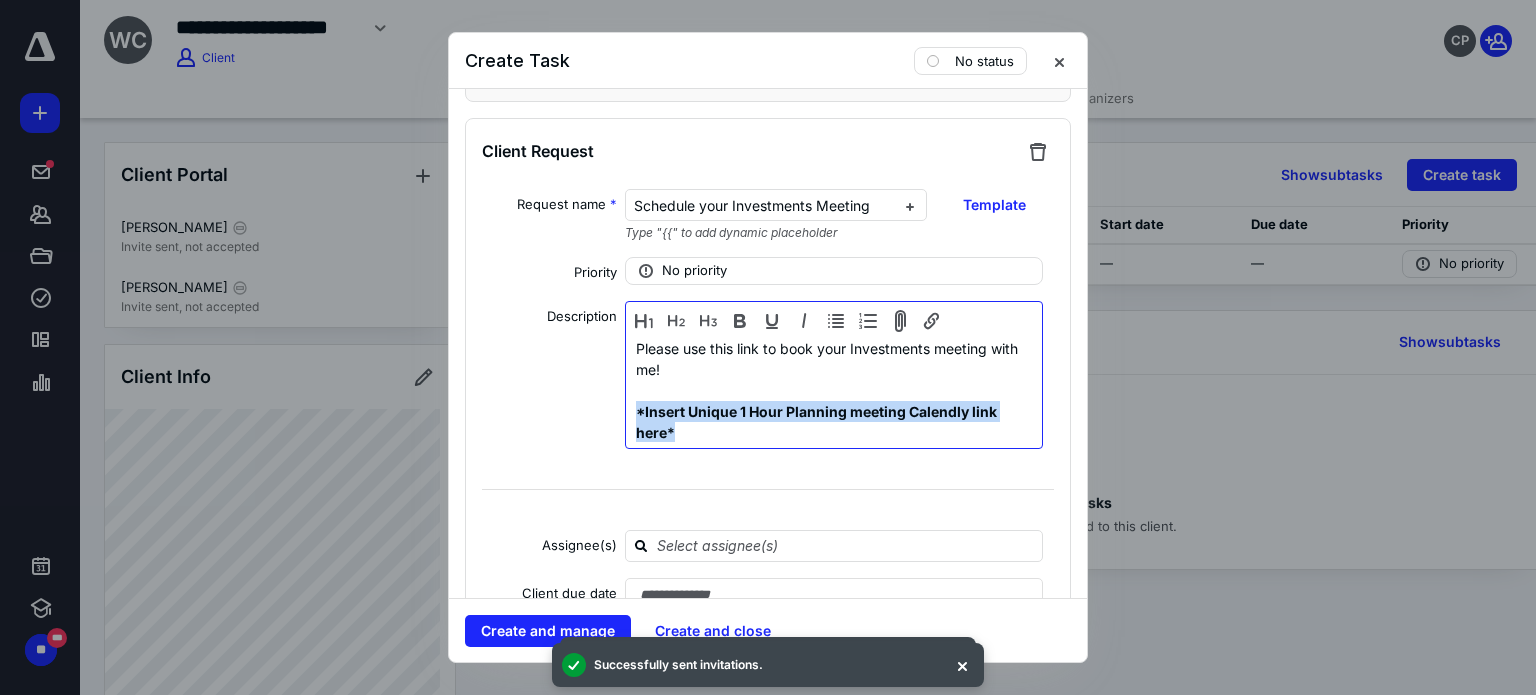 click on "*Insert Unique 1 Hour Planning meeting Calendly link here*" at bounding box center (816, 422) 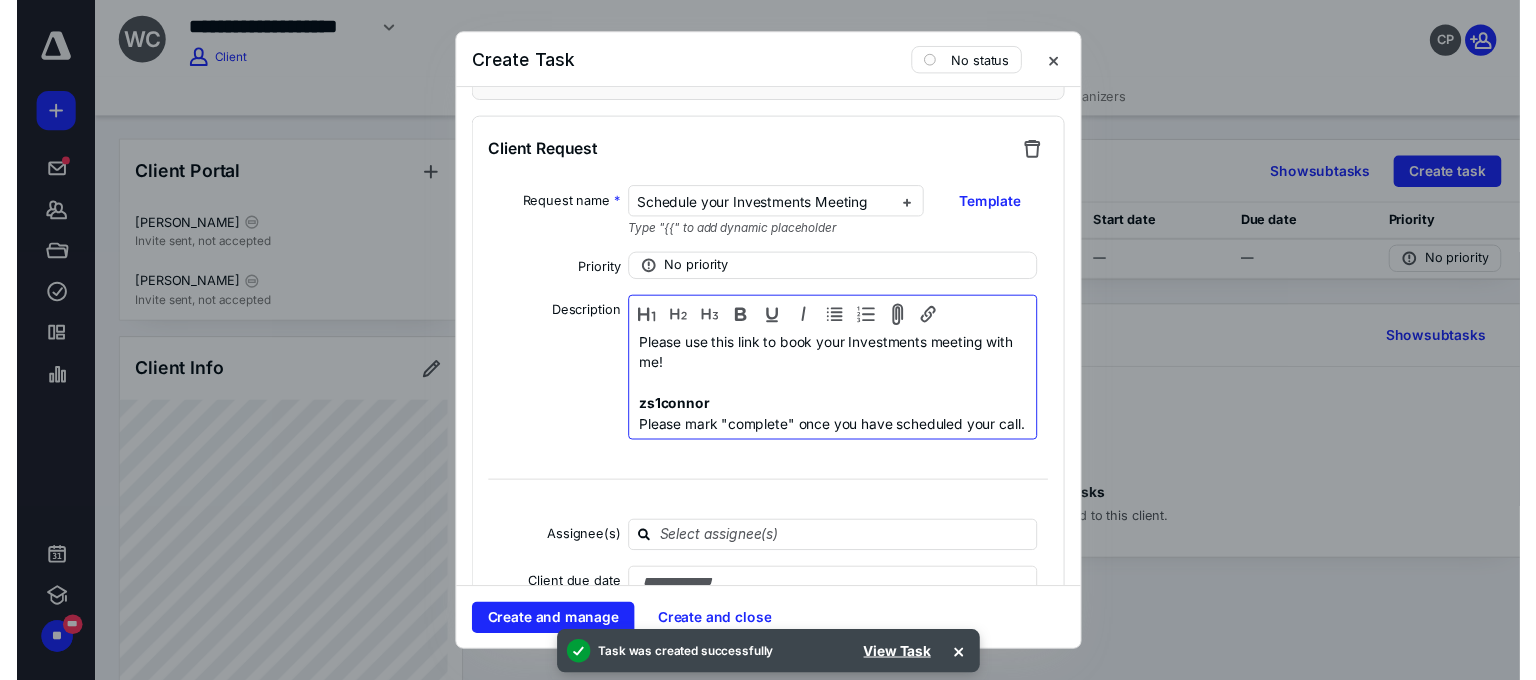 scroll, scrollTop: 19, scrollLeft: 0, axis: vertical 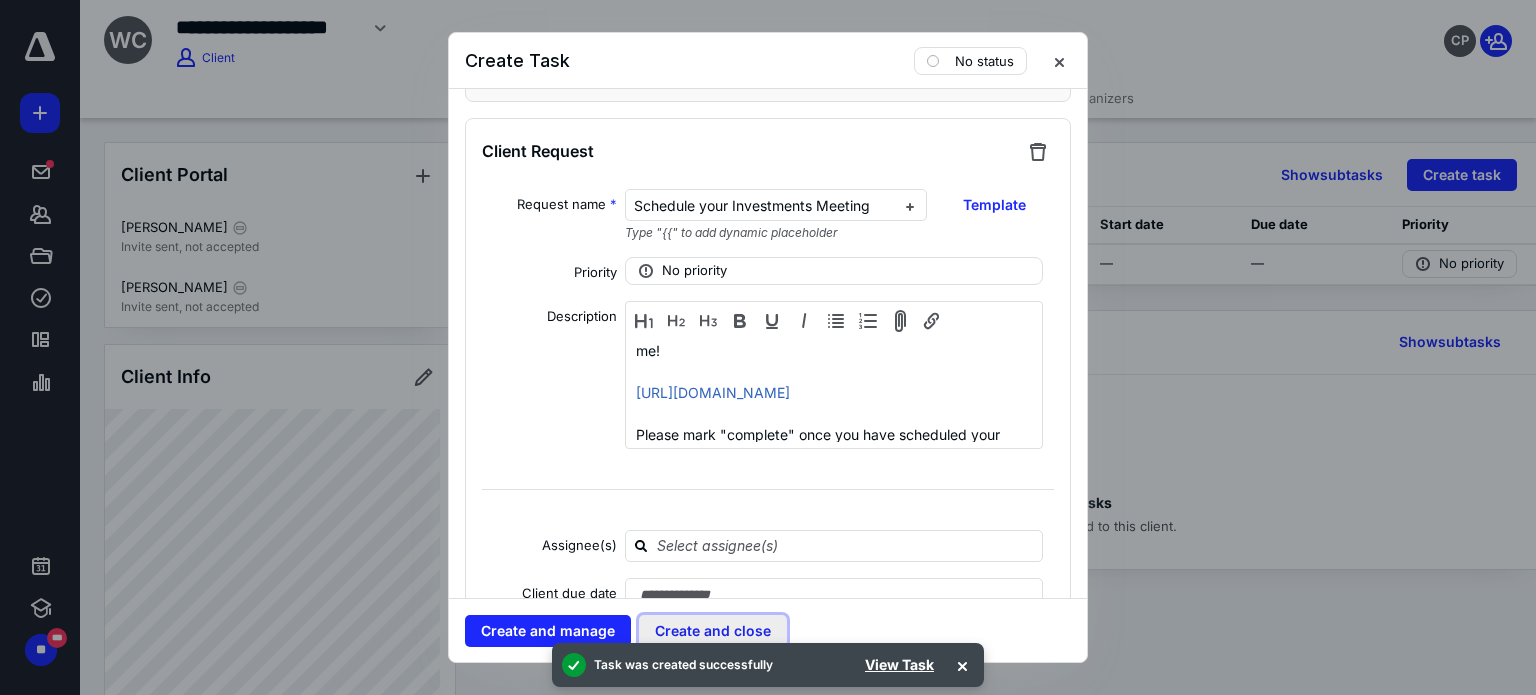 click on "Create and close" at bounding box center (713, 631) 